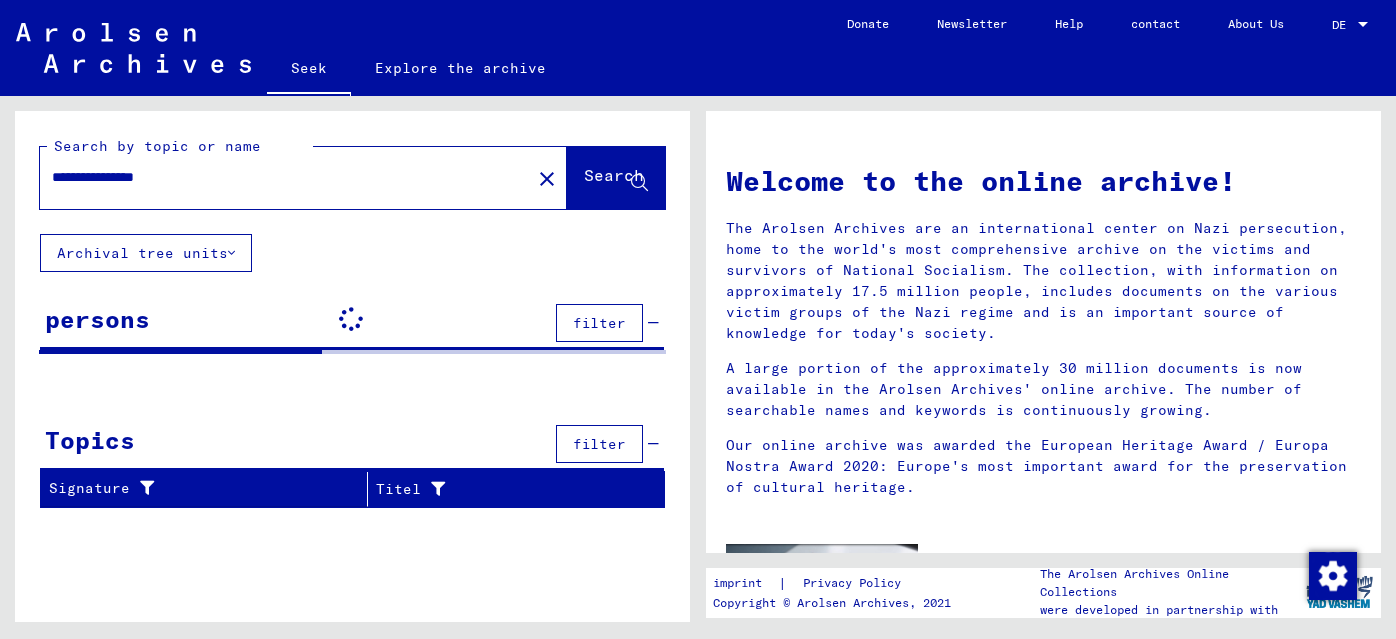 scroll, scrollTop: 0, scrollLeft: 0, axis: both 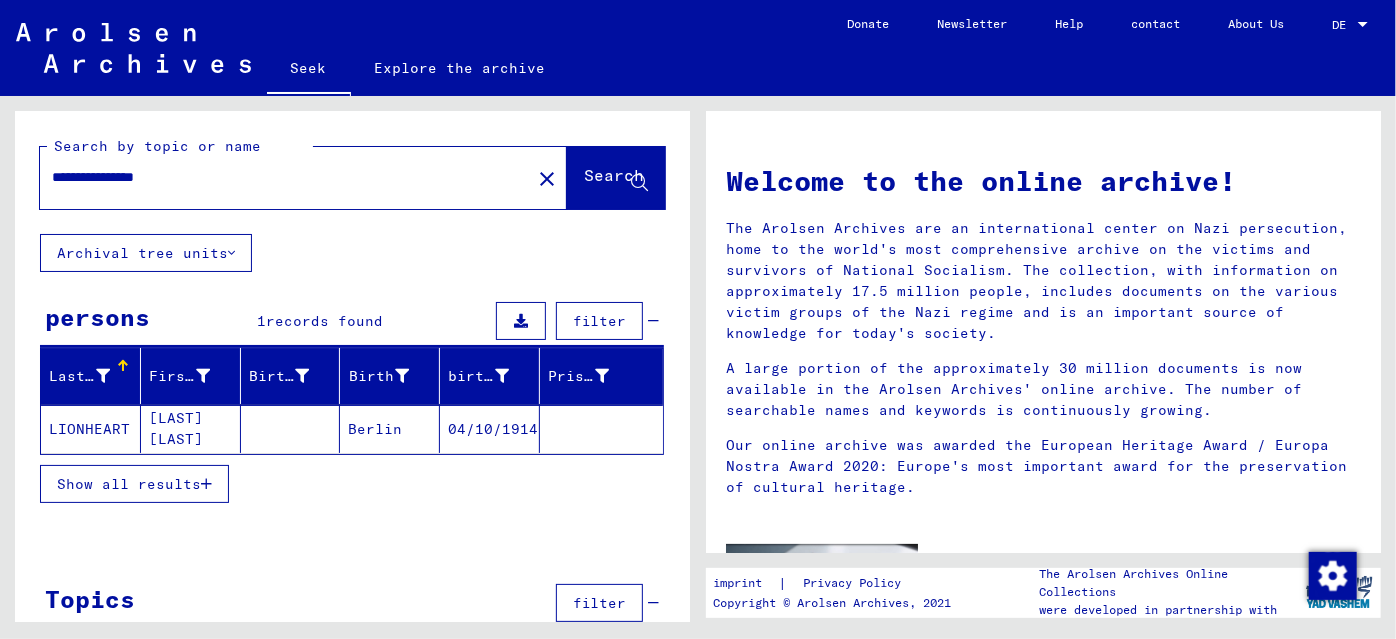 click on "Show all results" at bounding box center [129, 484] 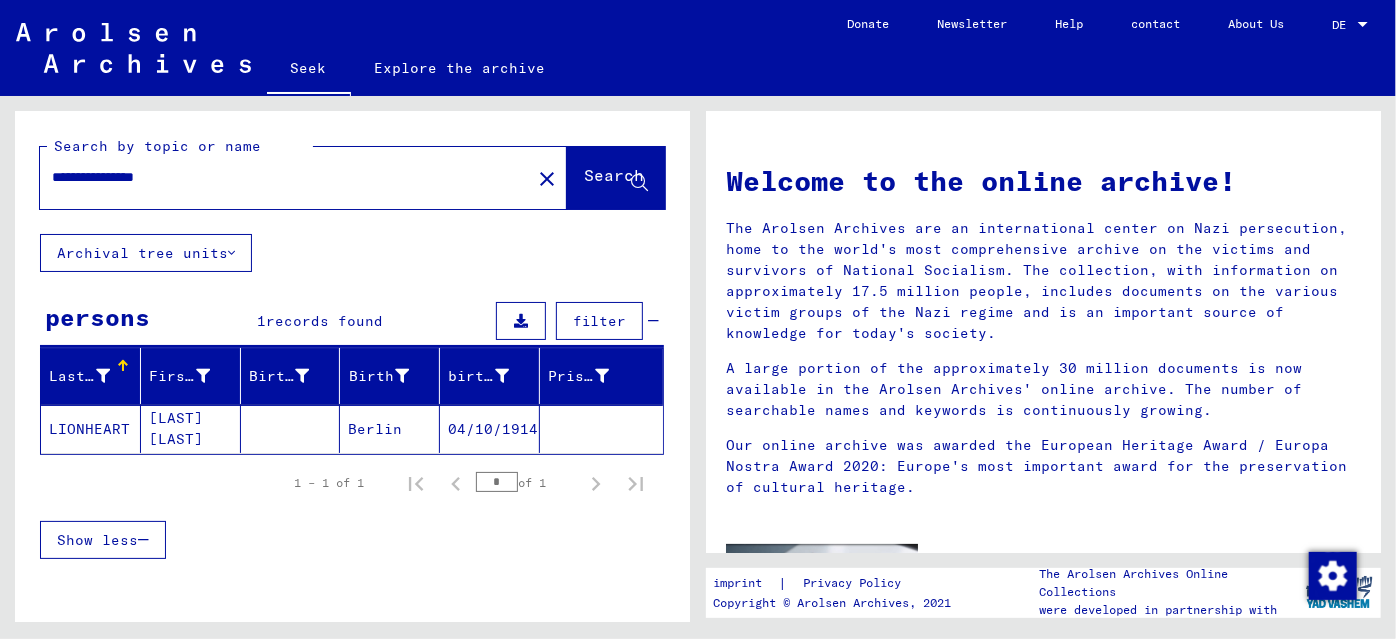 click on "LIONHEART" 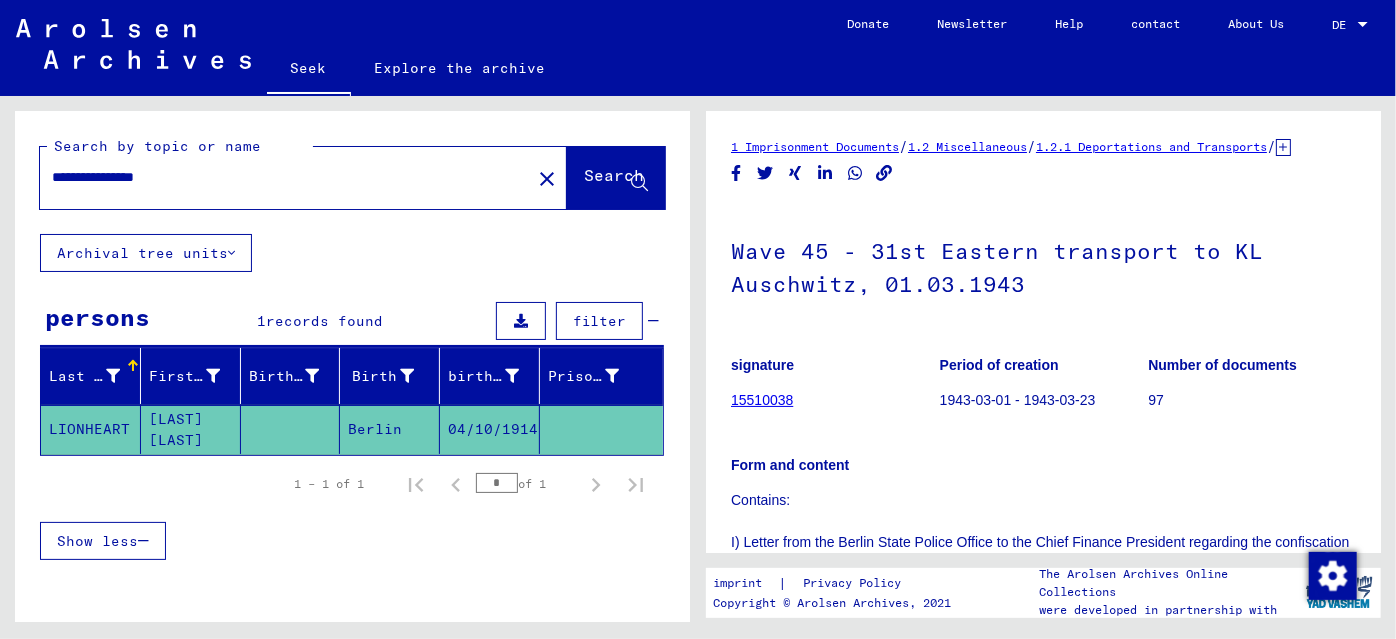 scroll, scrollTop: 0, scrollLeft: 0, axis: both 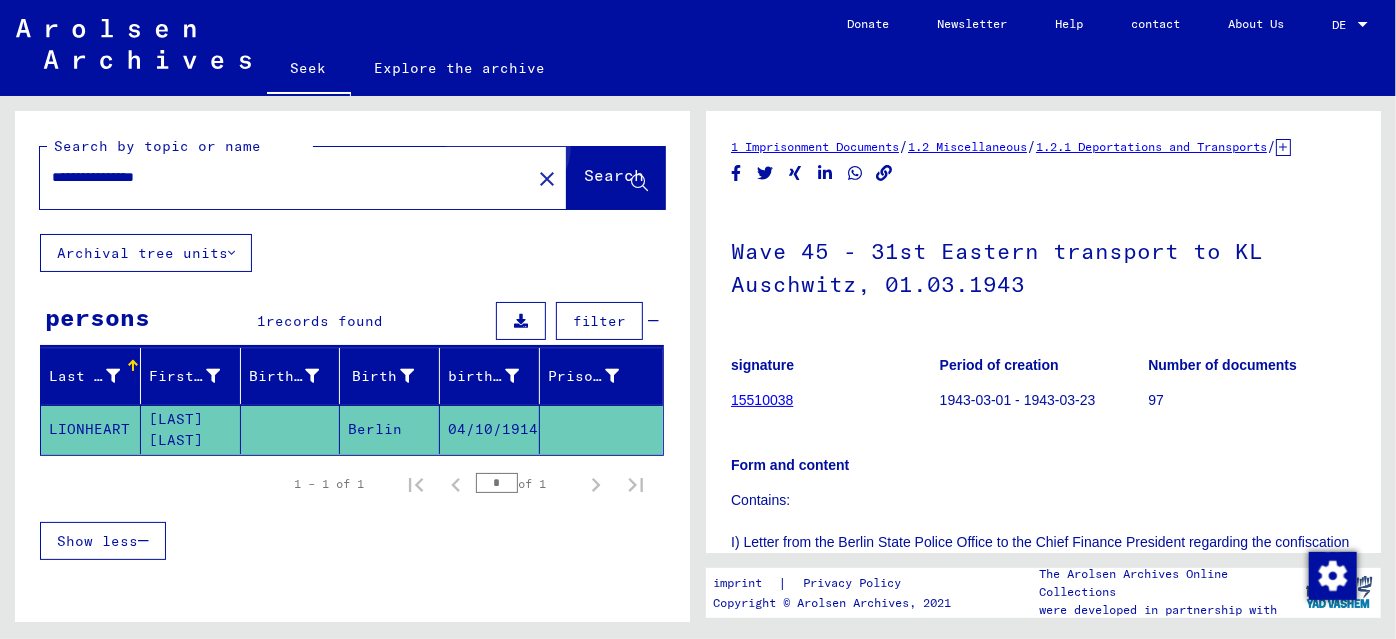 click on "Search" 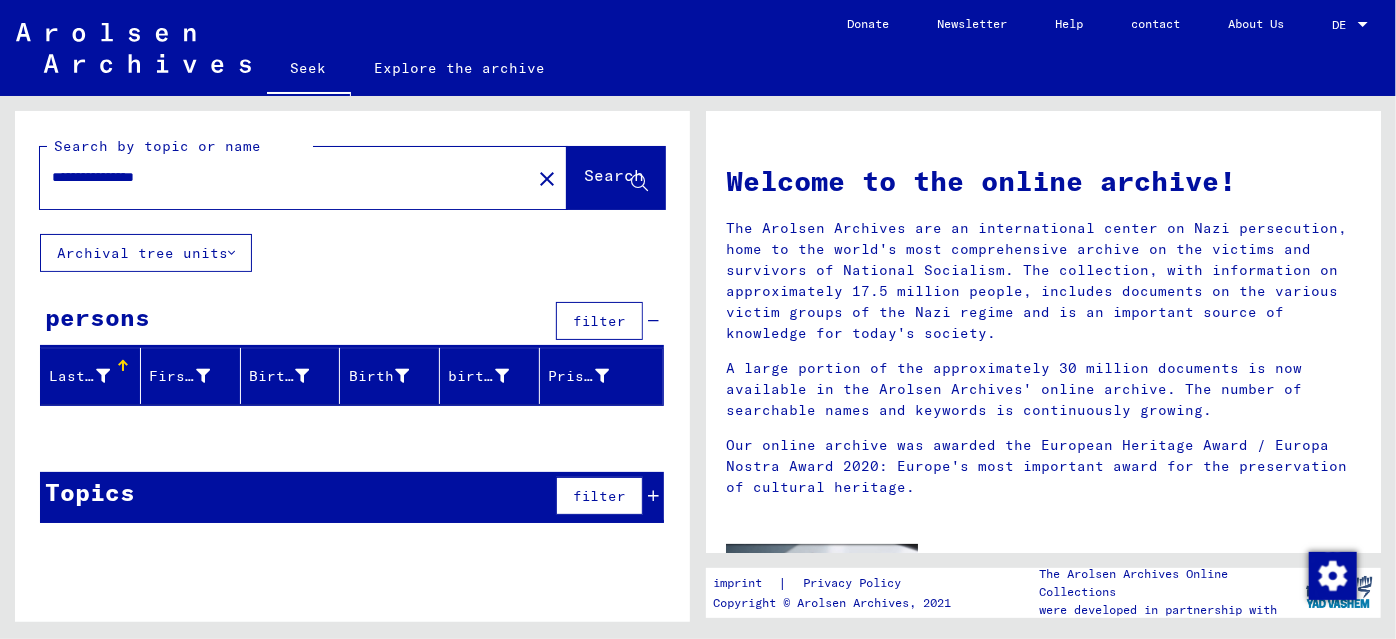 drag, startPoint x: 96, startPoint y: 175, endPoint x: 37, endPoint y: 178, distance: 59.07622 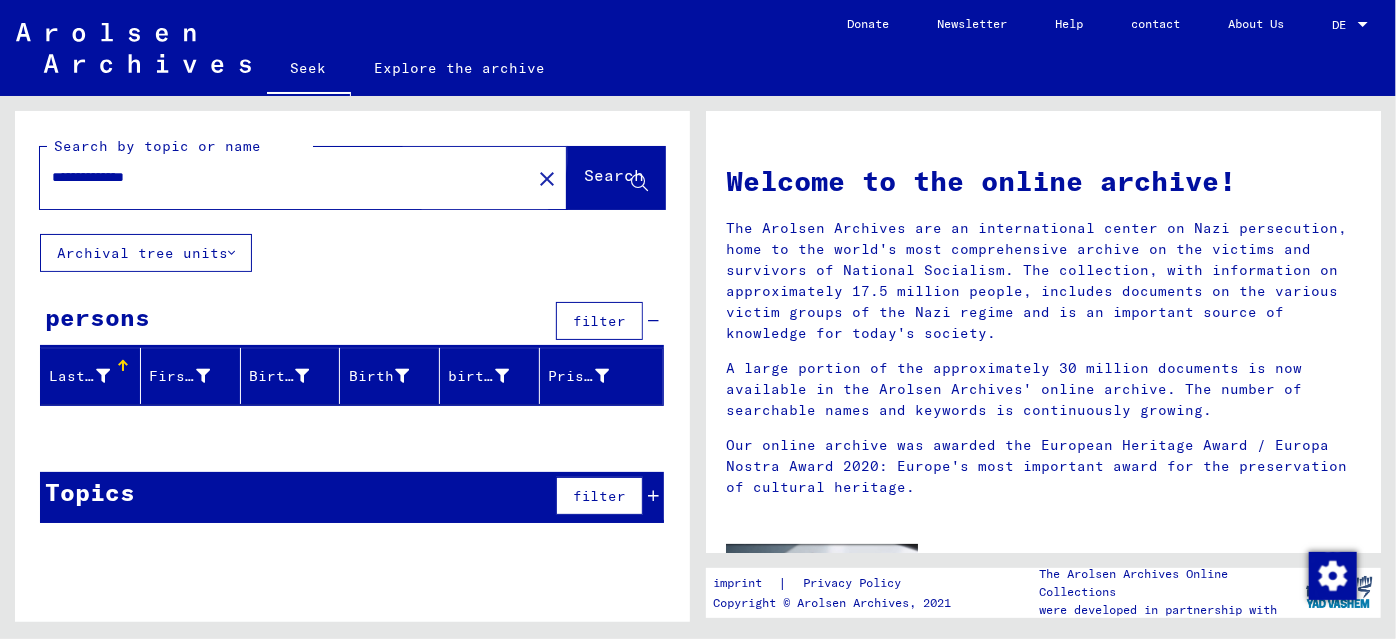 click on "Search" 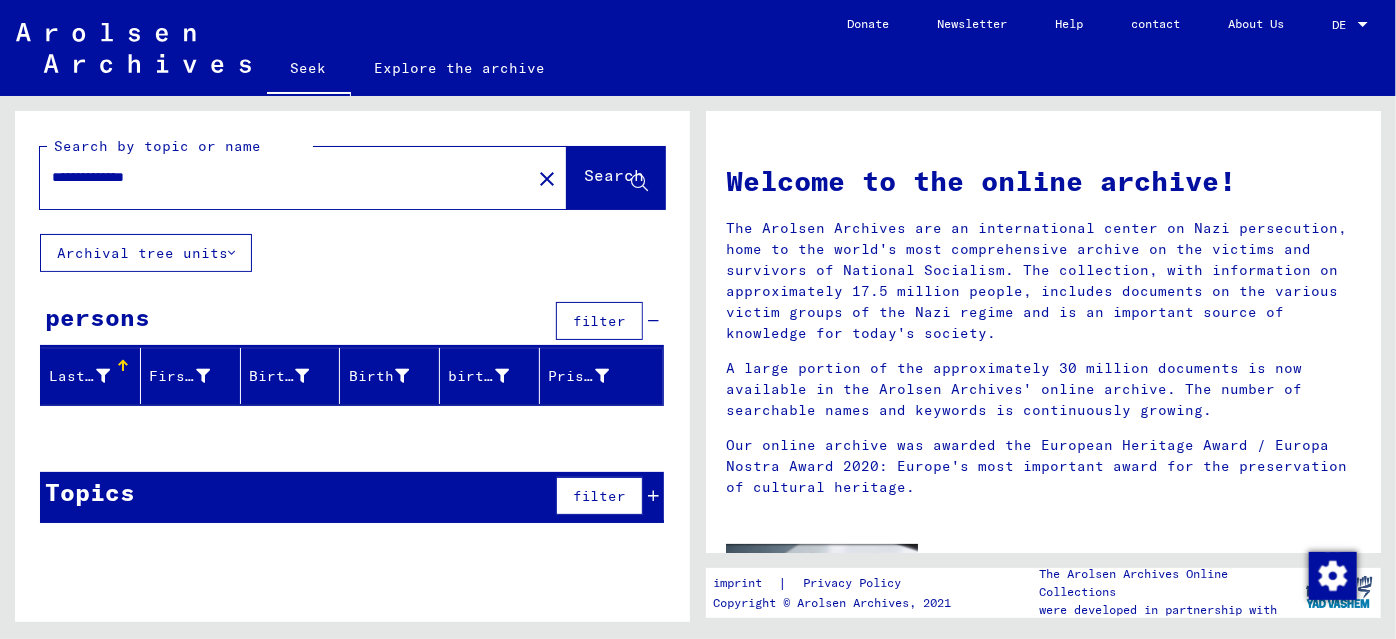 drag, startPoint x: 76, startPoint y: 175, endPoint x: 45, endPoint y: 184, distance: 32.280025 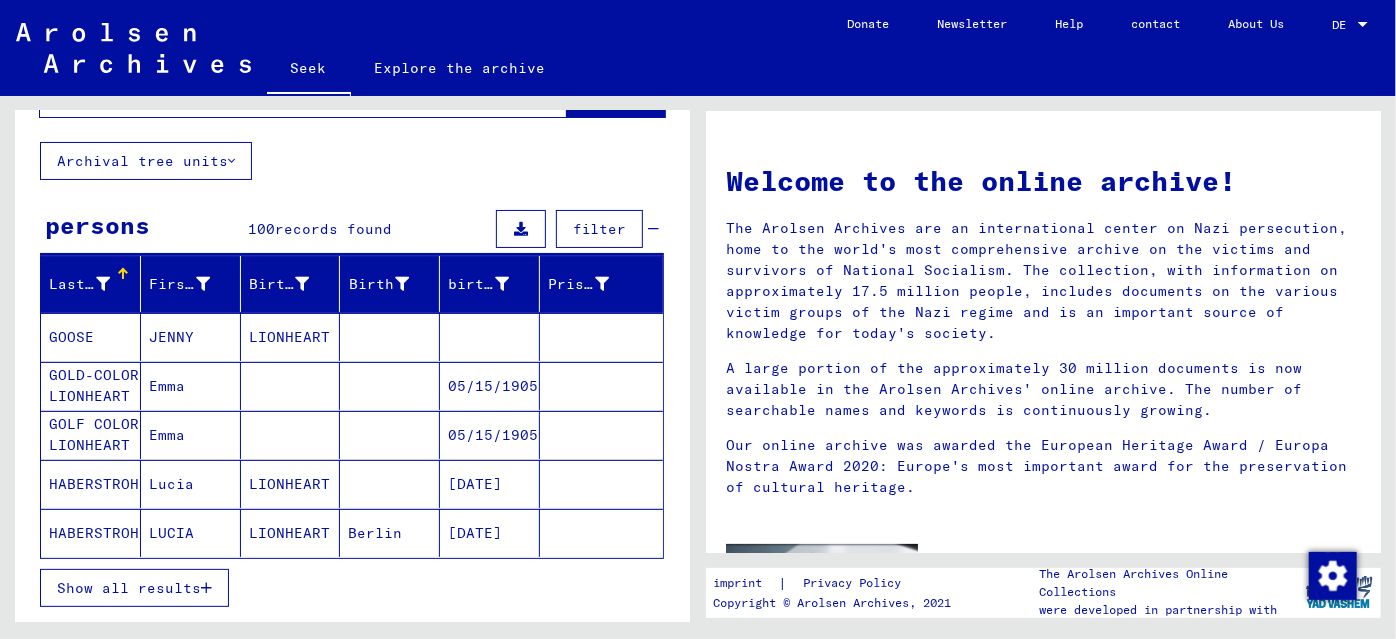 scroll, scrollTop: 181, scrollLeft: 0, axis: vertical 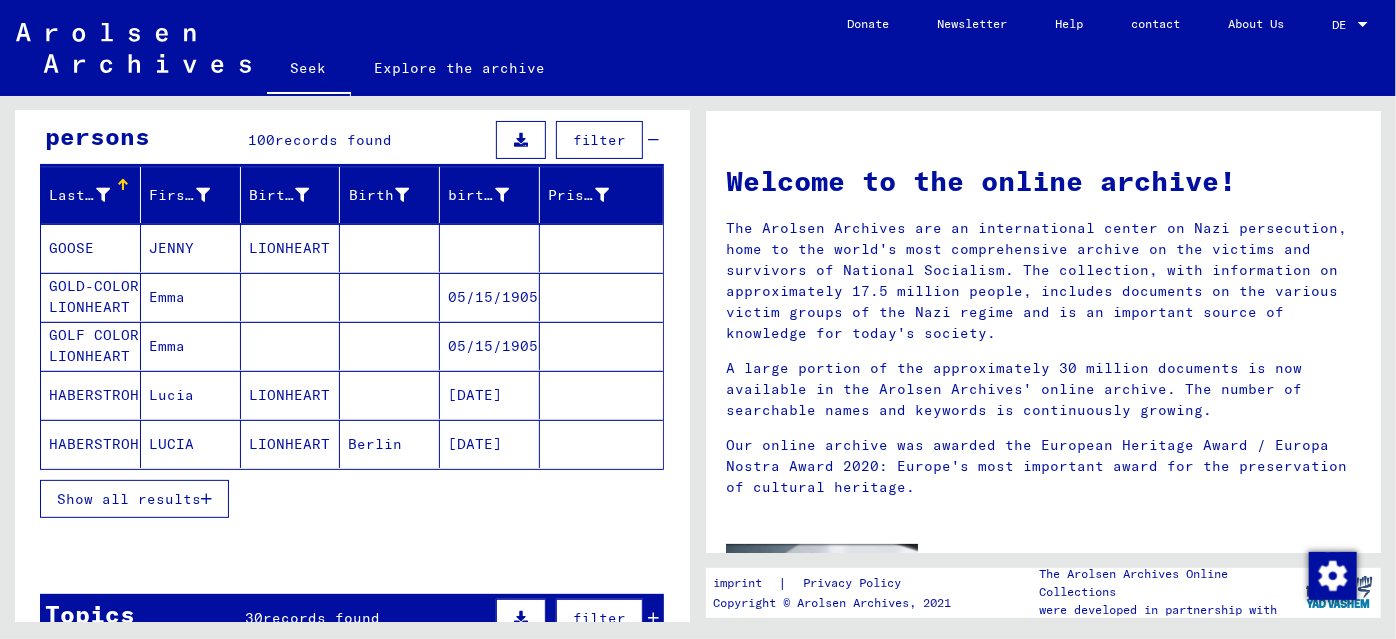 click on "Show all results" at bounding box center [129, 499] 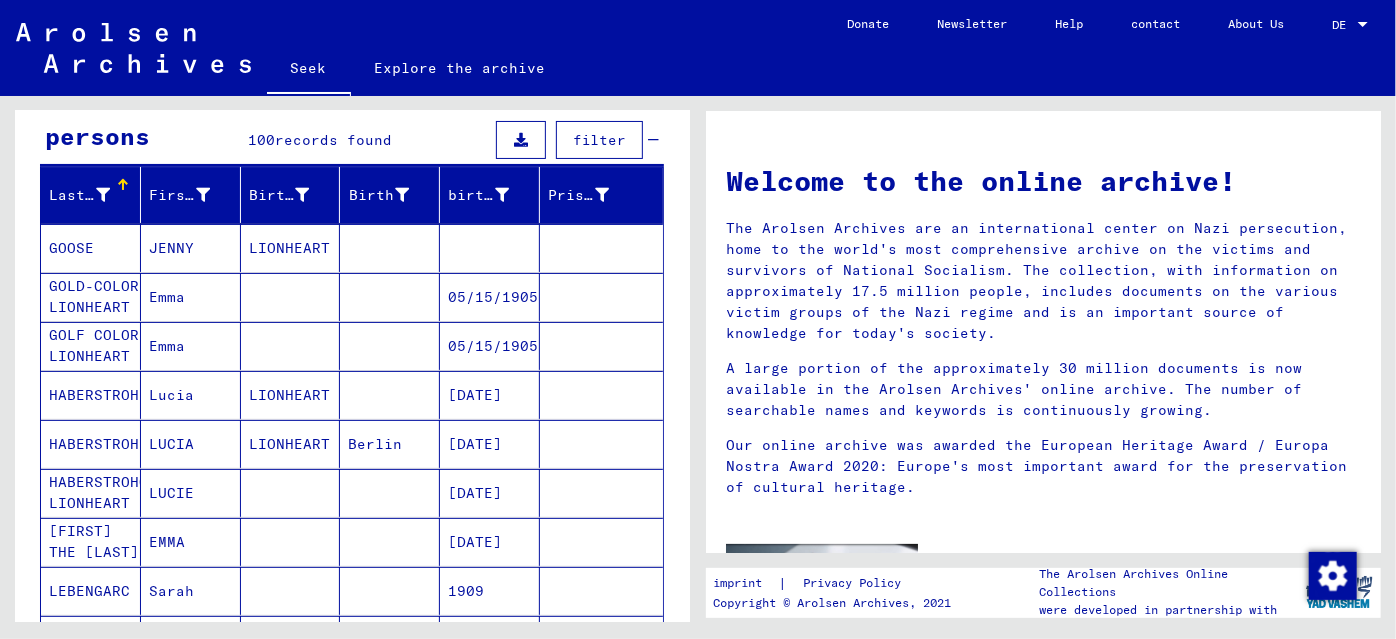 click on "filter" at bounding box center [599, 140] 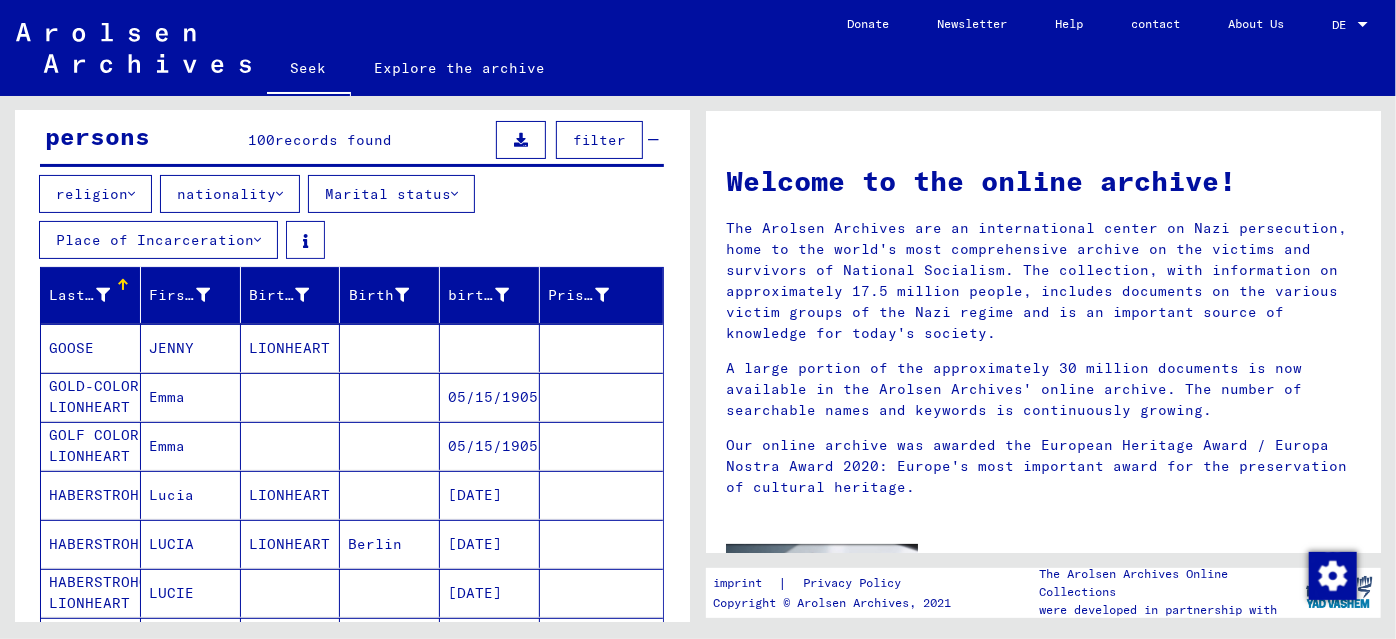 click on "religion" at bounding box center [92, 194] 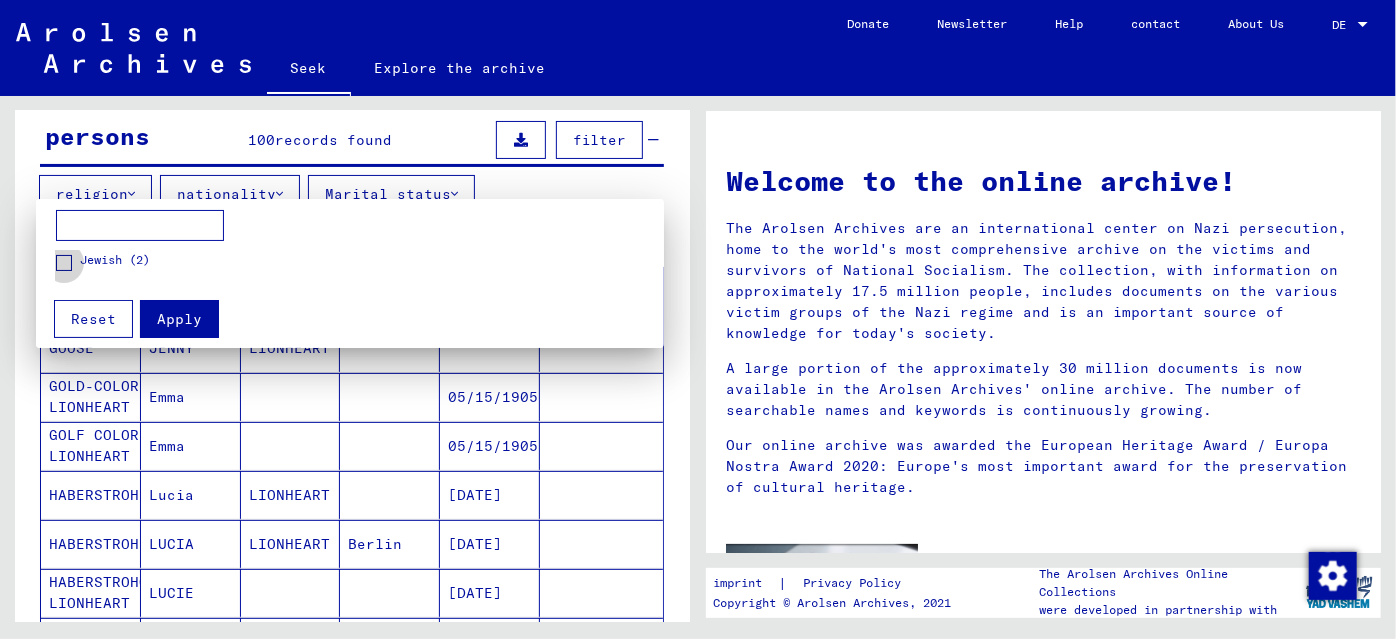 click at bounding box center (64, 263) 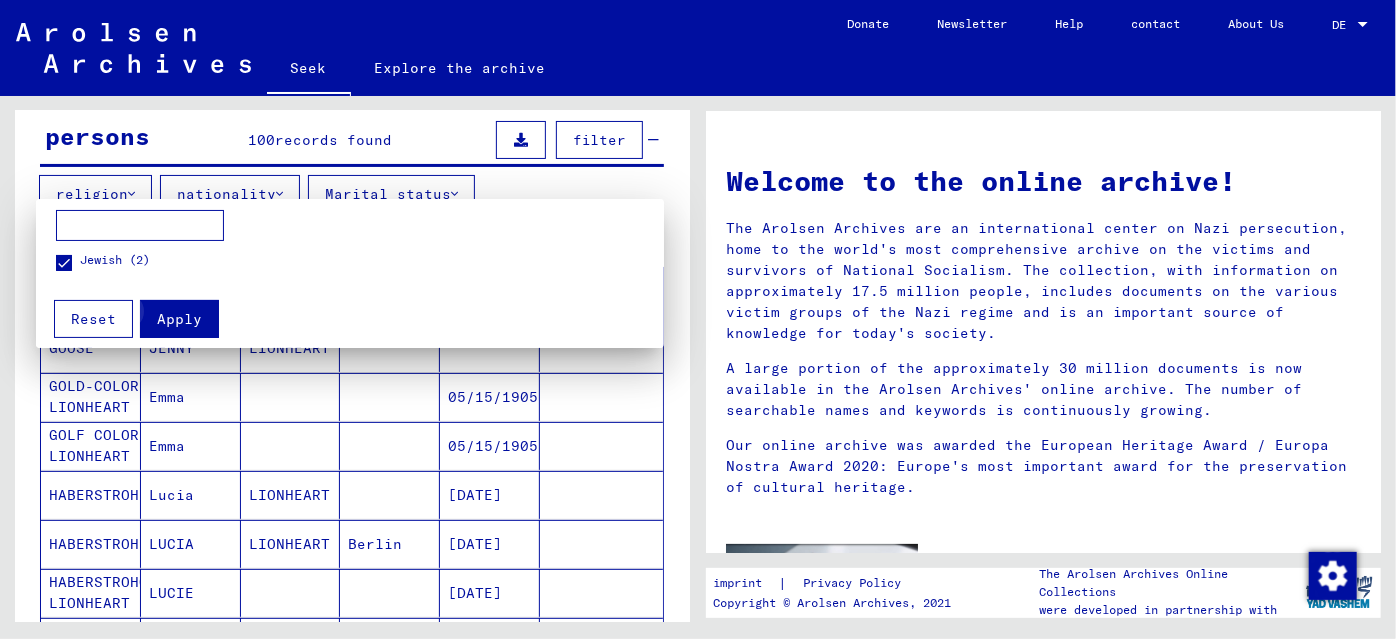 click on "Apply" at bounding box center [179, 319] 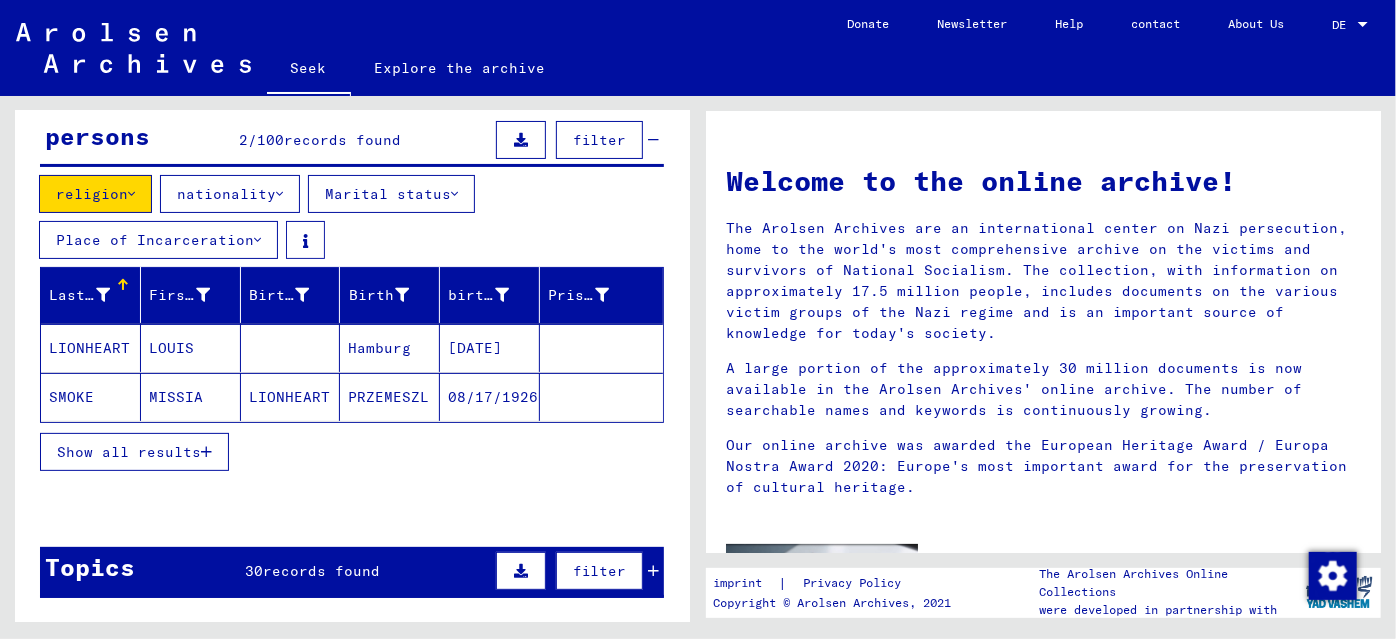 click on "nationality" at bounding box center (226, 194) 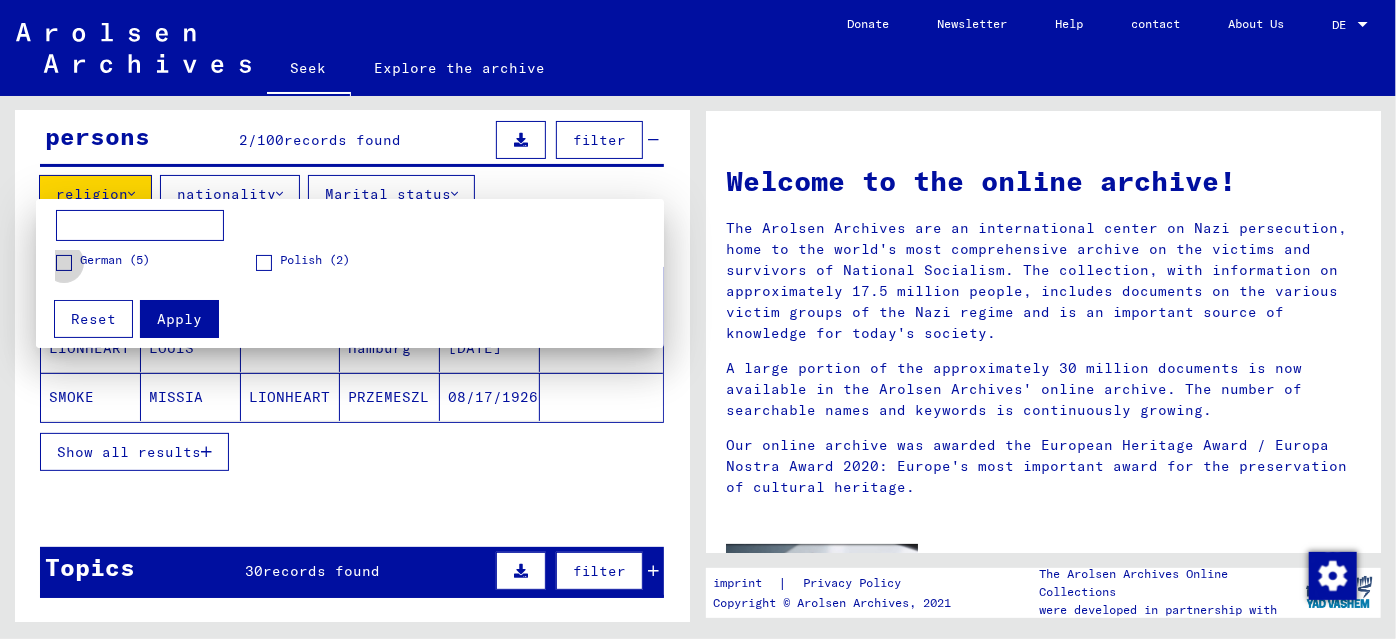 click at bounding box center (64, 263) 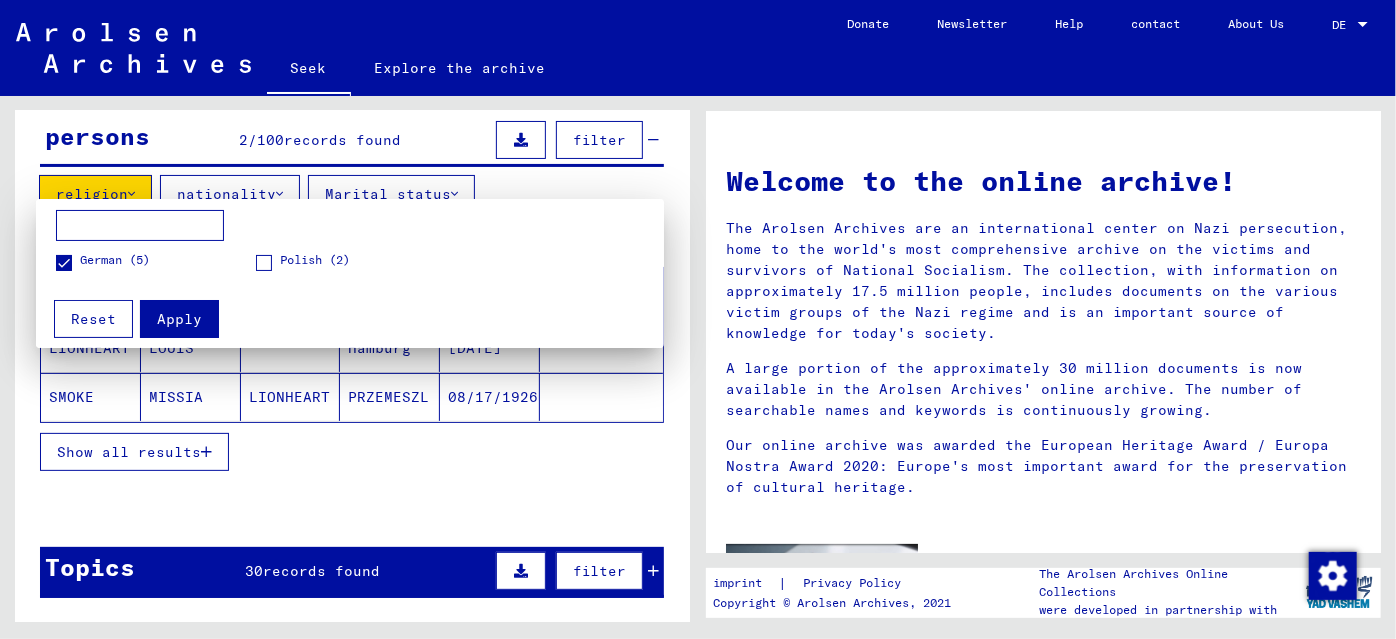 click on "Apply" at bounding box center (179, 319) 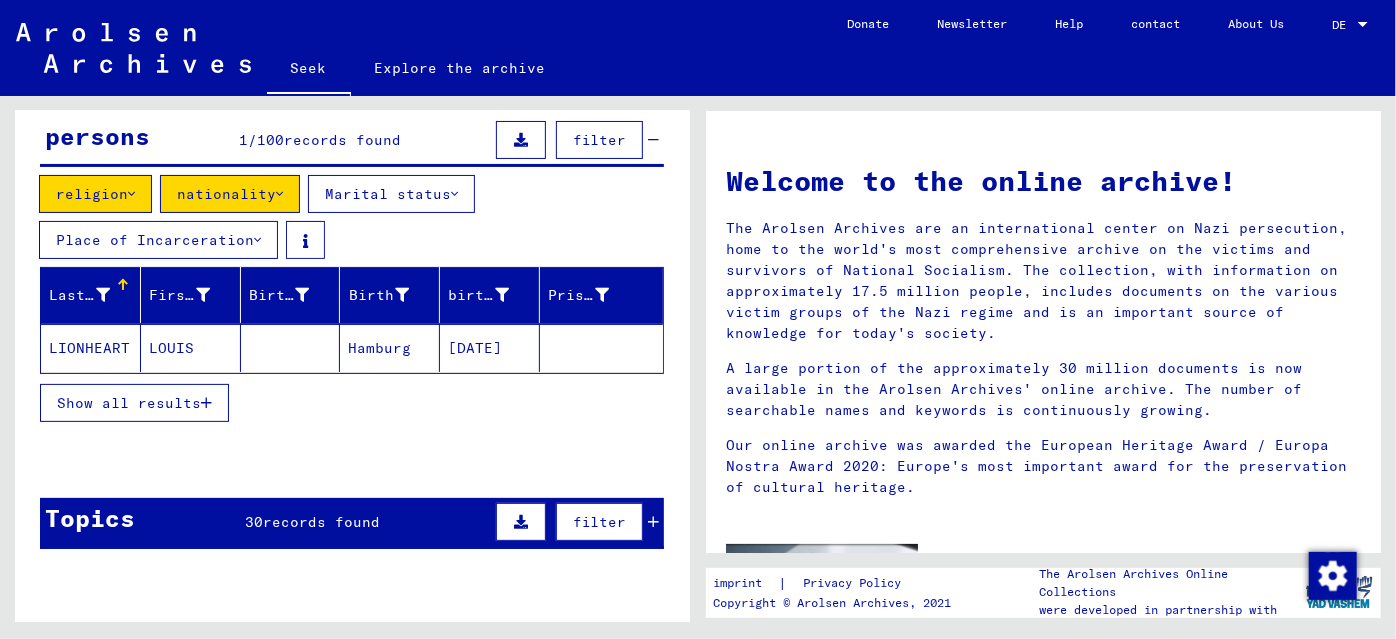 click on "Marital status" at bounding box center [388, 194] 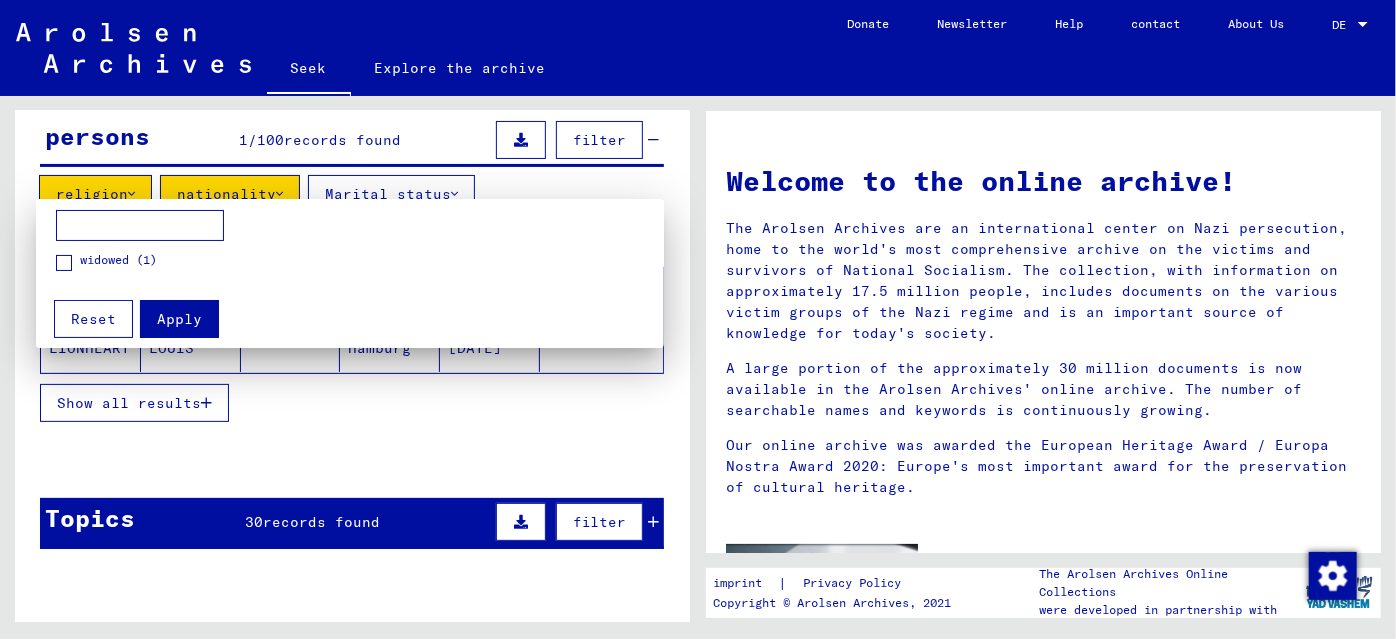 click at bounding box center (698, 319) 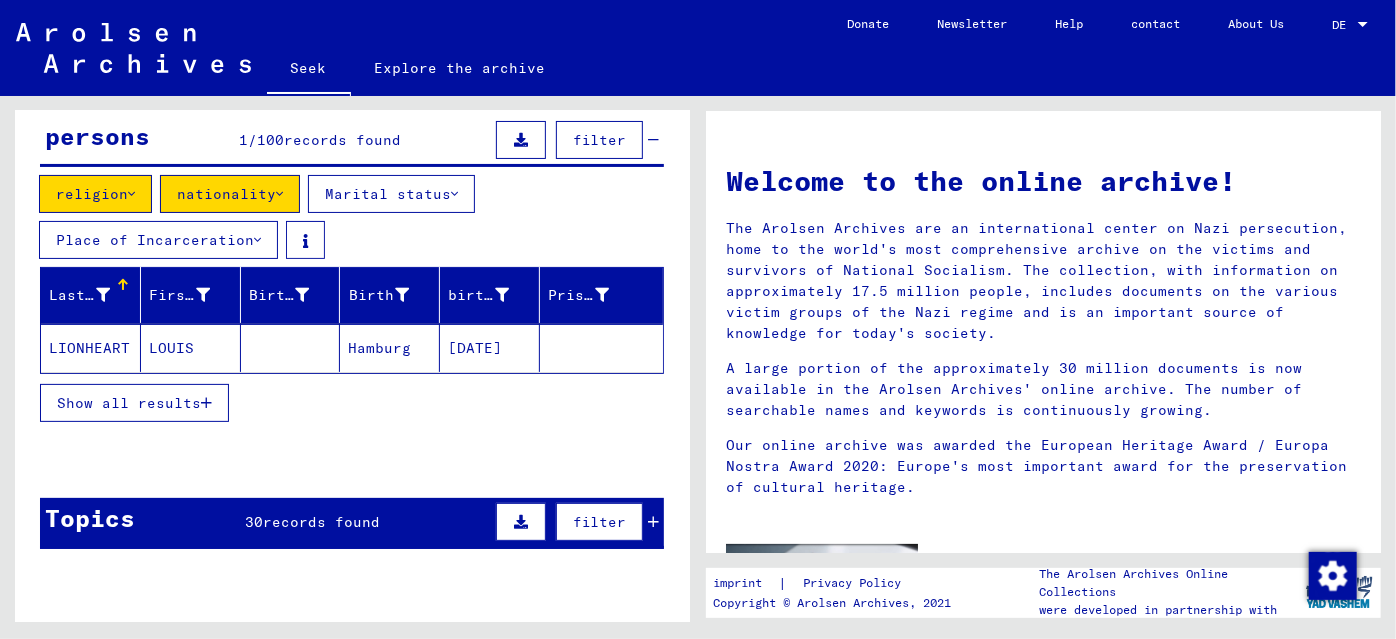 click on "Marital status" at bounding box center (388, 194) 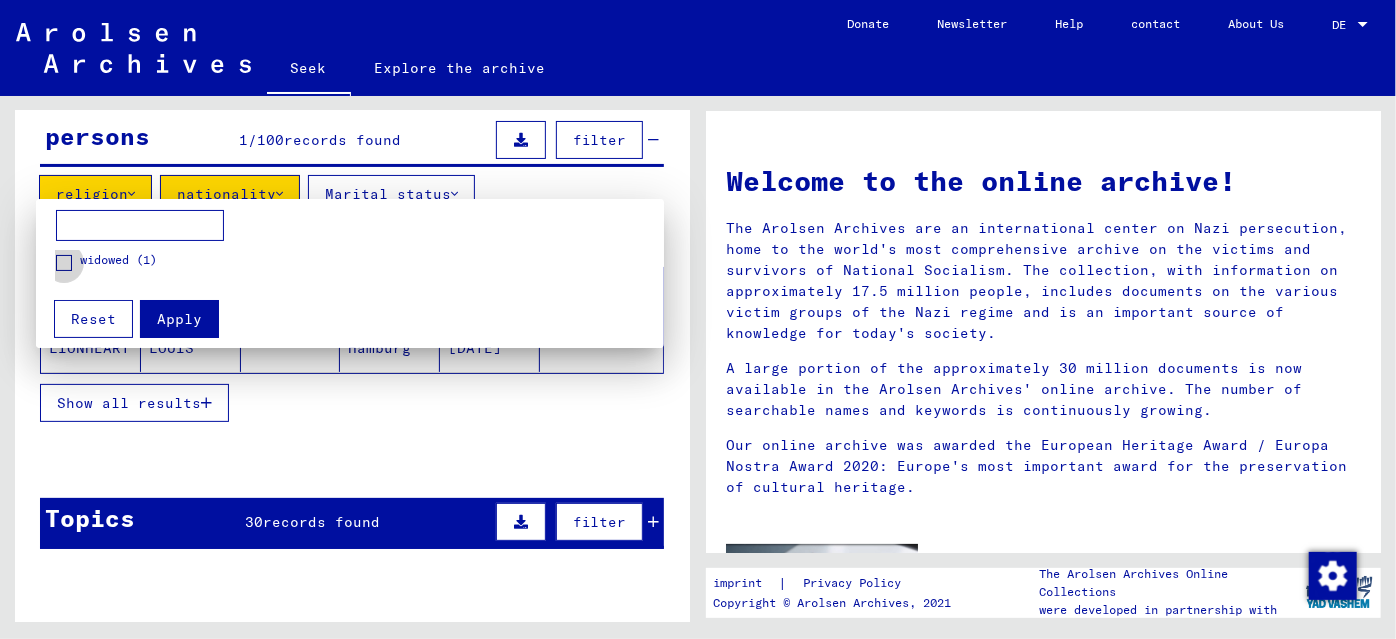 click at bounding box center [64, 263] 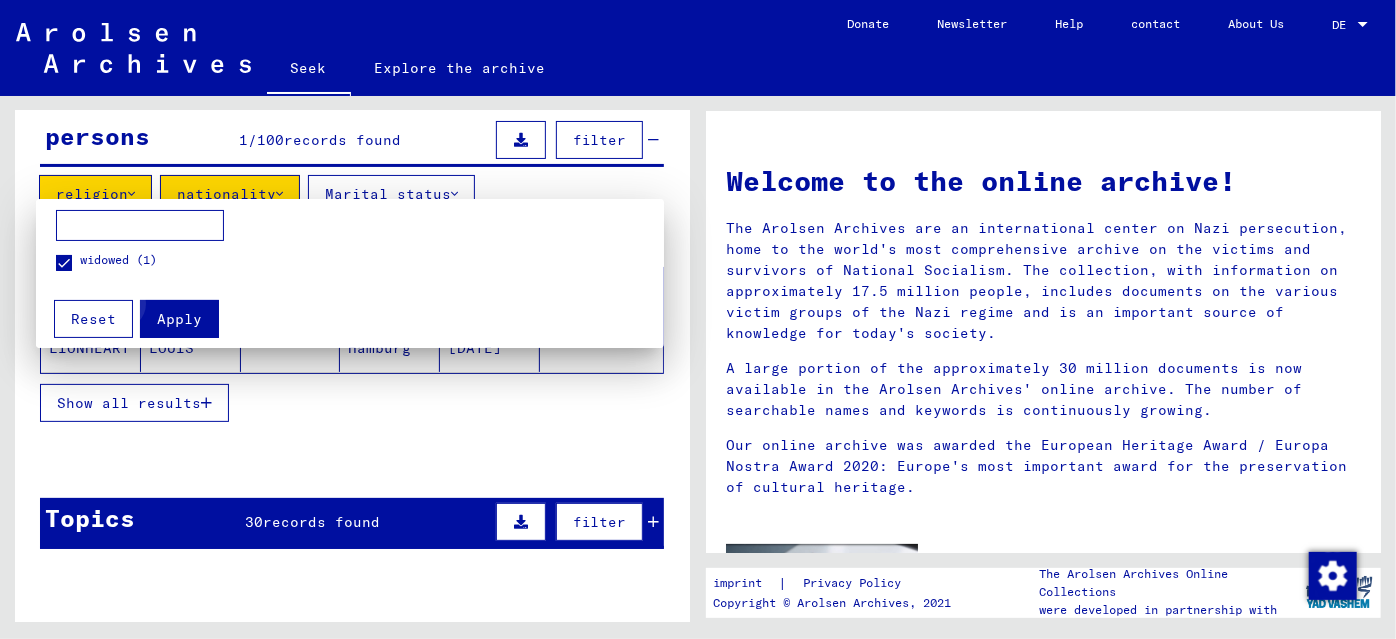 click on "Apply" at bounding box center [179, 319] 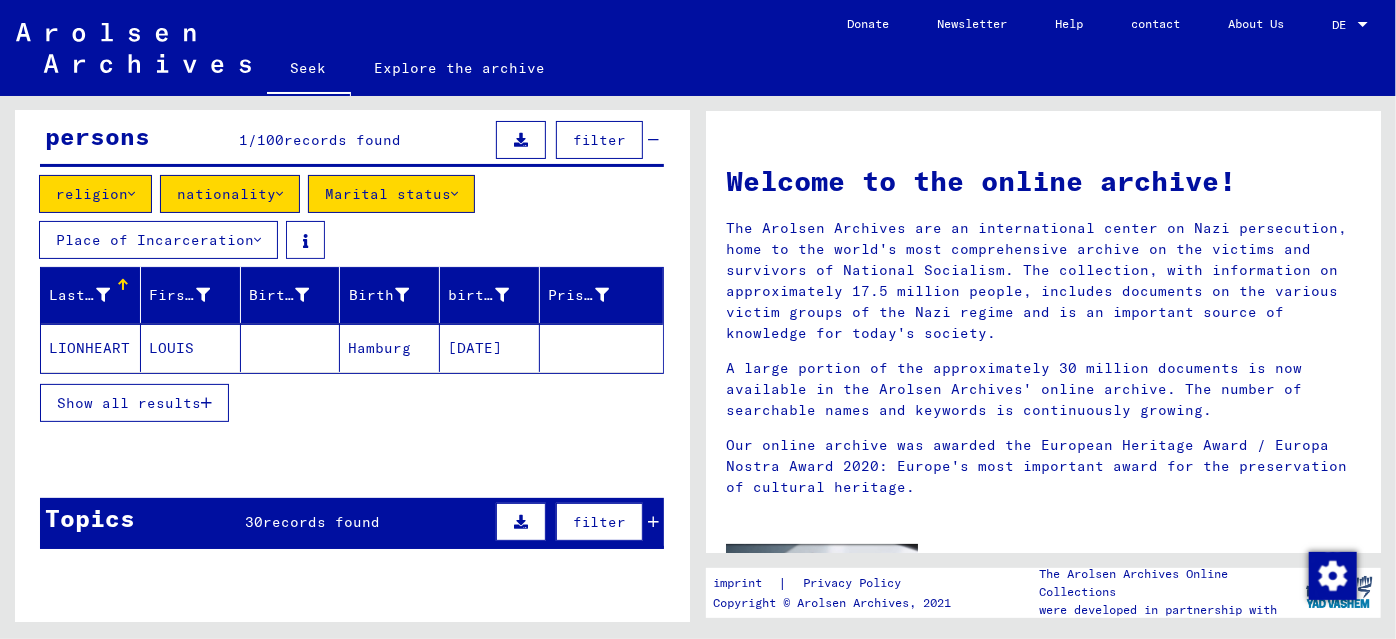drag, startPoint x: 139, startPoint y: 186, endPoint x: 45, endPoint y: 186, distance: 94 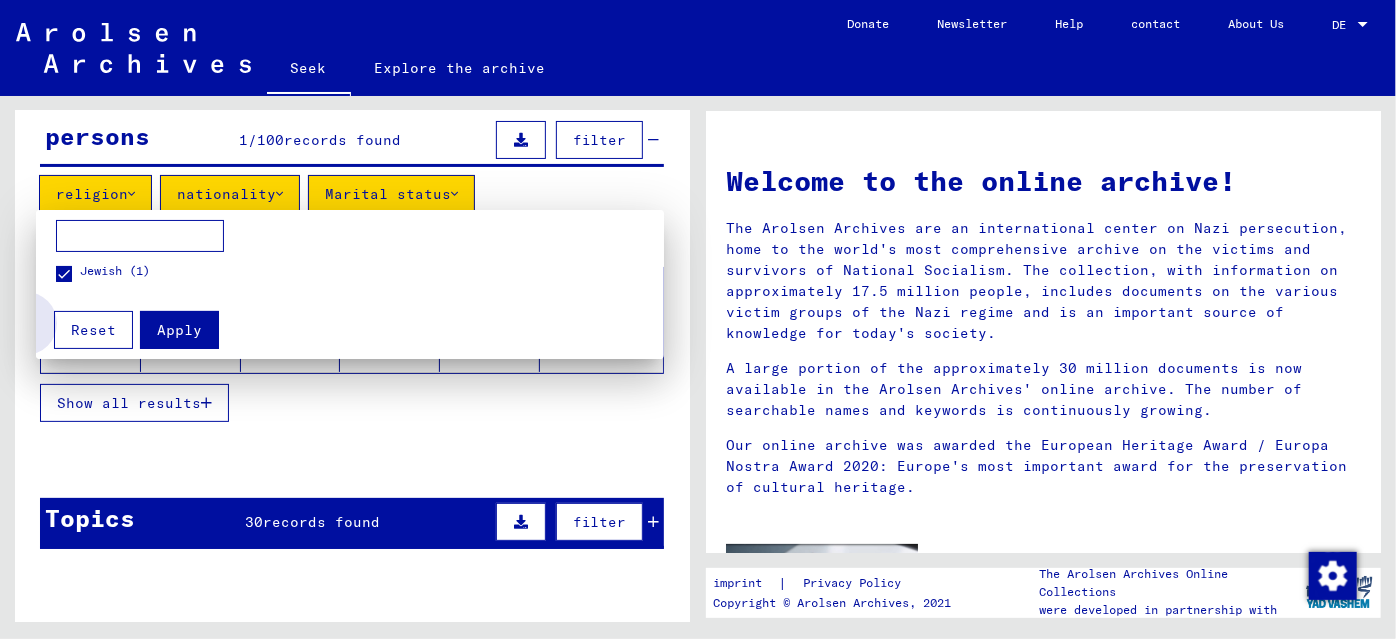 click on "Reset" at bounding box center (93, 330) 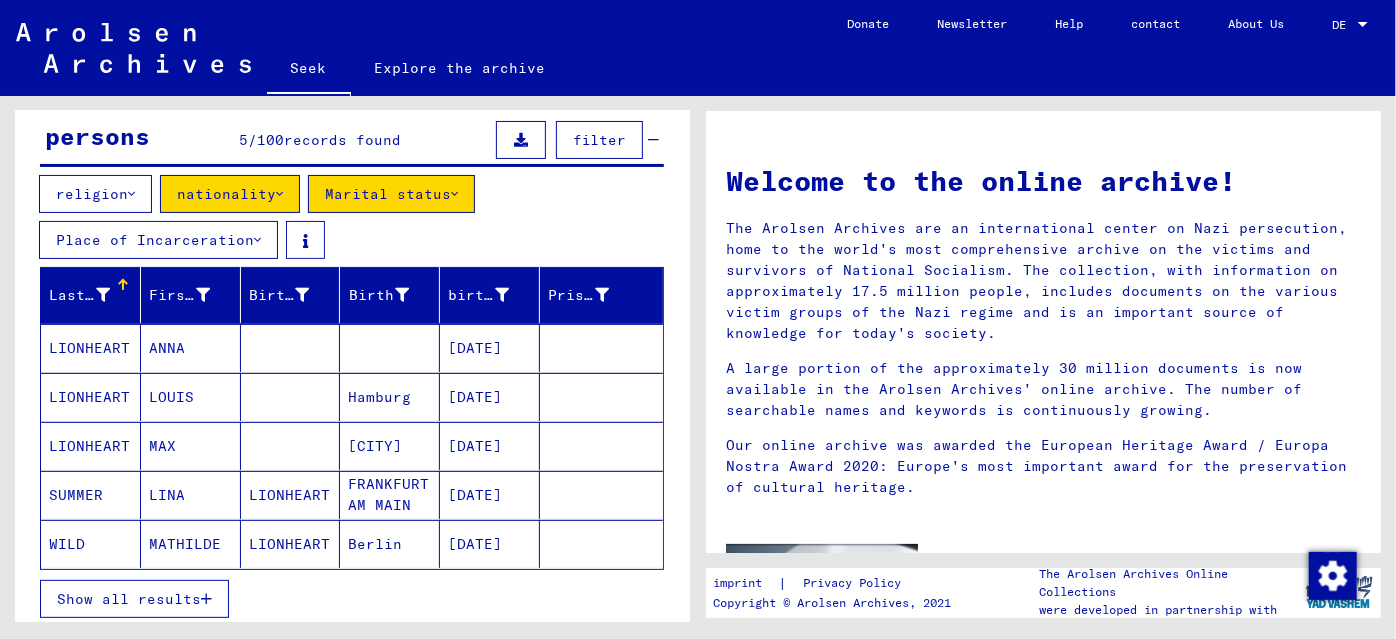 click on "nationality" at bounding box center (226, 194) 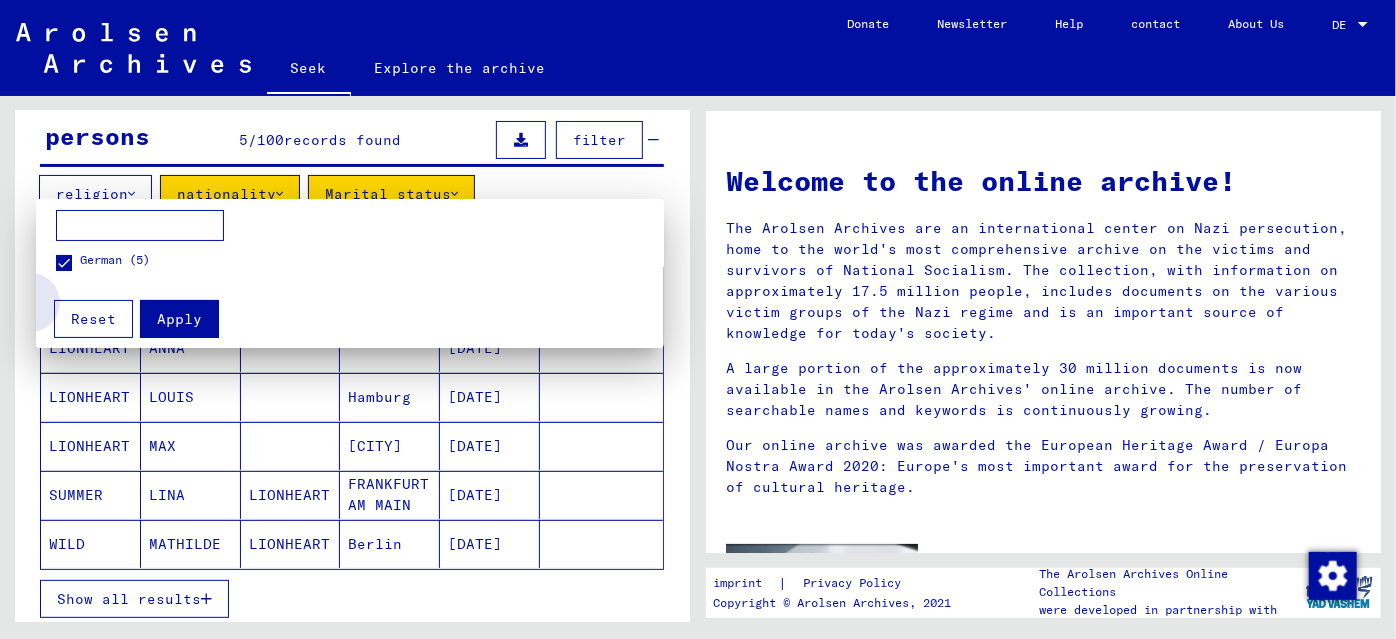 click on "Reset" at bounding box center (93, 319) 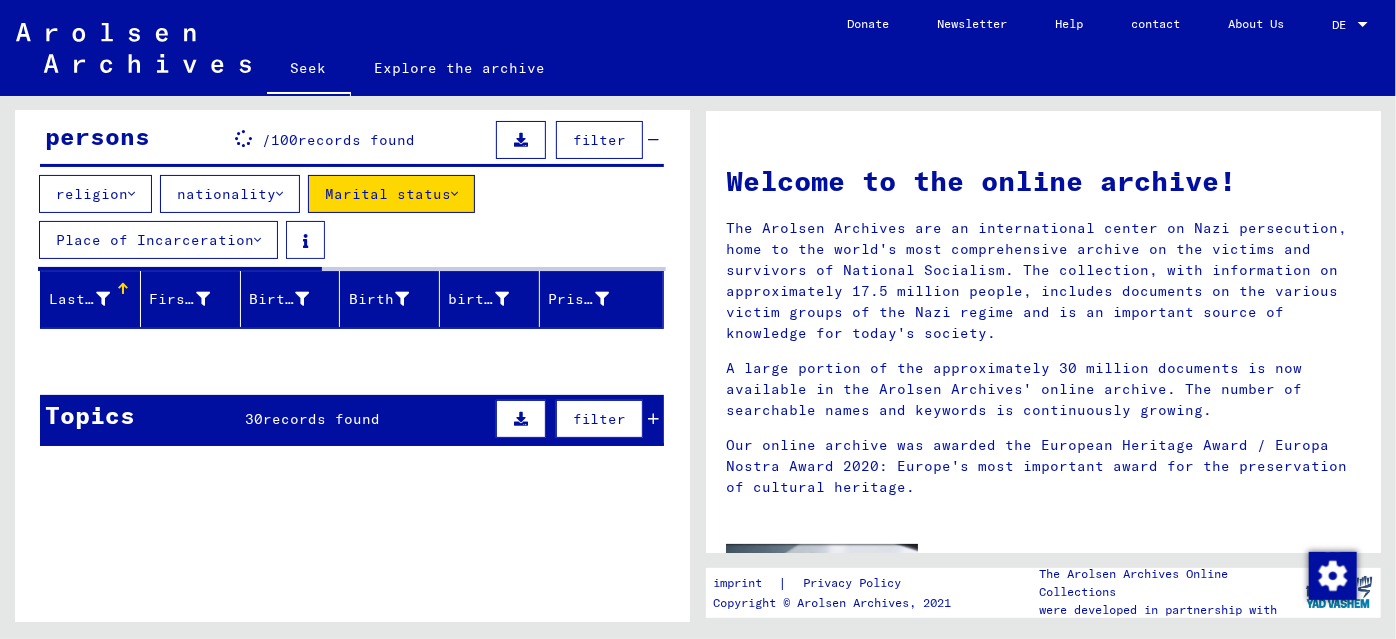 click on "Marital status" at bounding box center [388, 194] 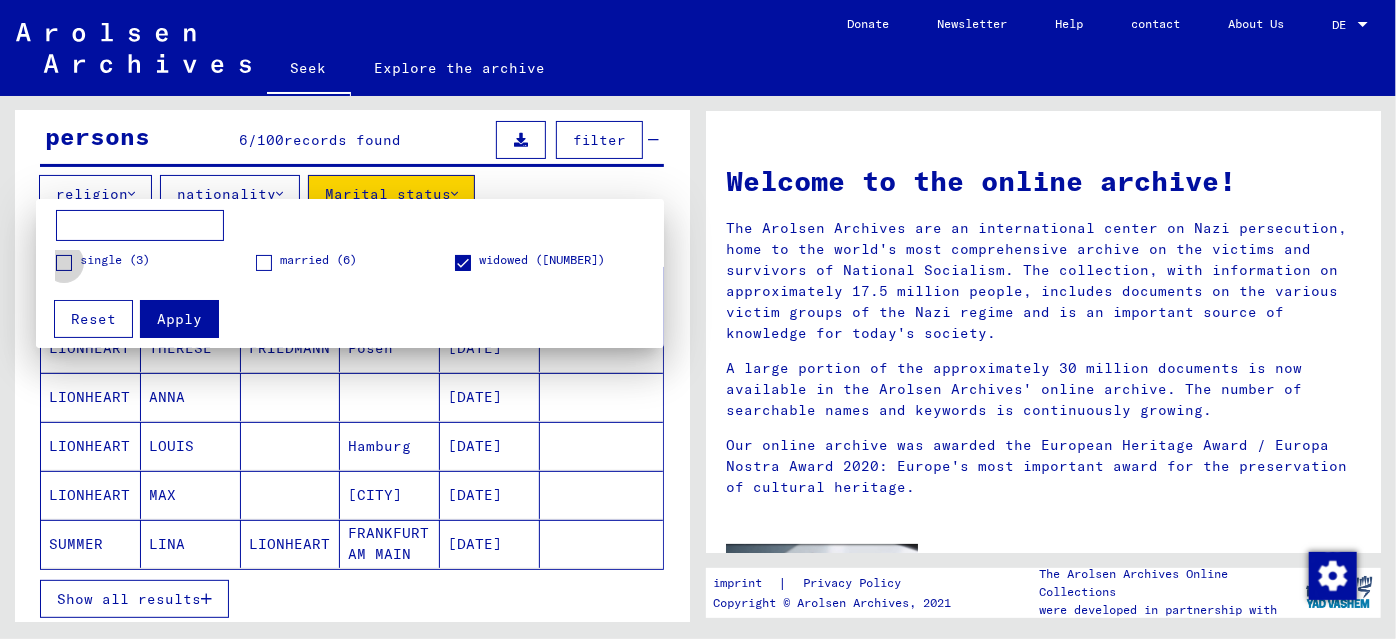 click at bounding box center (64, 263) 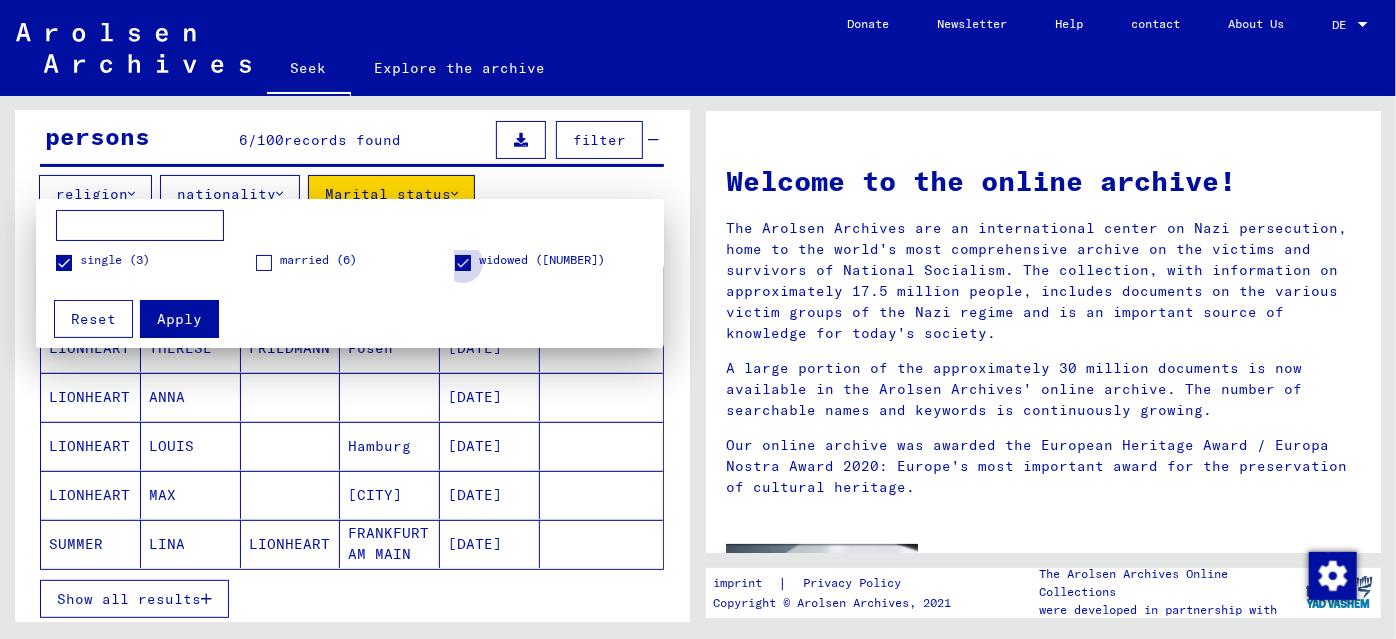 click at bounding box center (463, 263) 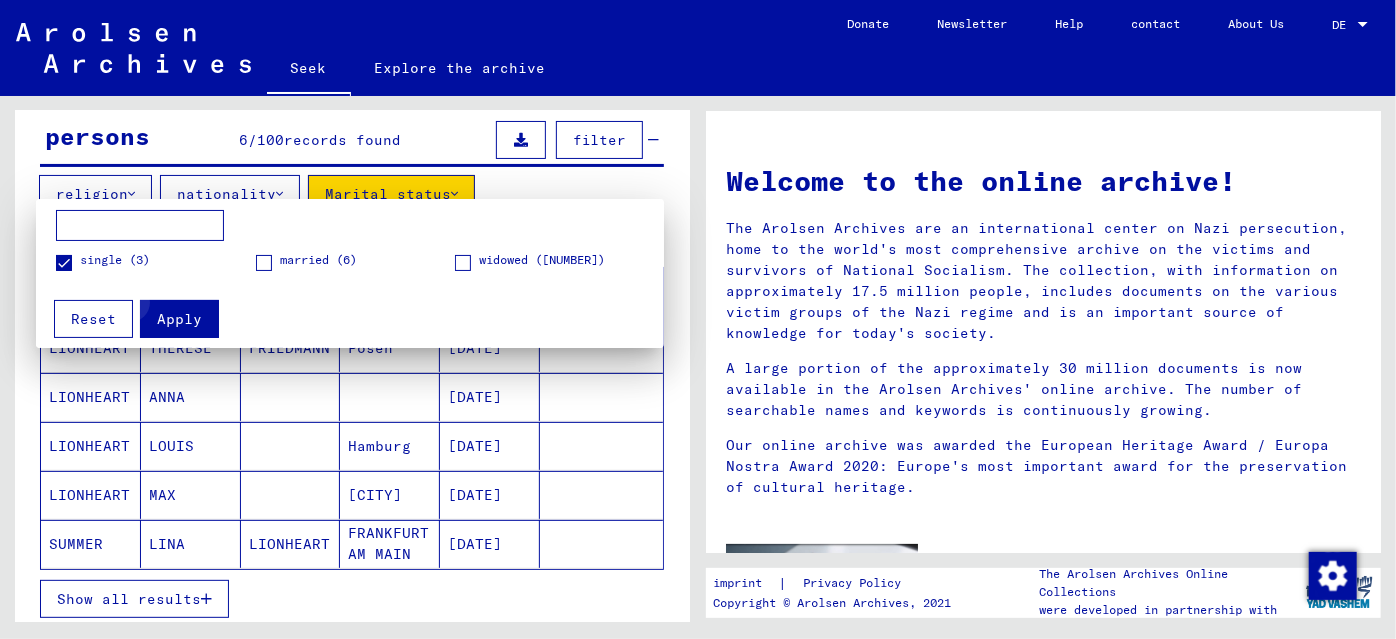 click on "Apply" at bounding box center [179, 319] 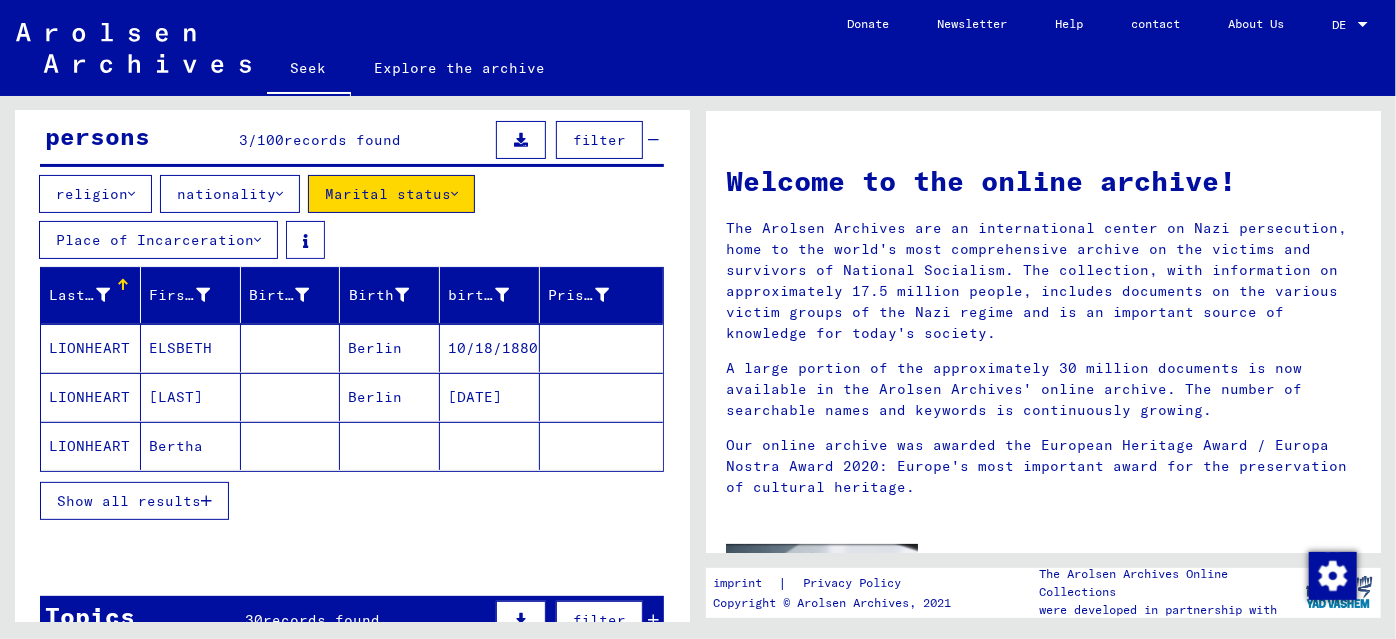 click on "Place of Incarceration" at bounding box center (158, 240) 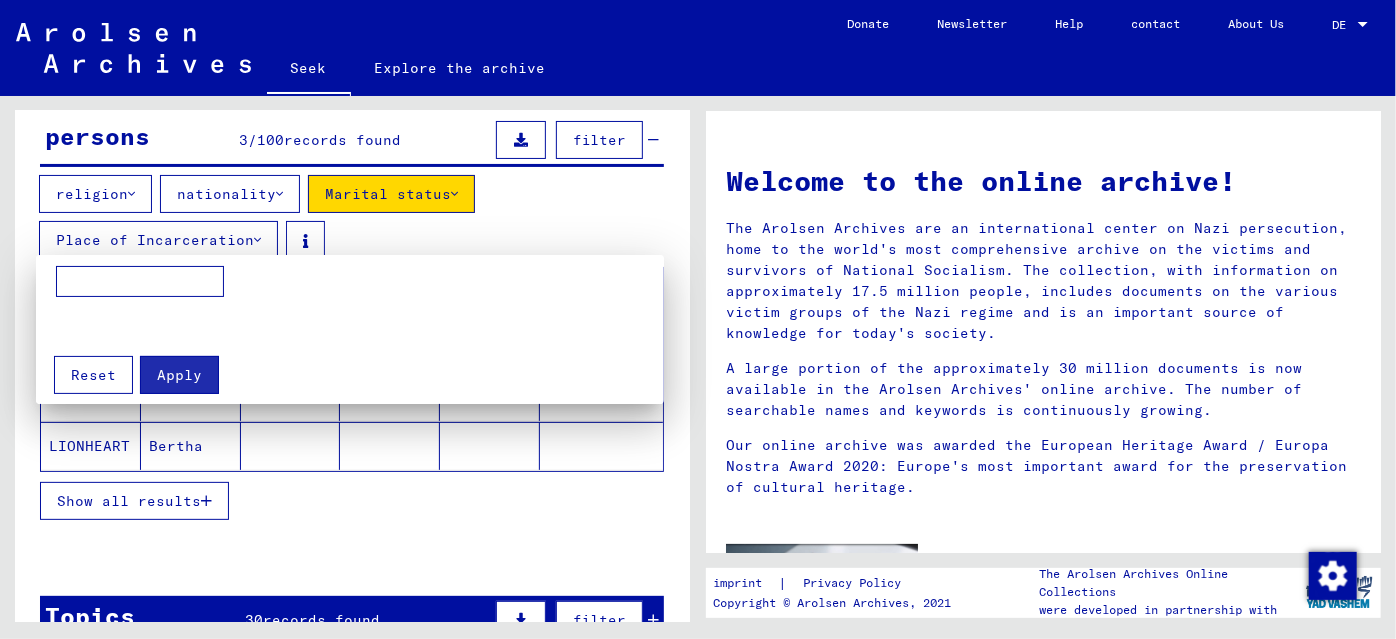 click at bounding box center (698, 319) 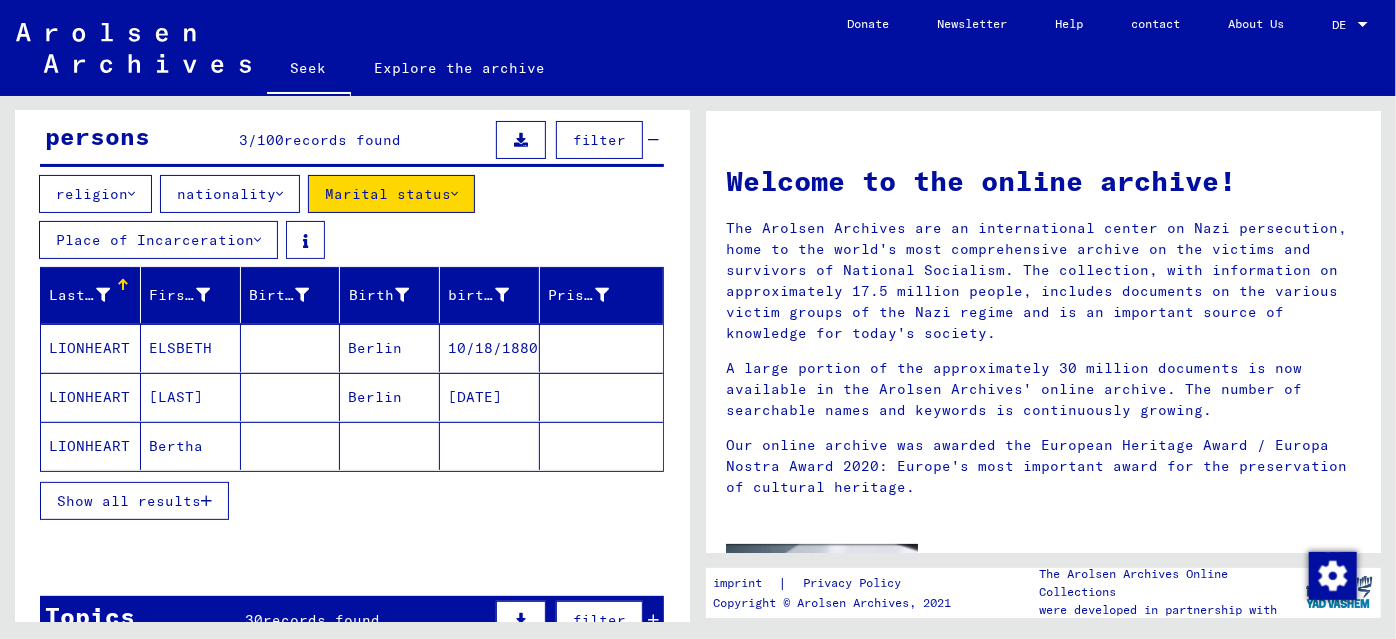 click on "Marital status" at bounding box center [391, 194] 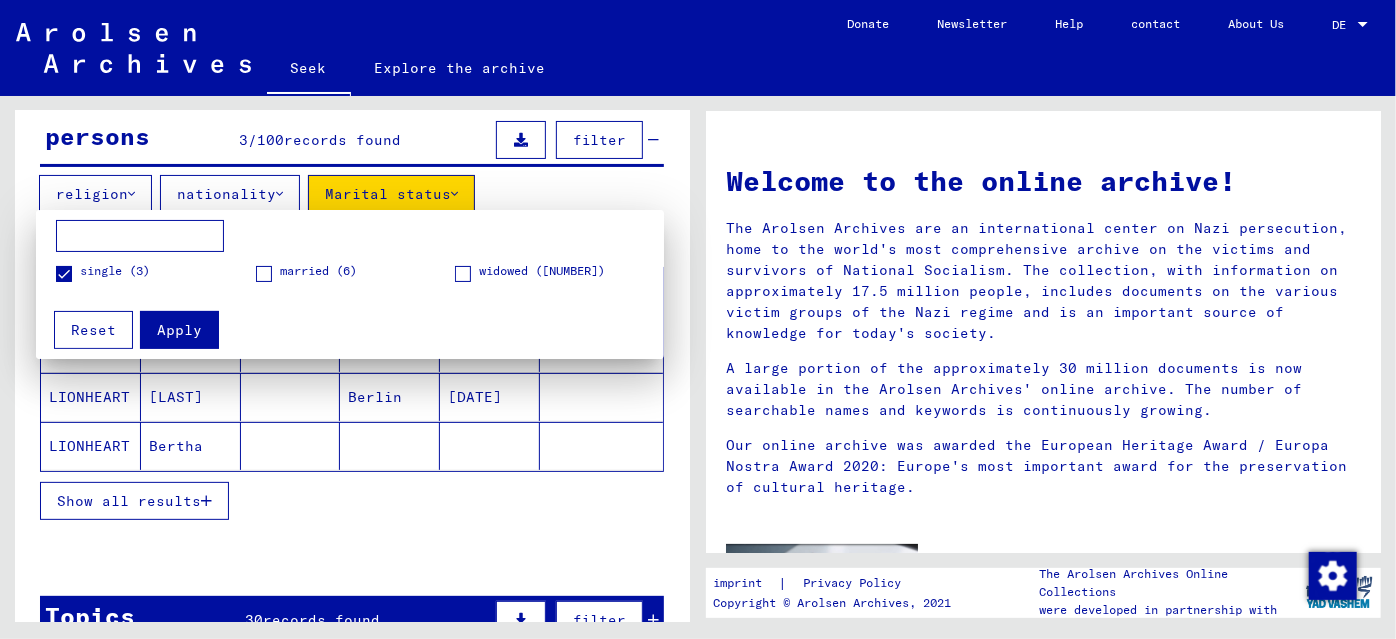 click at bounding box center (698, 319) 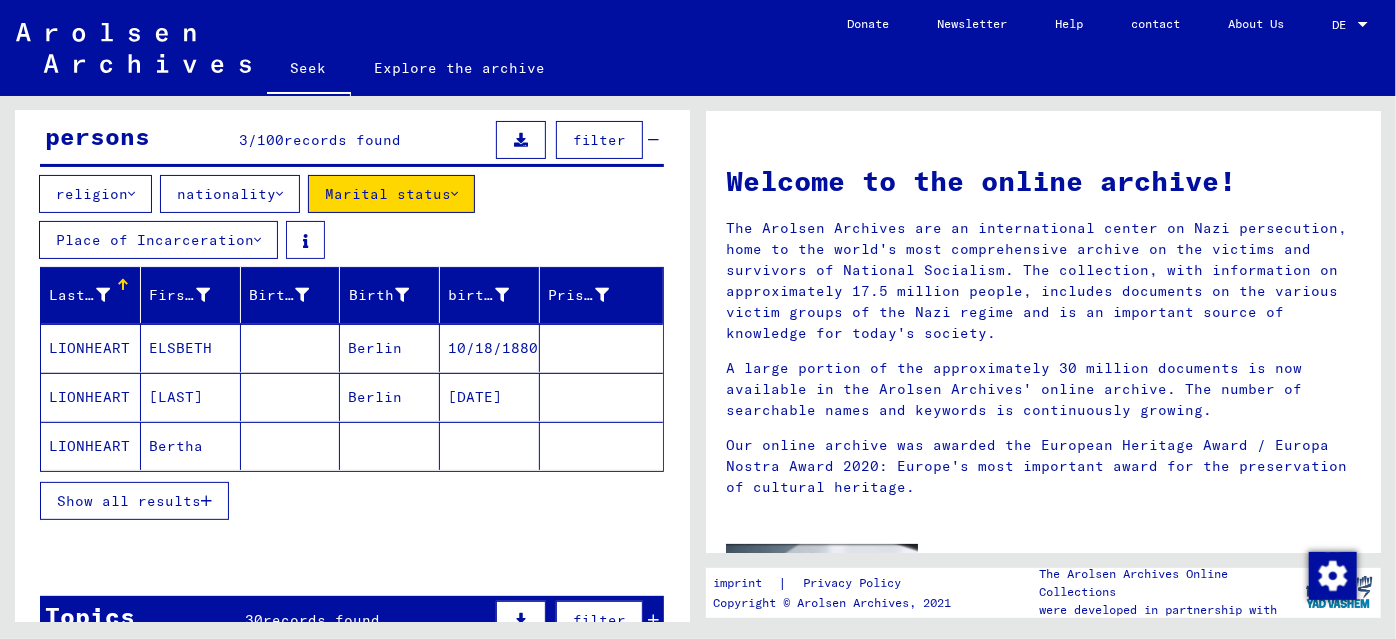 click on "religion nationality Marital status Place of Incarceration" at bounding box center [352, 221] 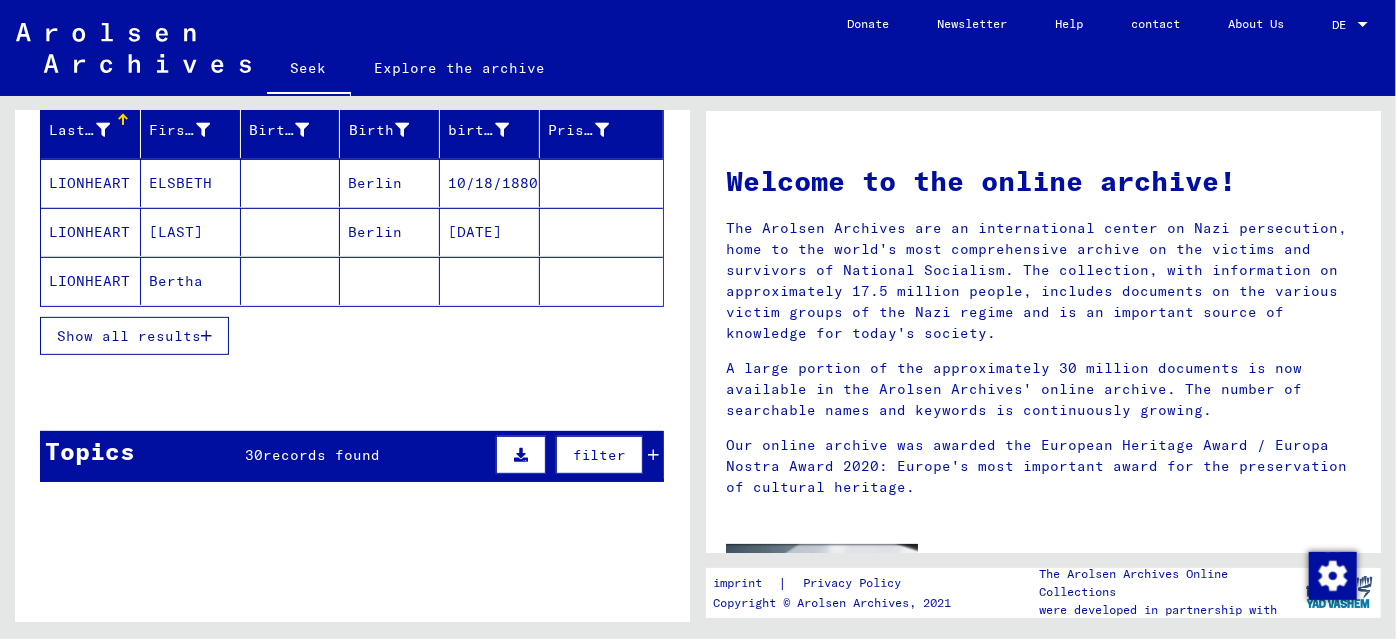 scroll, scrollTop: 363, scrollLeft: 0, axis: vertical 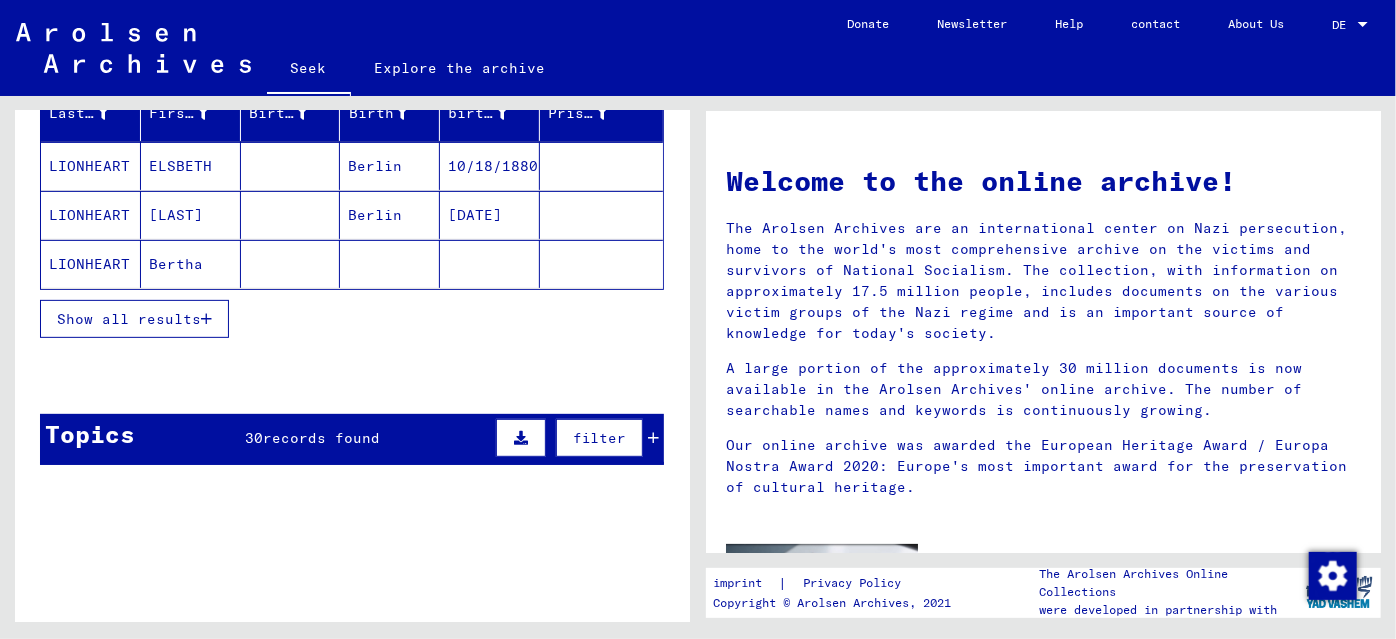 click on "Show all results" at bounding box center [129, 319] 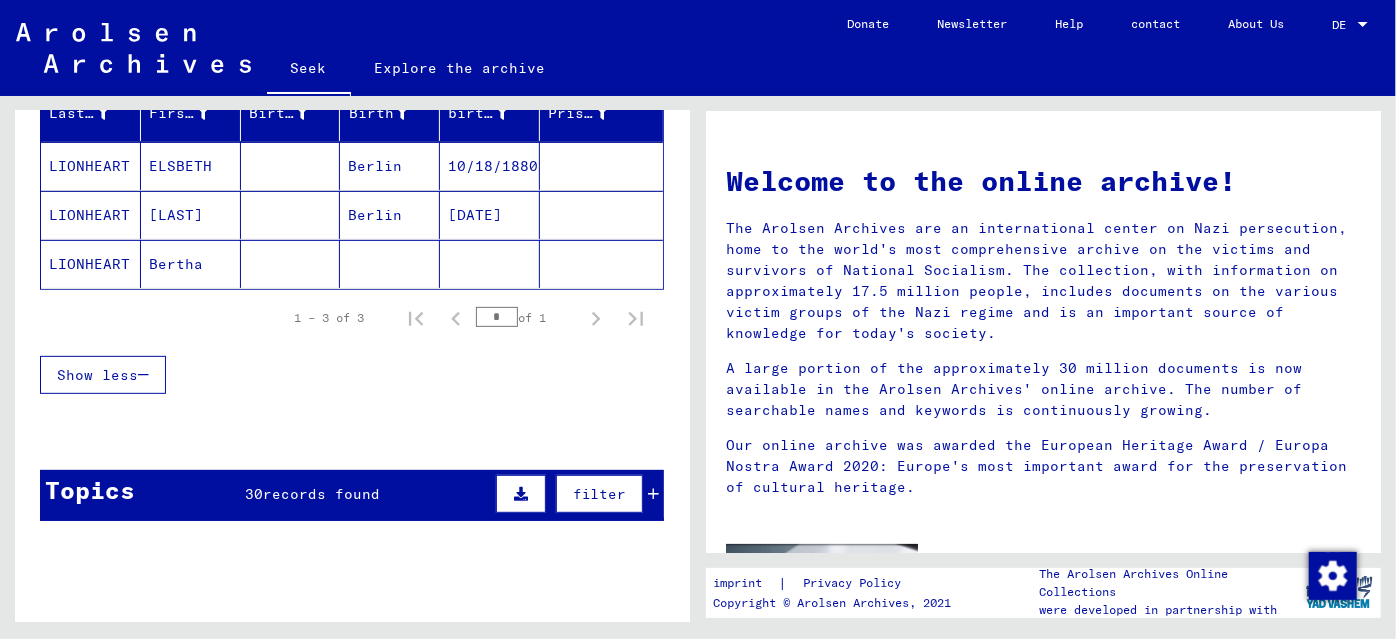 scroll, scrollTop: 0, scrollLeft: 0, axis: both 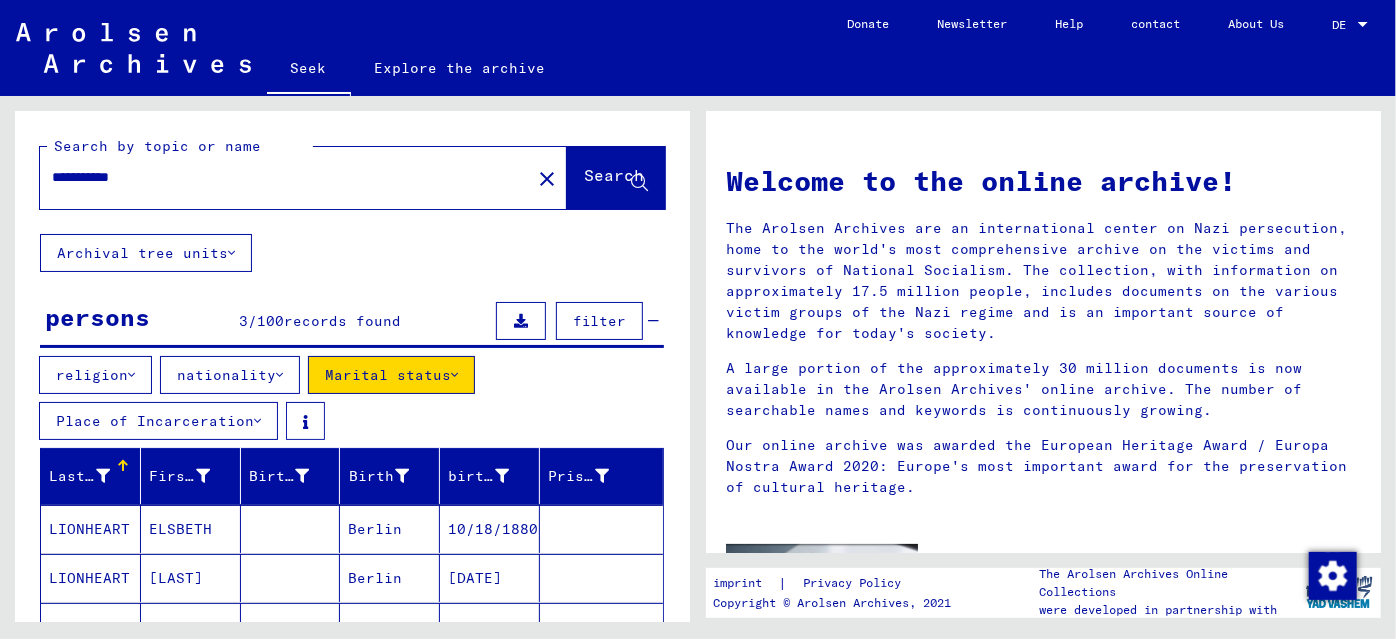click on "*********" at bounding box center (279, 177) 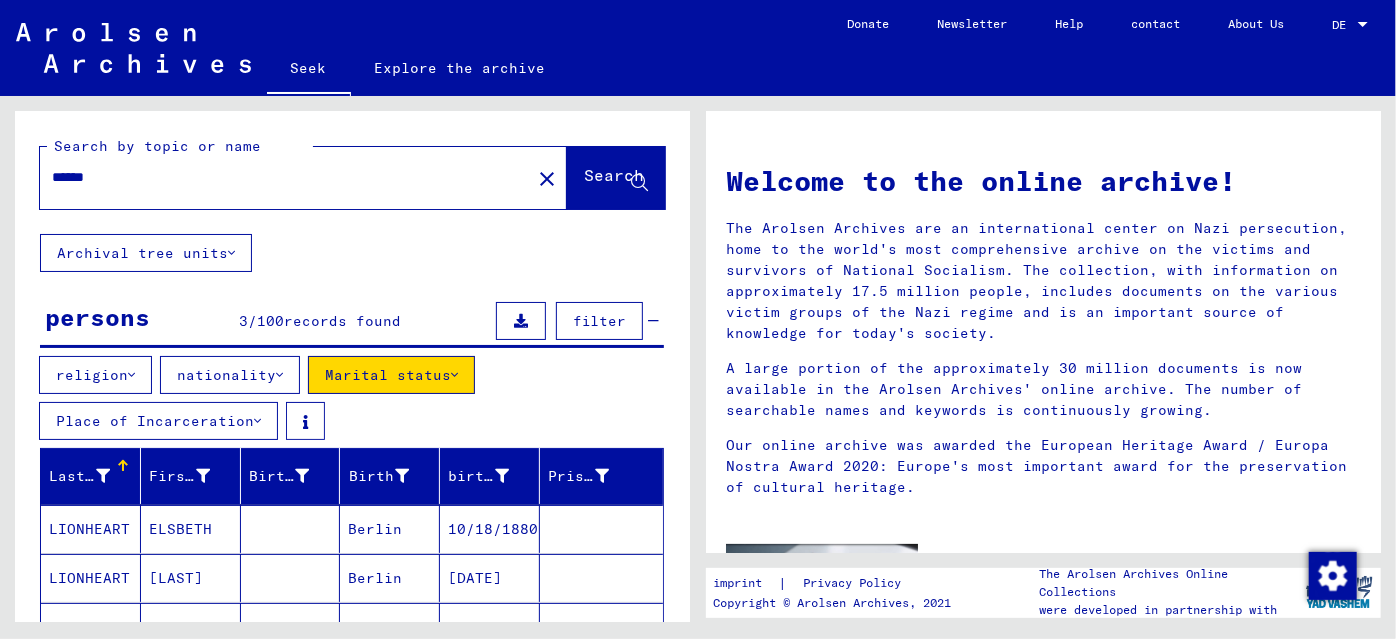 type on "*****" 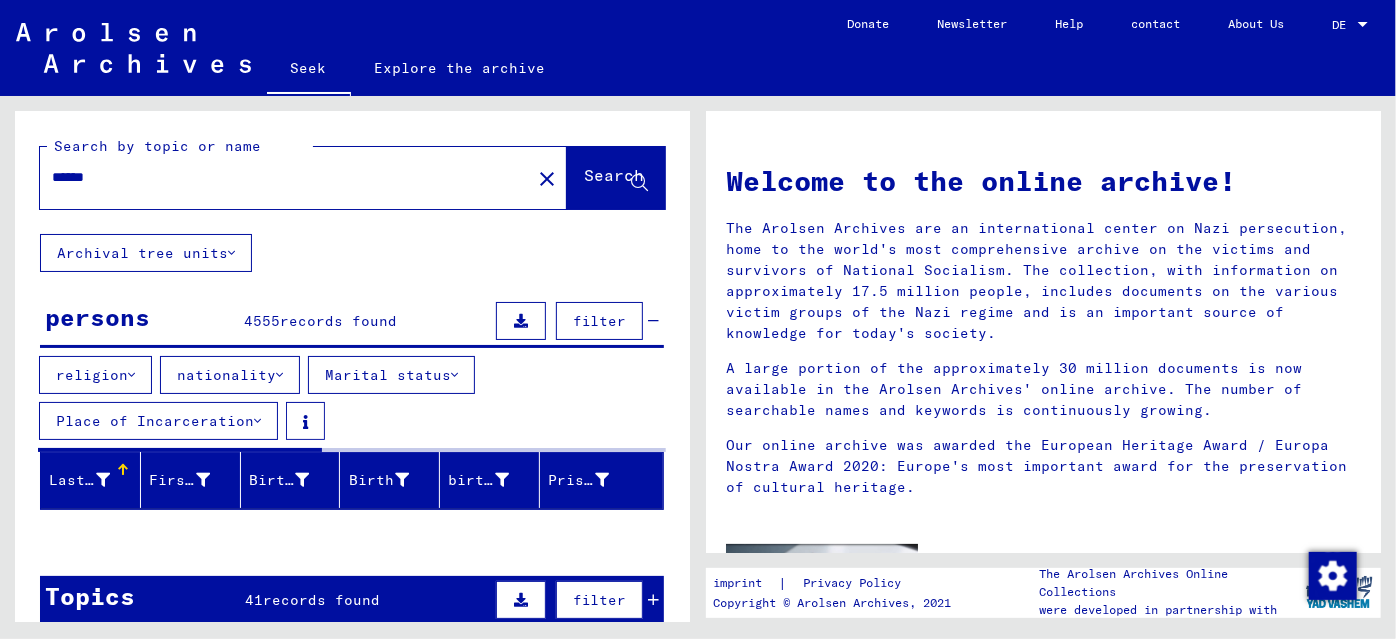 click on "religion" at bounding box center [92, 375] 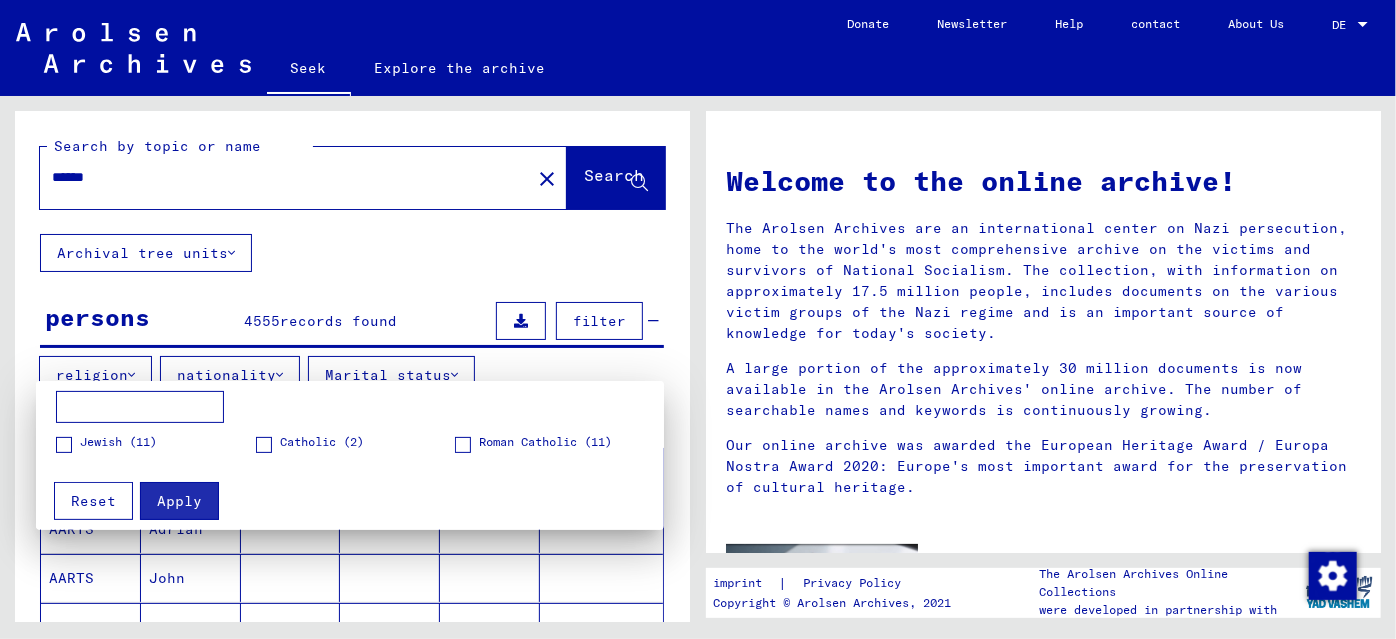 click at bounding box center (64, 445) 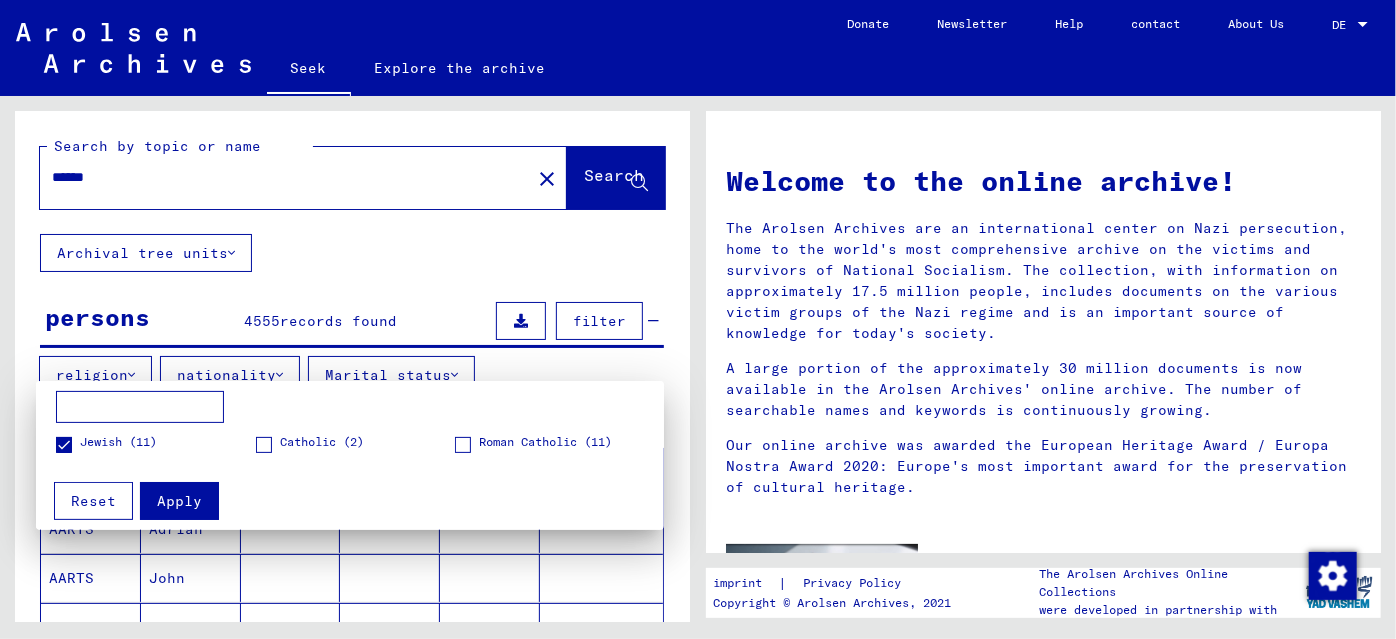 click on "Apply" at bounding box center (179, 501) 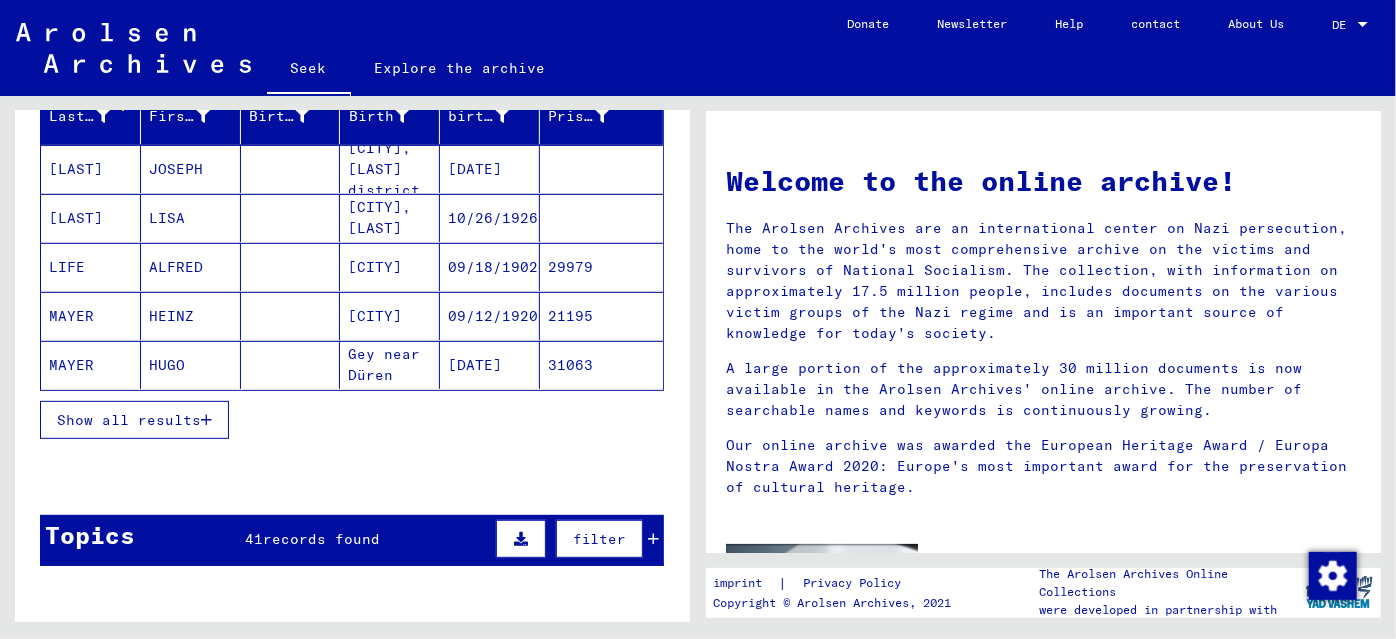 scroll, scrollTop: 381, scrollLeft: 0, axis: vertical 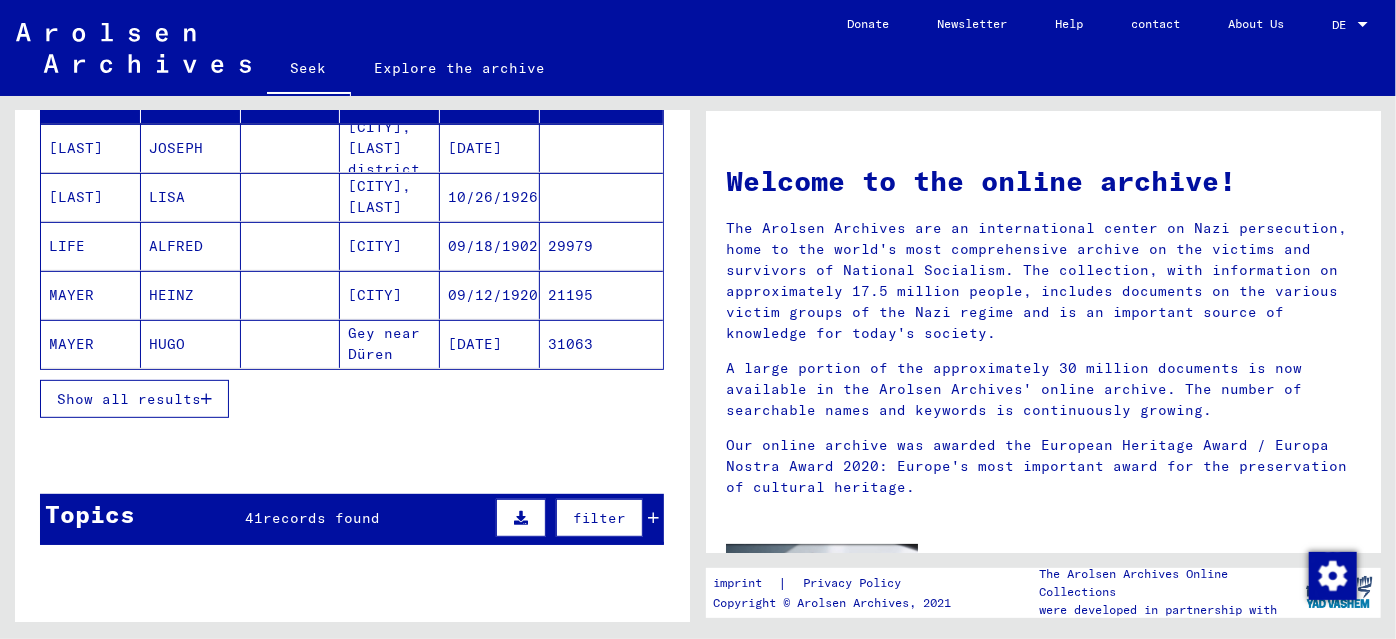 click on "Show all results" at bounding box center (129, 399) 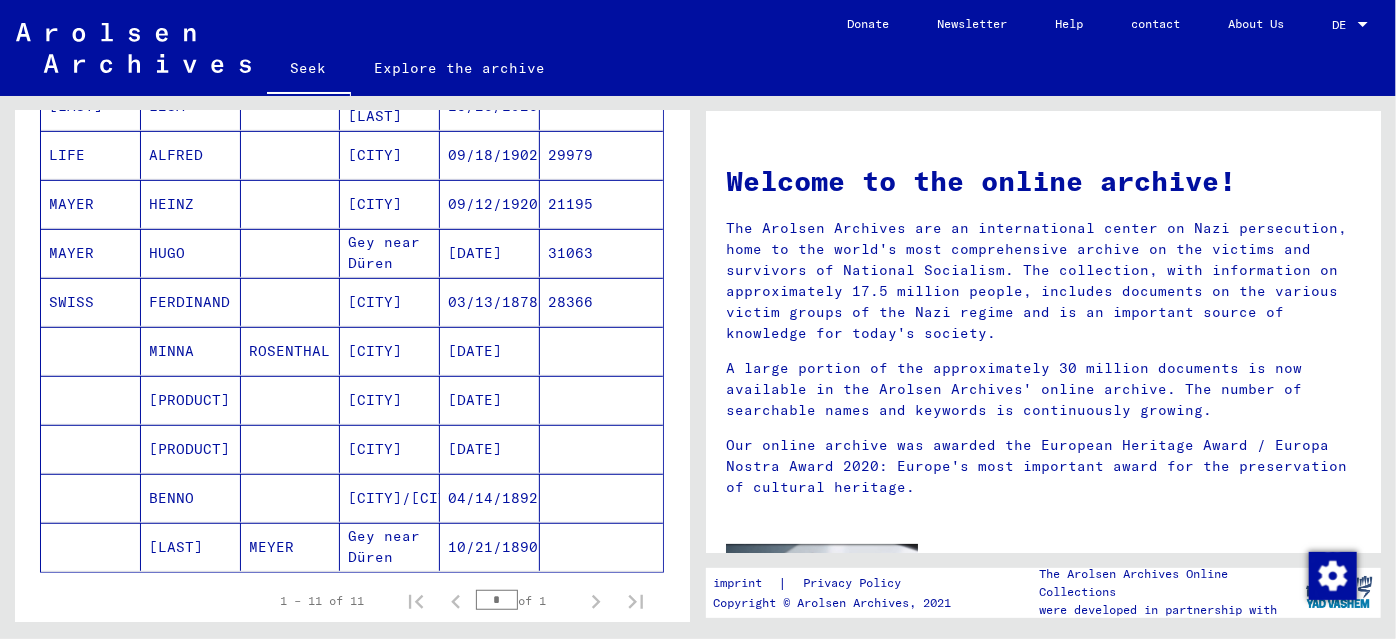 scroll, scrollTop: 290, scrollLeft: 0, axis: vertical 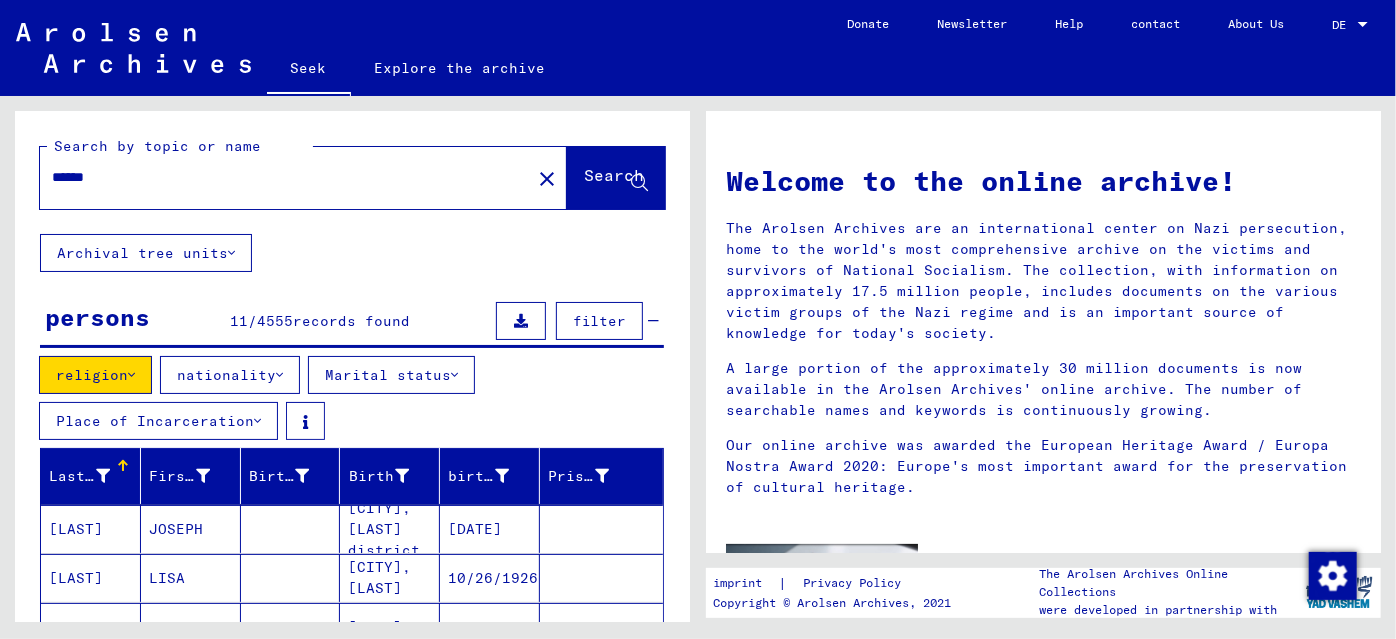 click on "close" 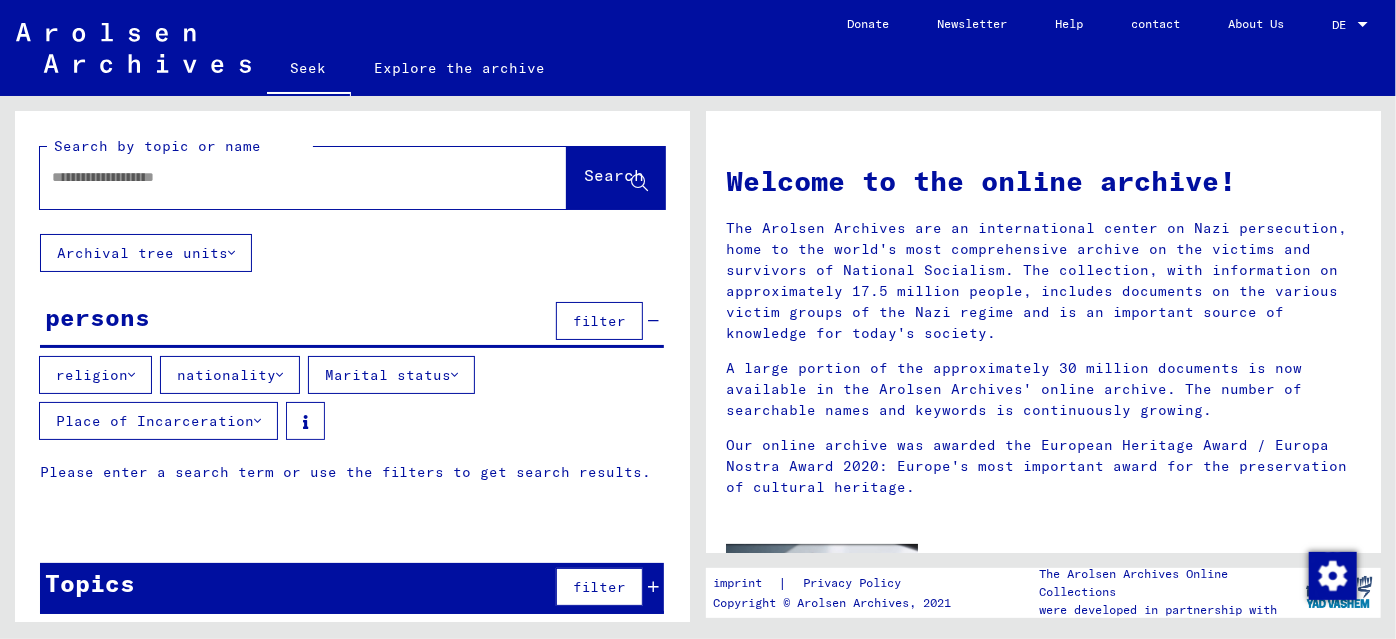 click at bounding box center (279, 177) 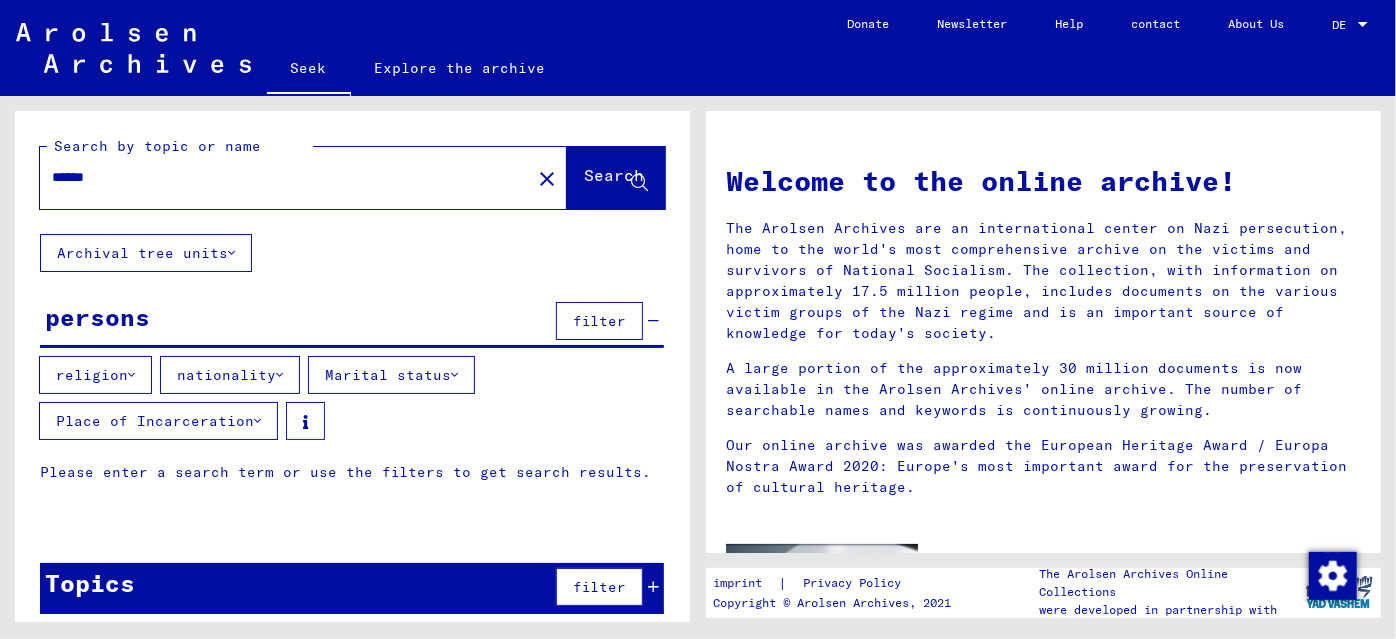 type on "******" 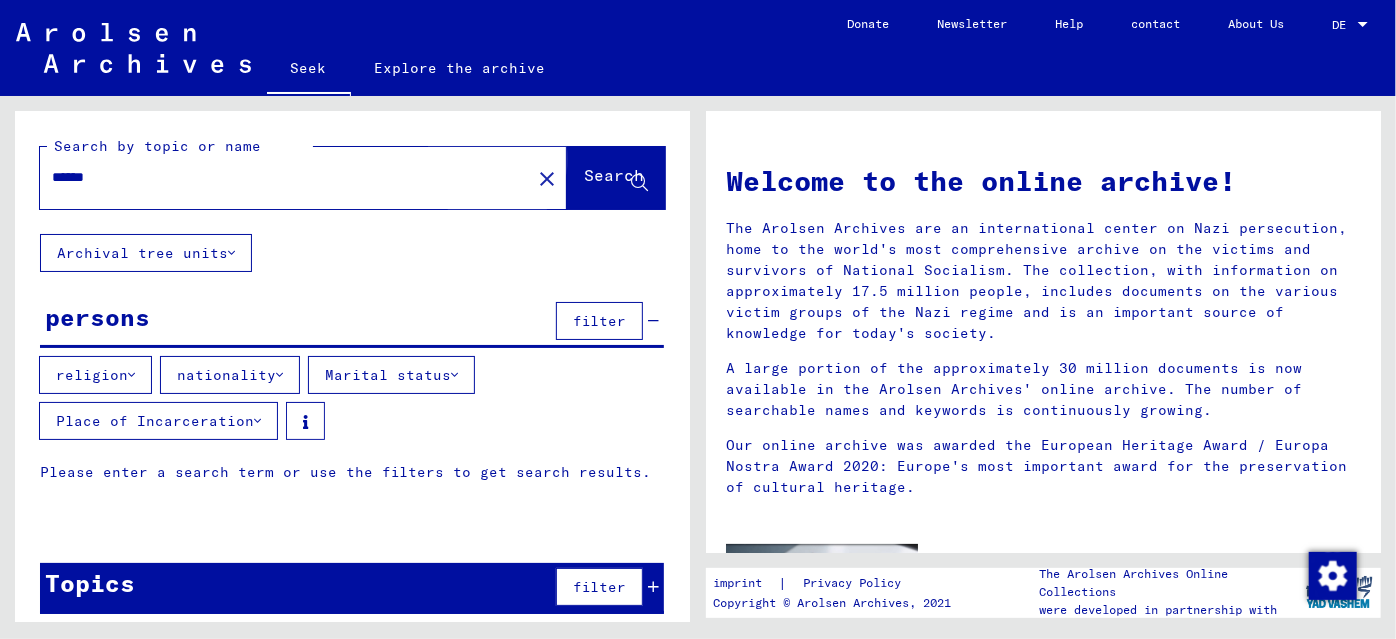 click on "Search" 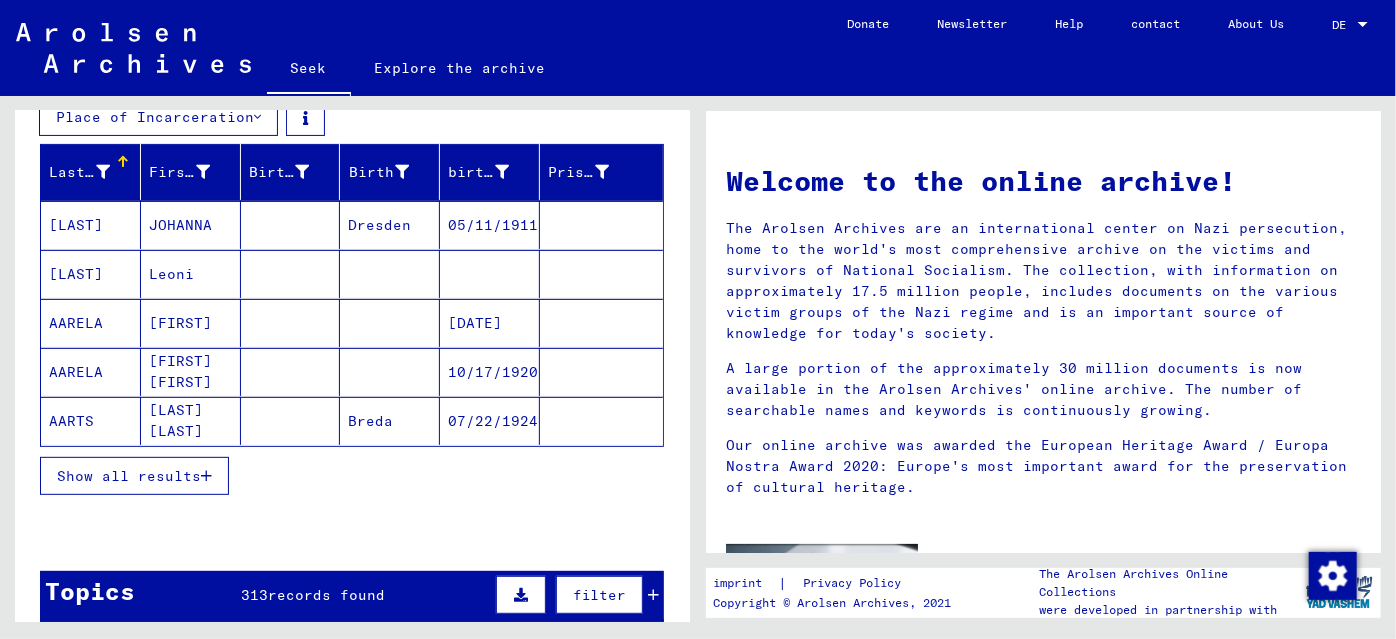 scroll, scrollTop: 334, scrollLeft: 0, axis: vertical 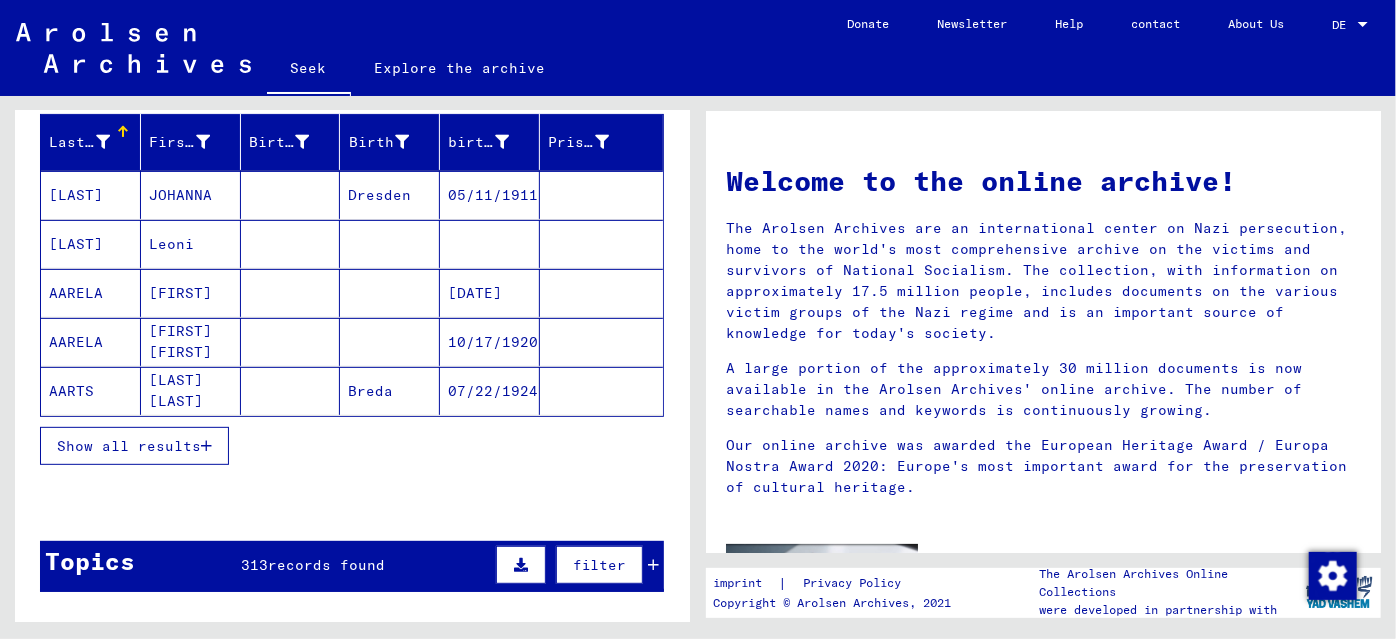 click on "Show all results" at bounding box center [129, 446] 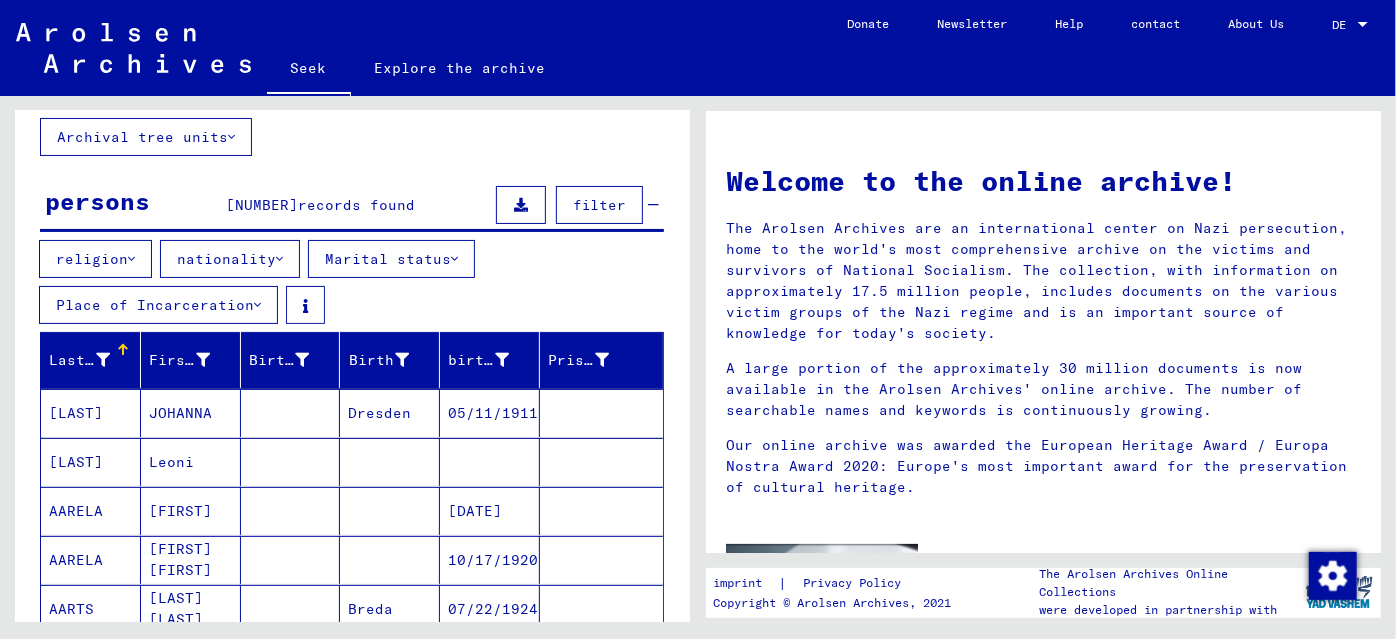 scroll, scrollTop: 0, scrollLeft: 0, axis: both 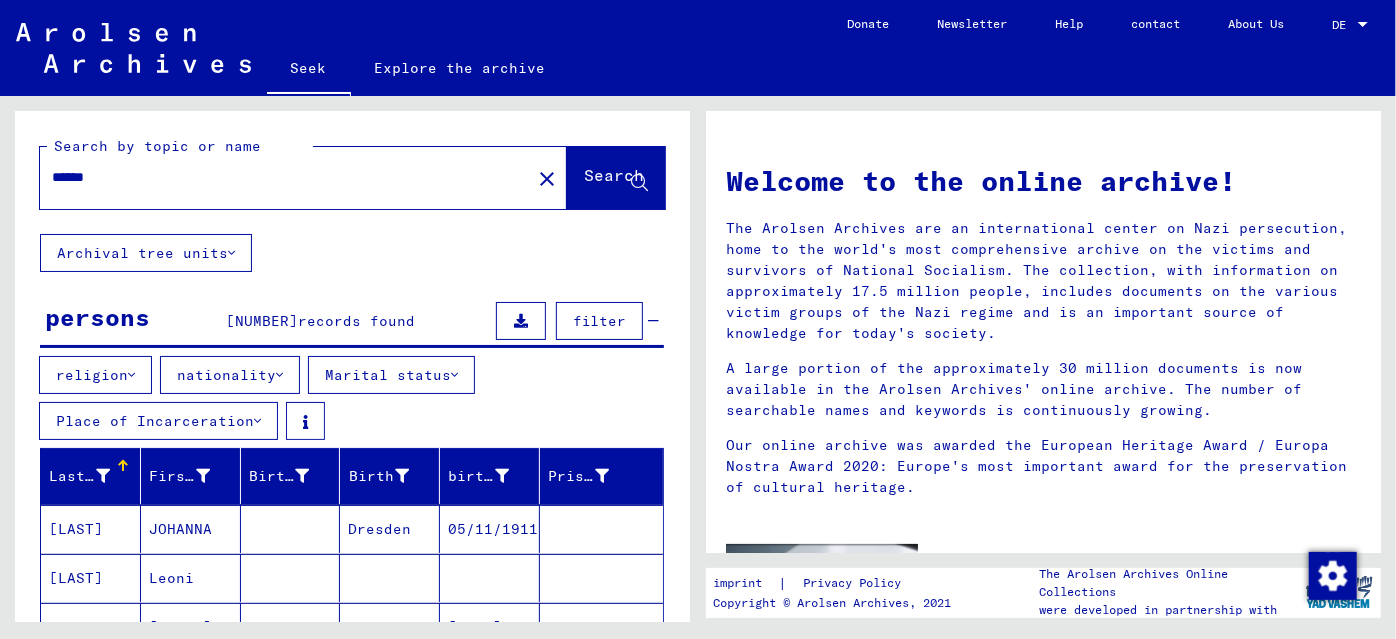 click on "religion" at bounding box center (92, 375) 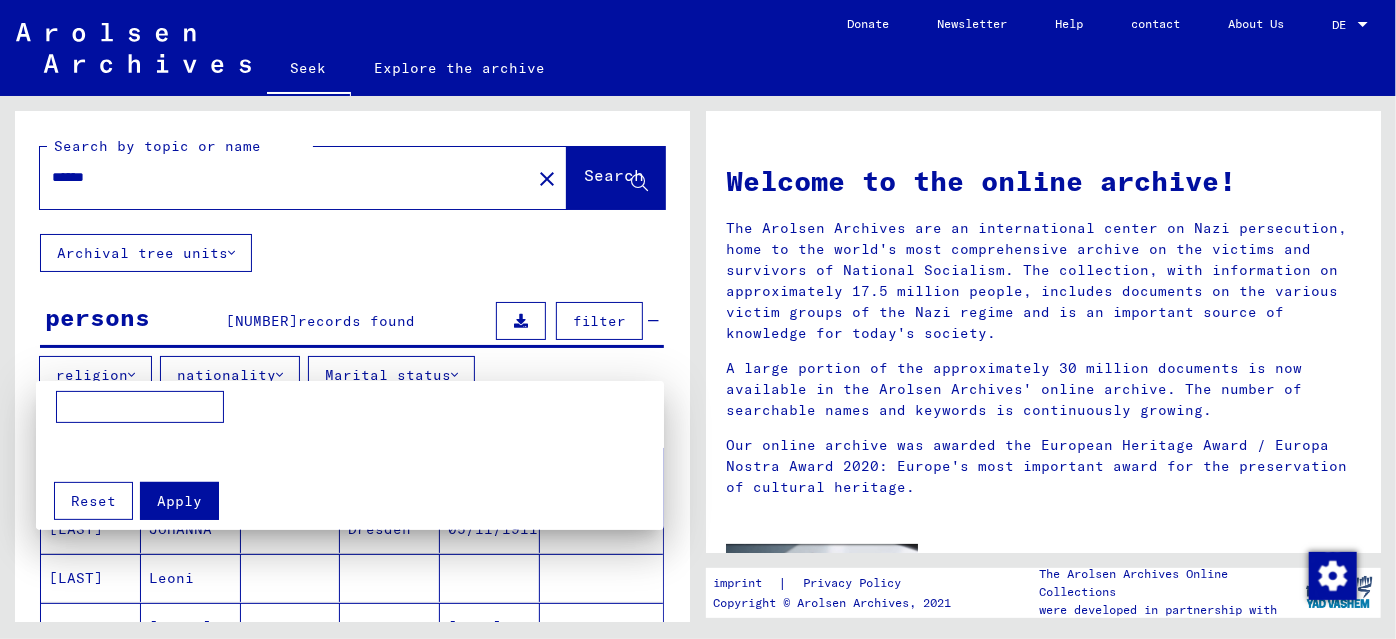 click at bounding box center [140, 407] 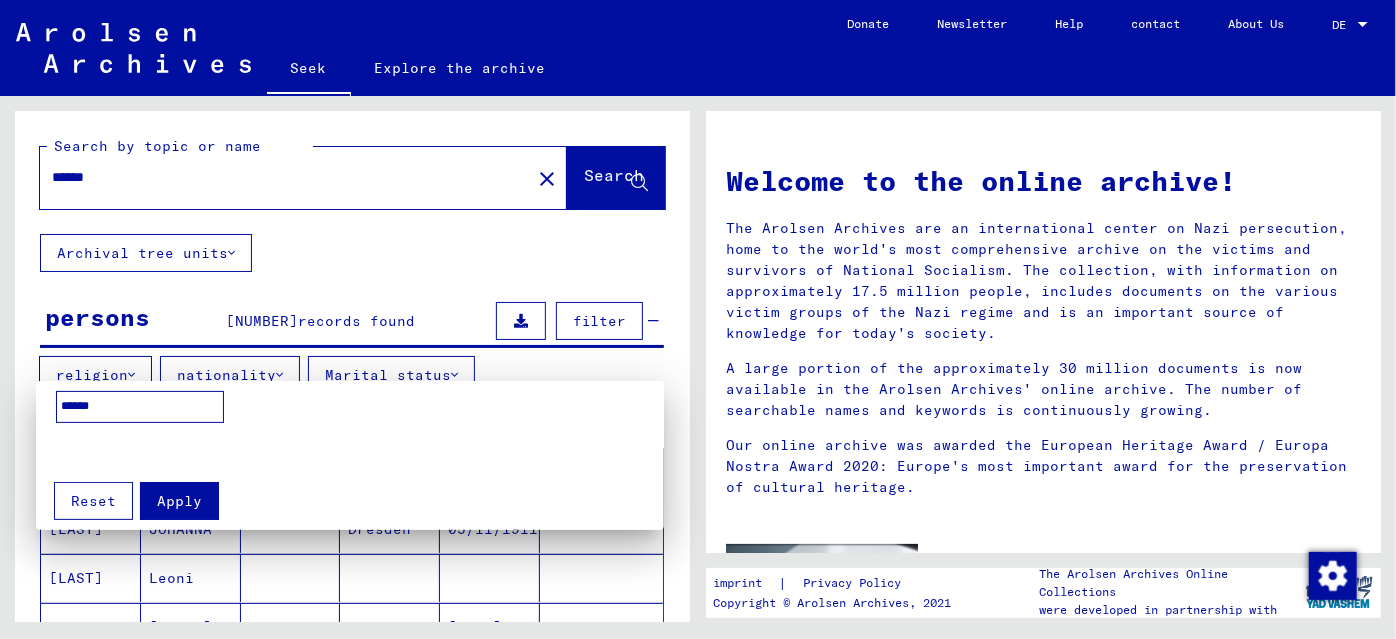 type on "******" 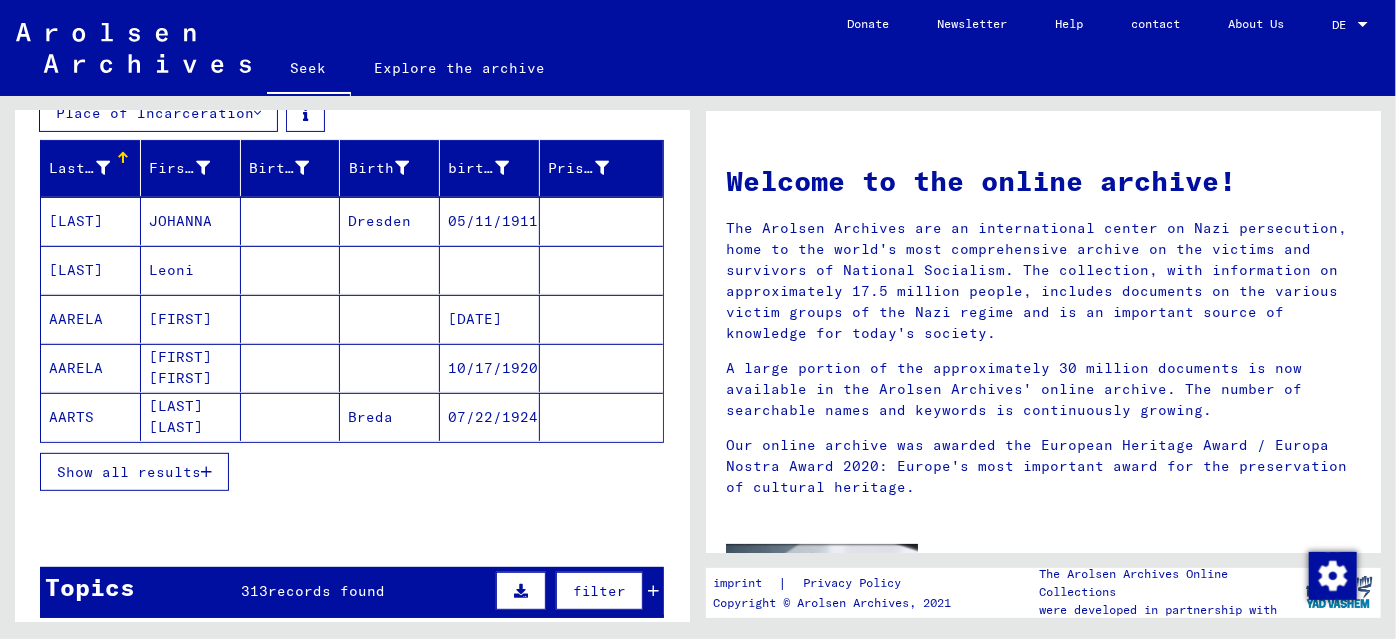 scroll, scrollTop: 332, scrollLeft: 0, axis: vertical 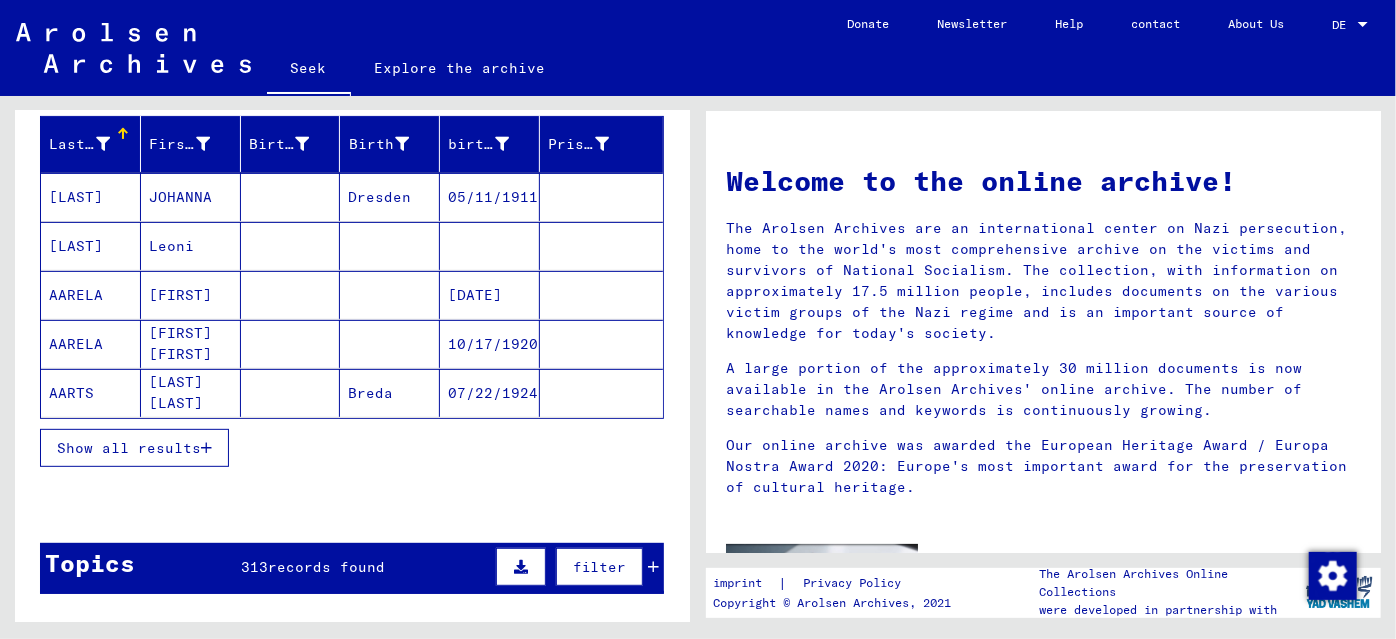 click on "Show all results" at bounding box center [129, 448] 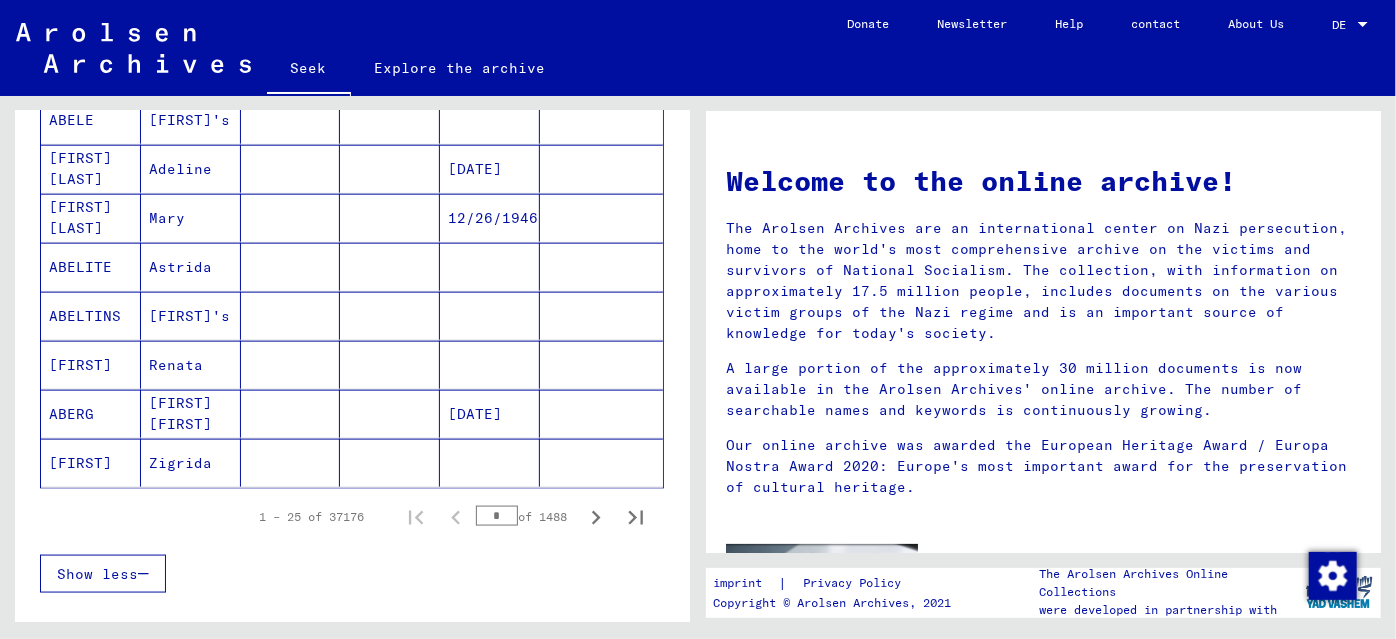 scroll, scrollTop: 1241, scrollLeft: 0, axis: vertical 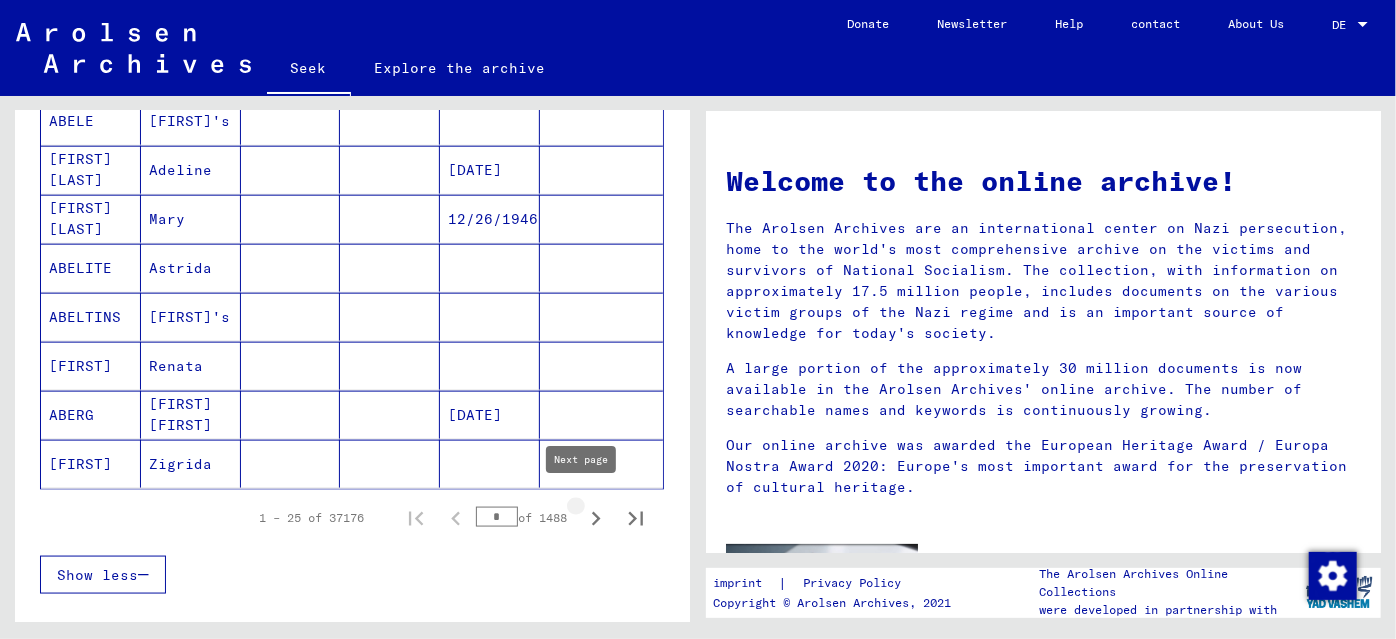 click 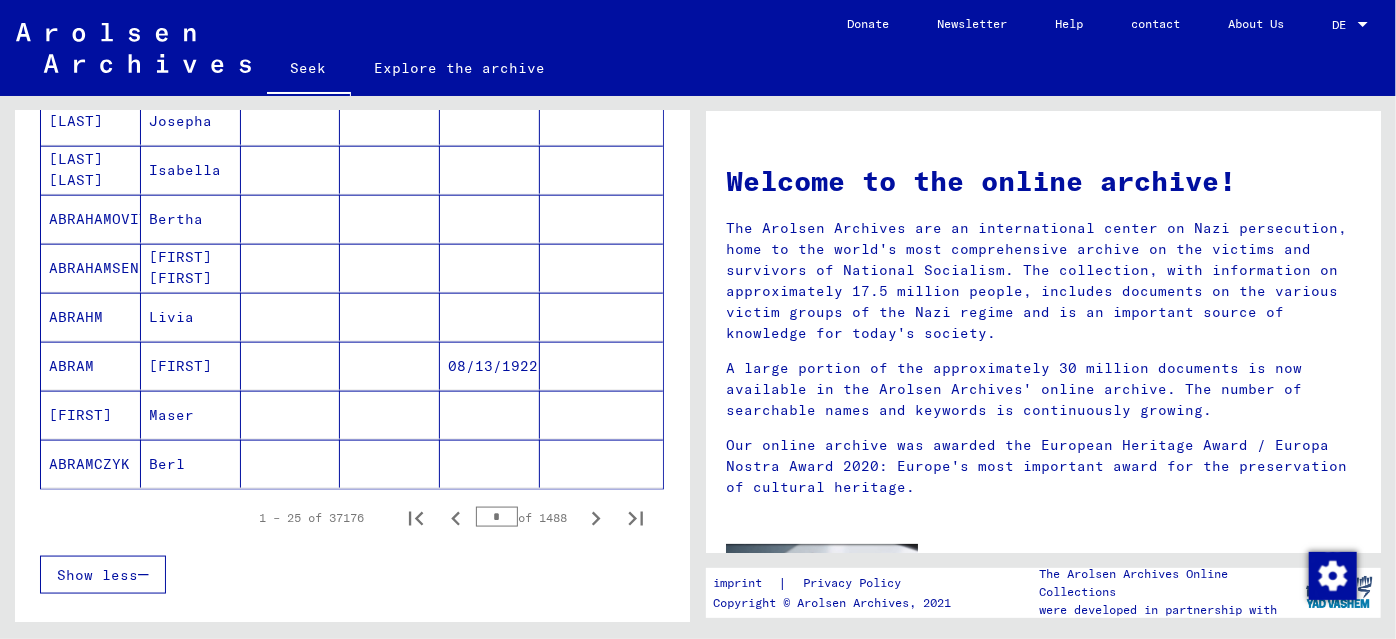 click 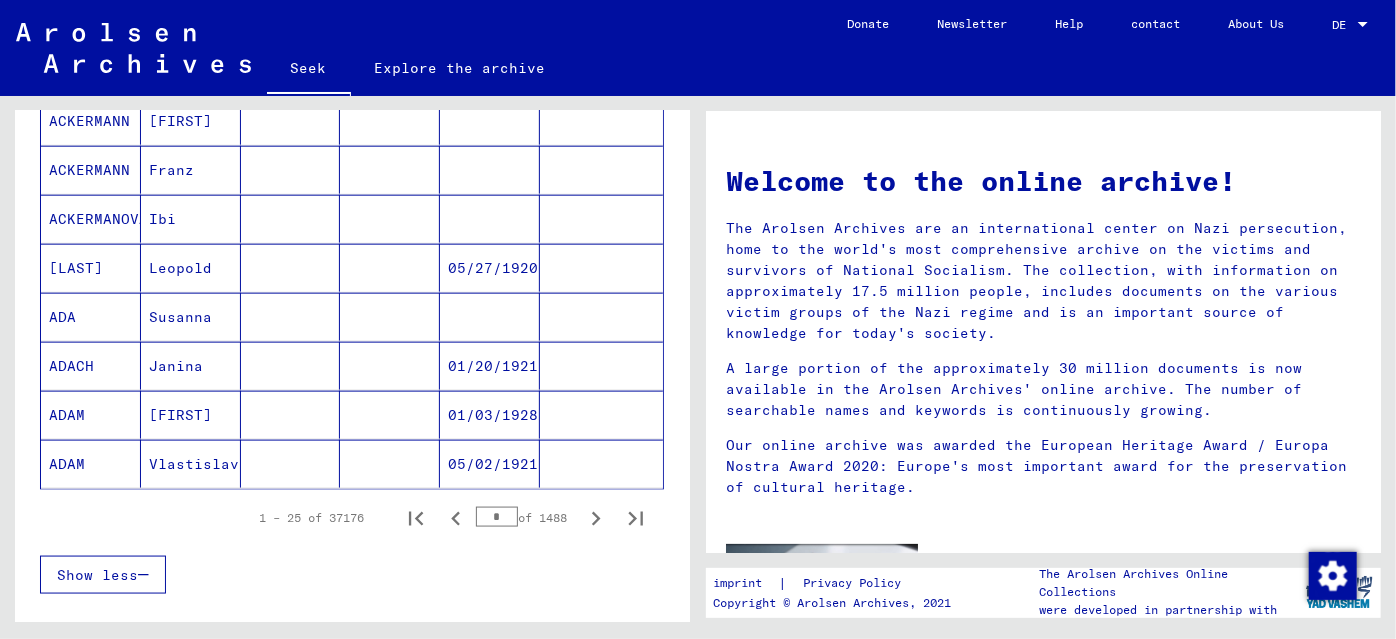 click 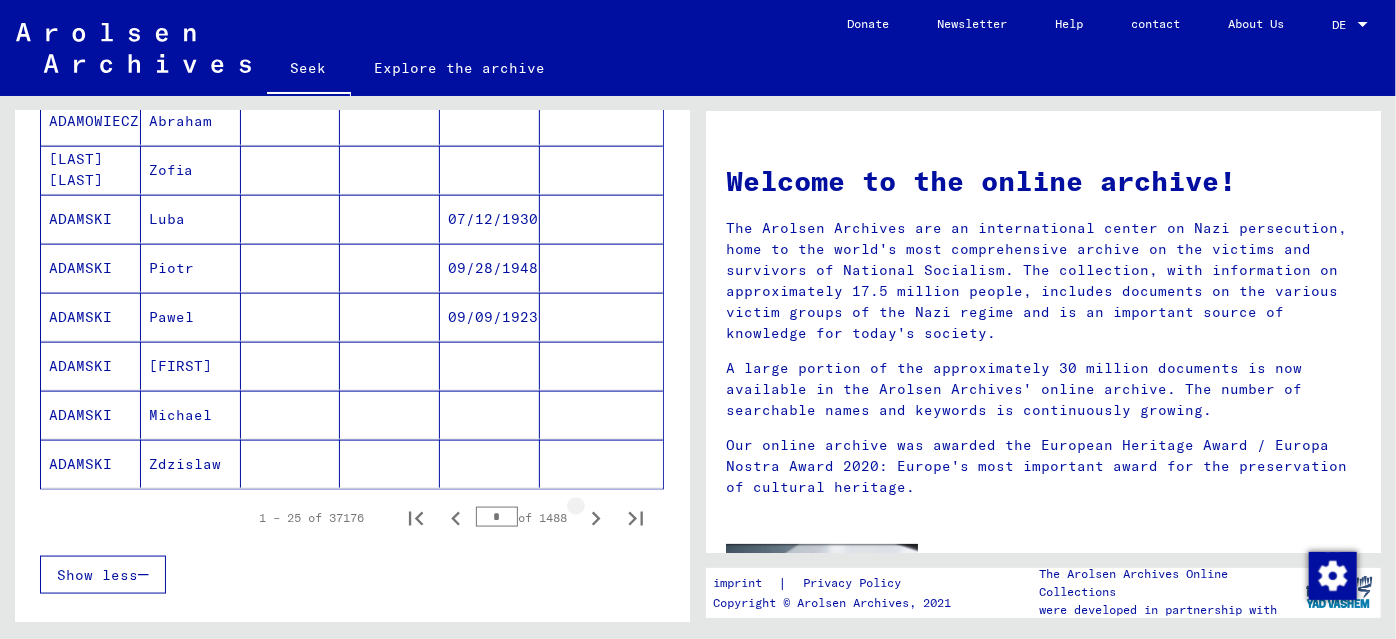 click 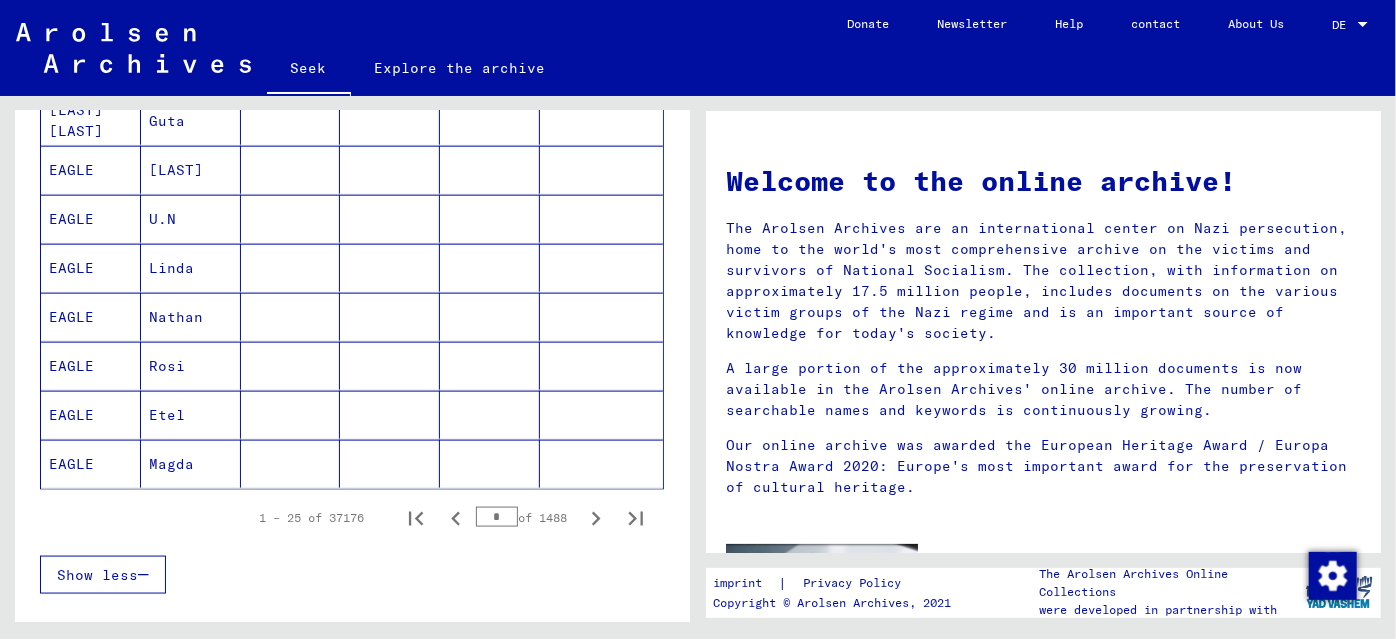click 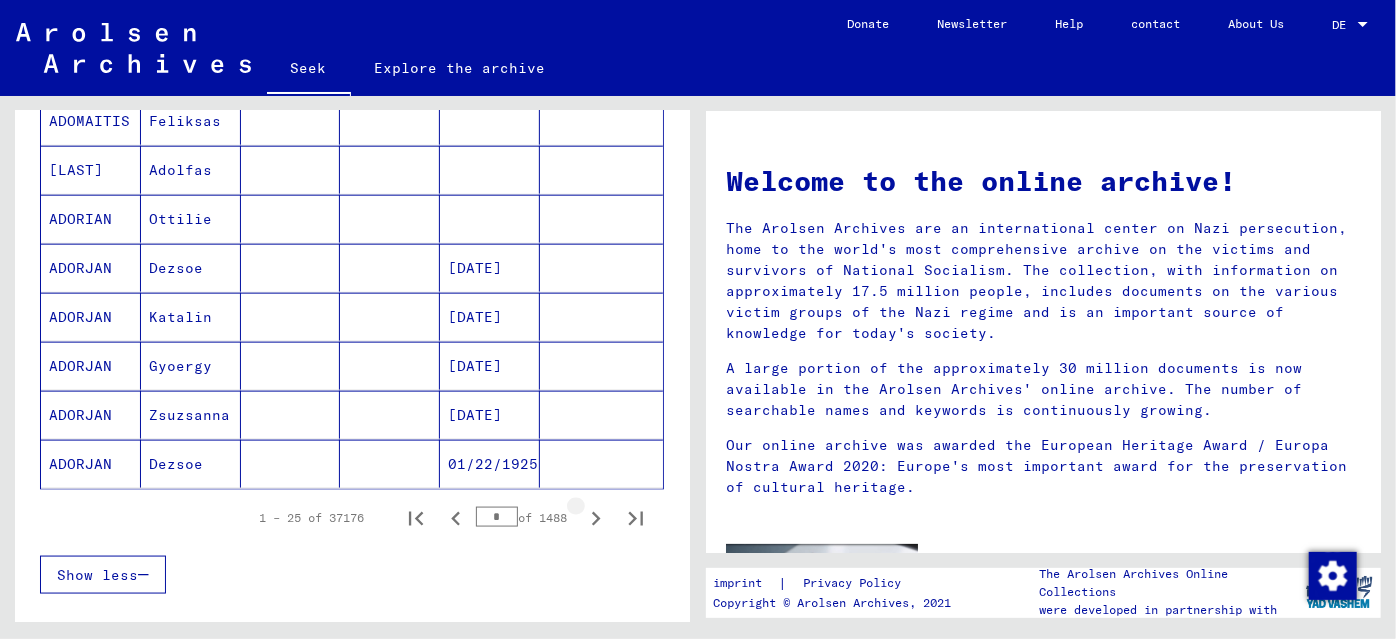 click 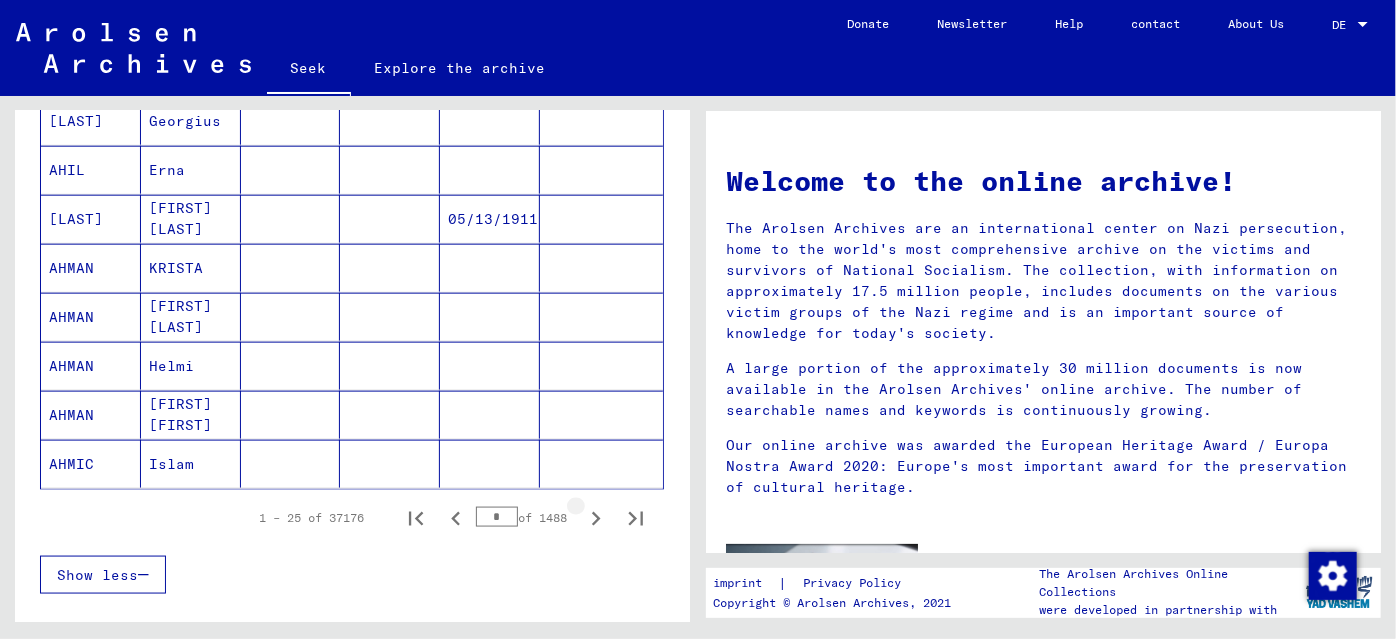 click 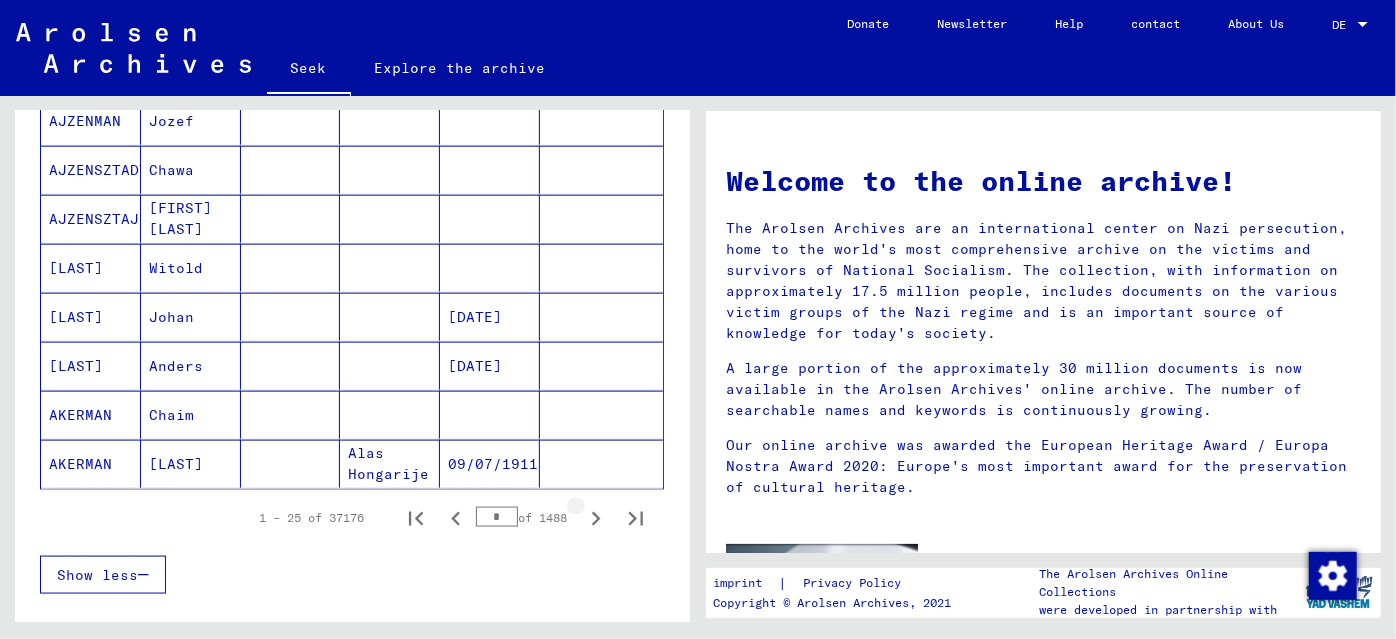 click 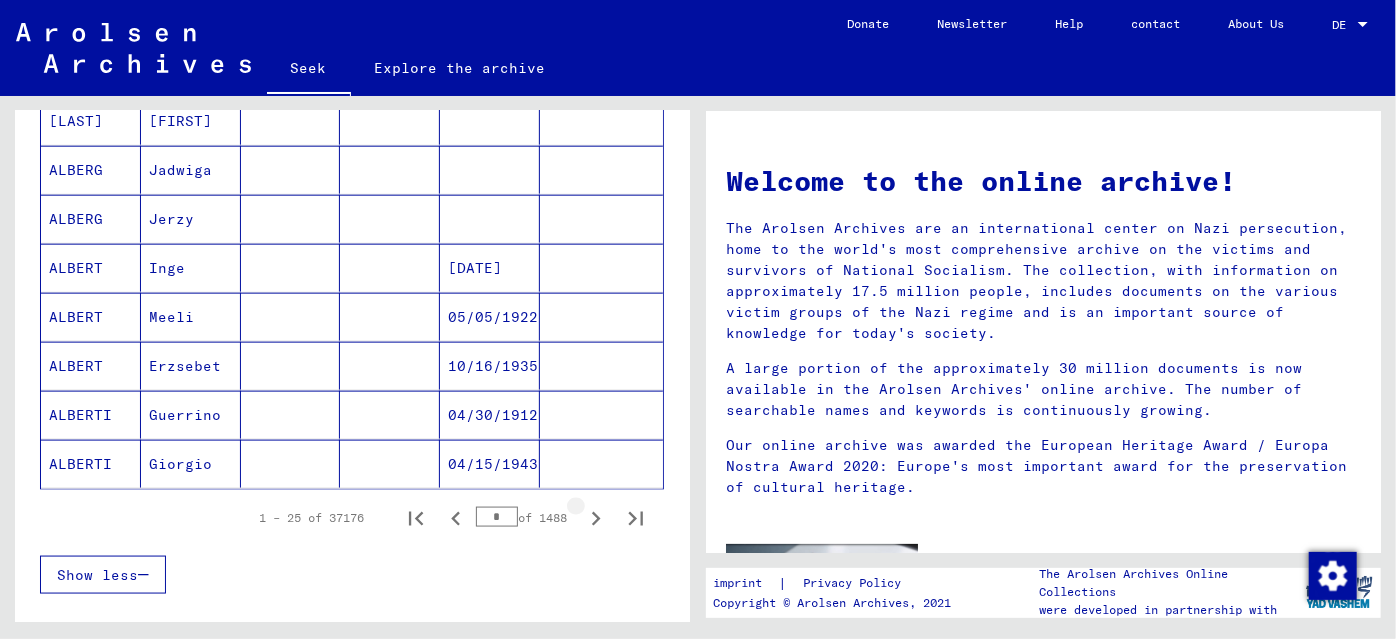 click 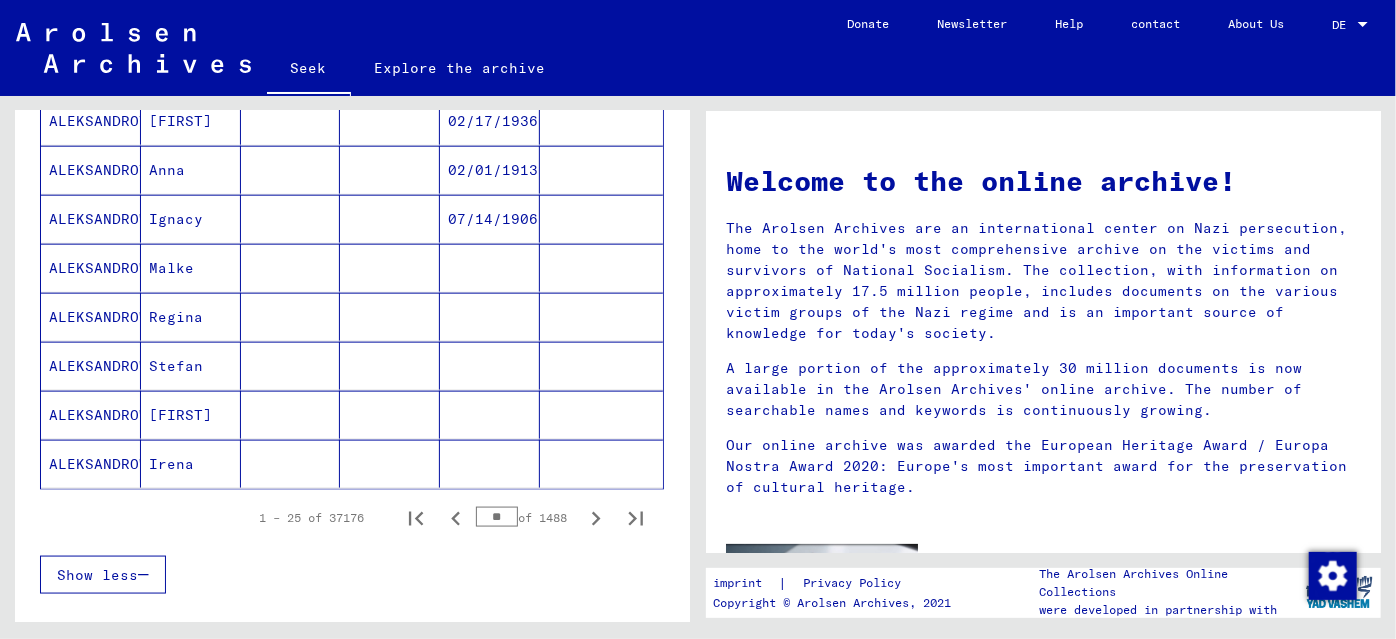 click 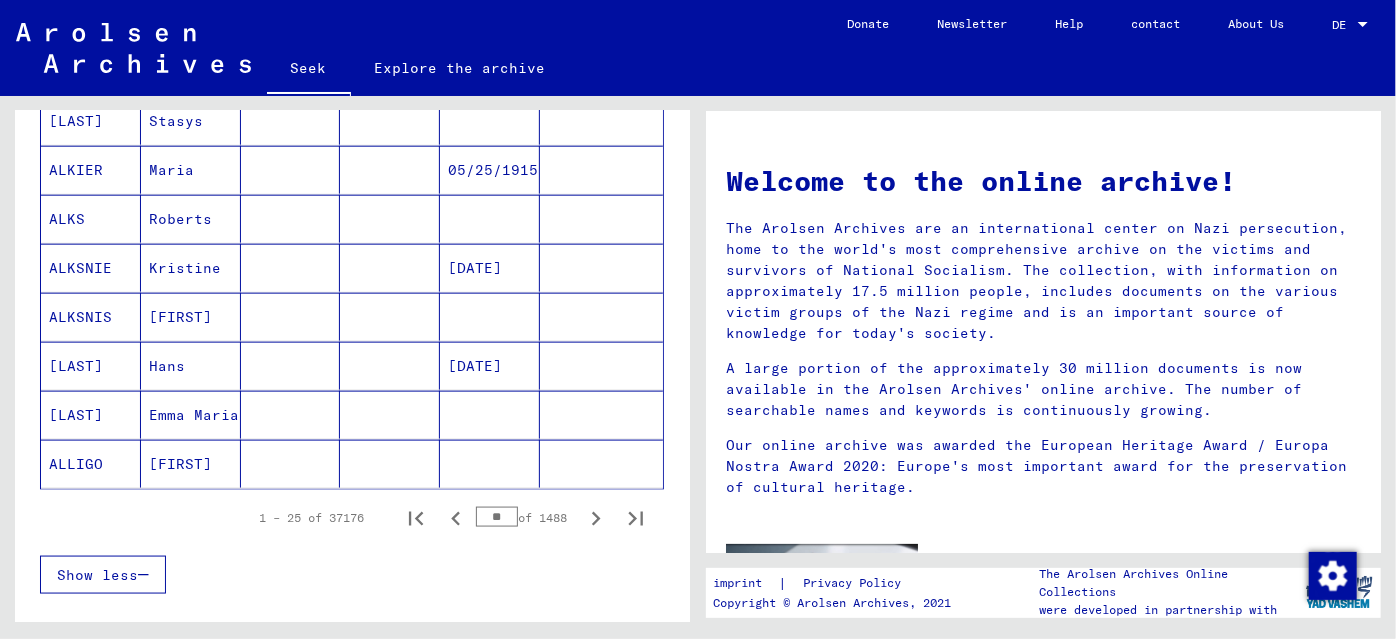 click 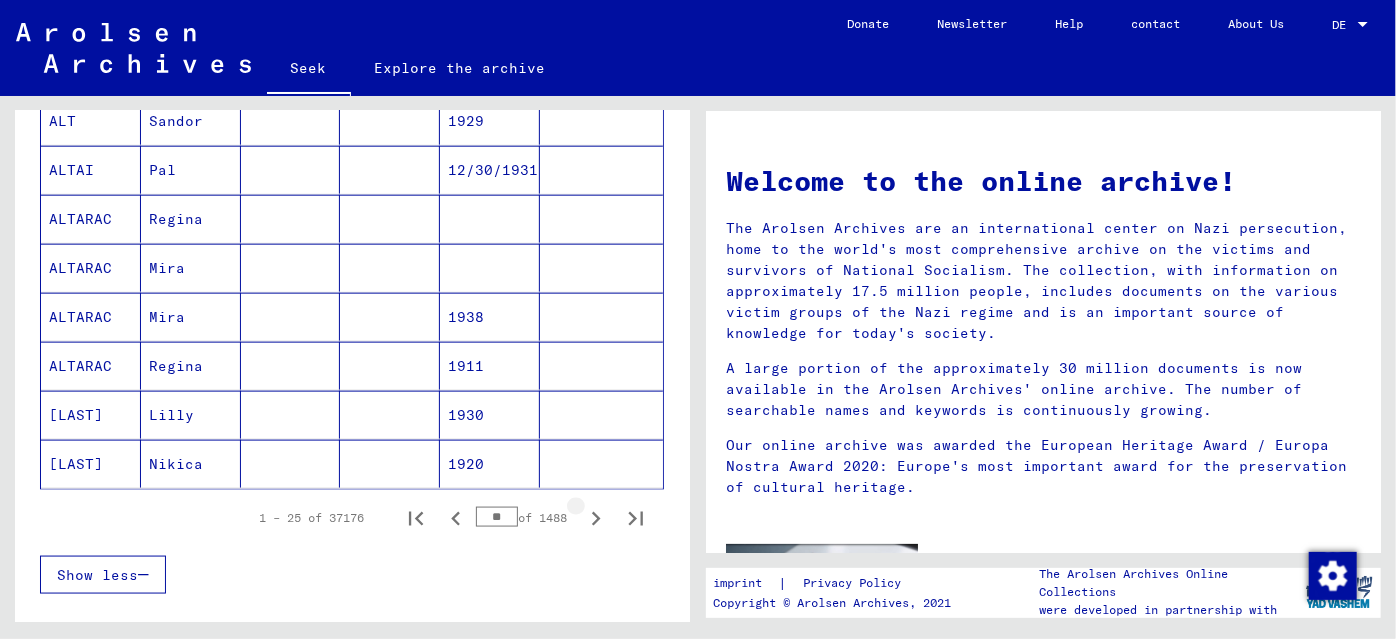 click 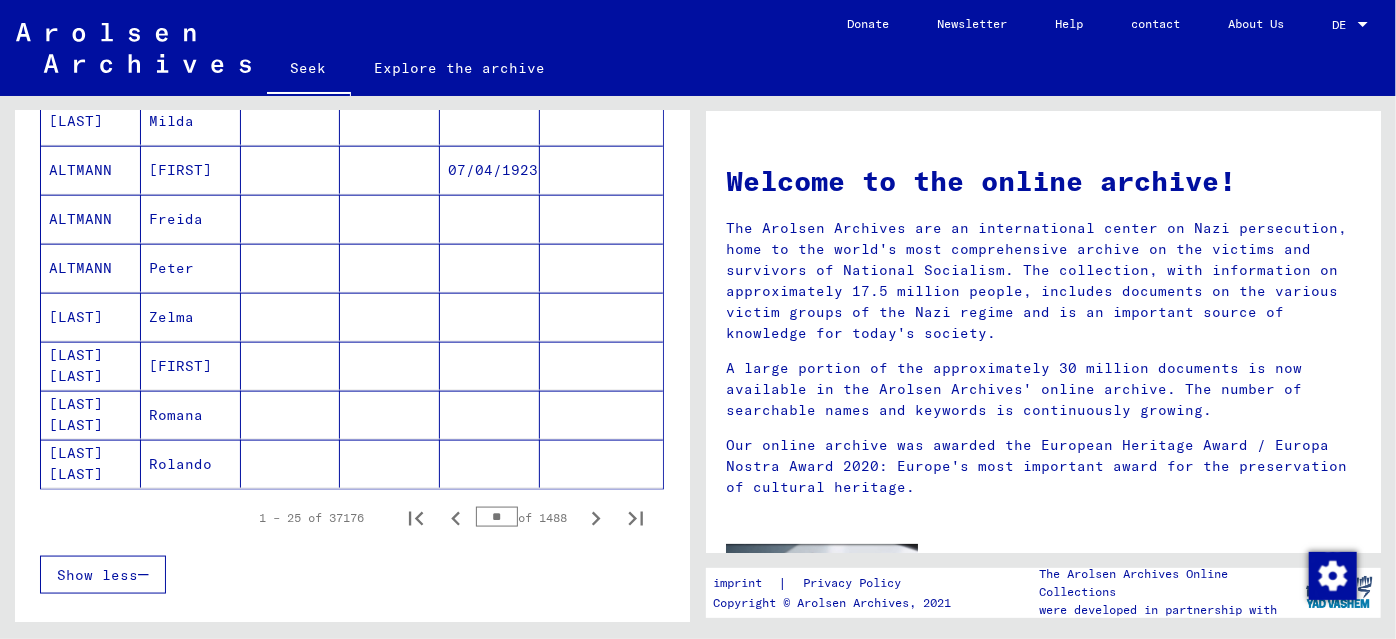 click 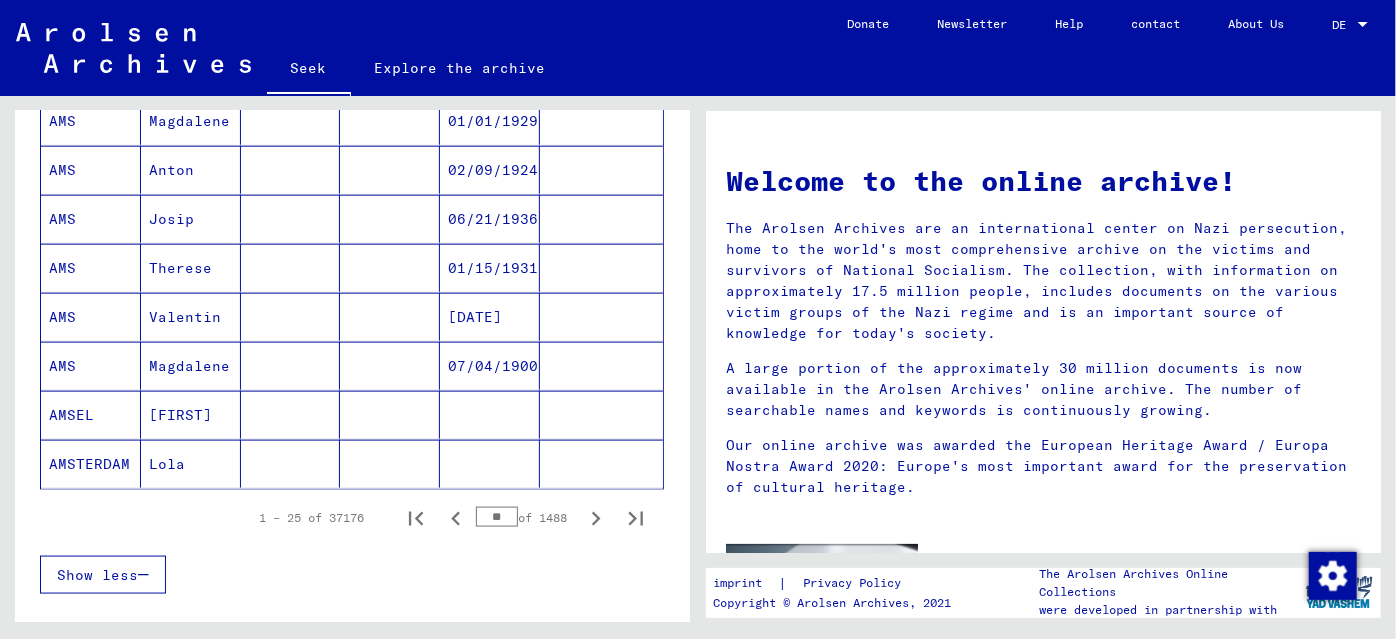 click 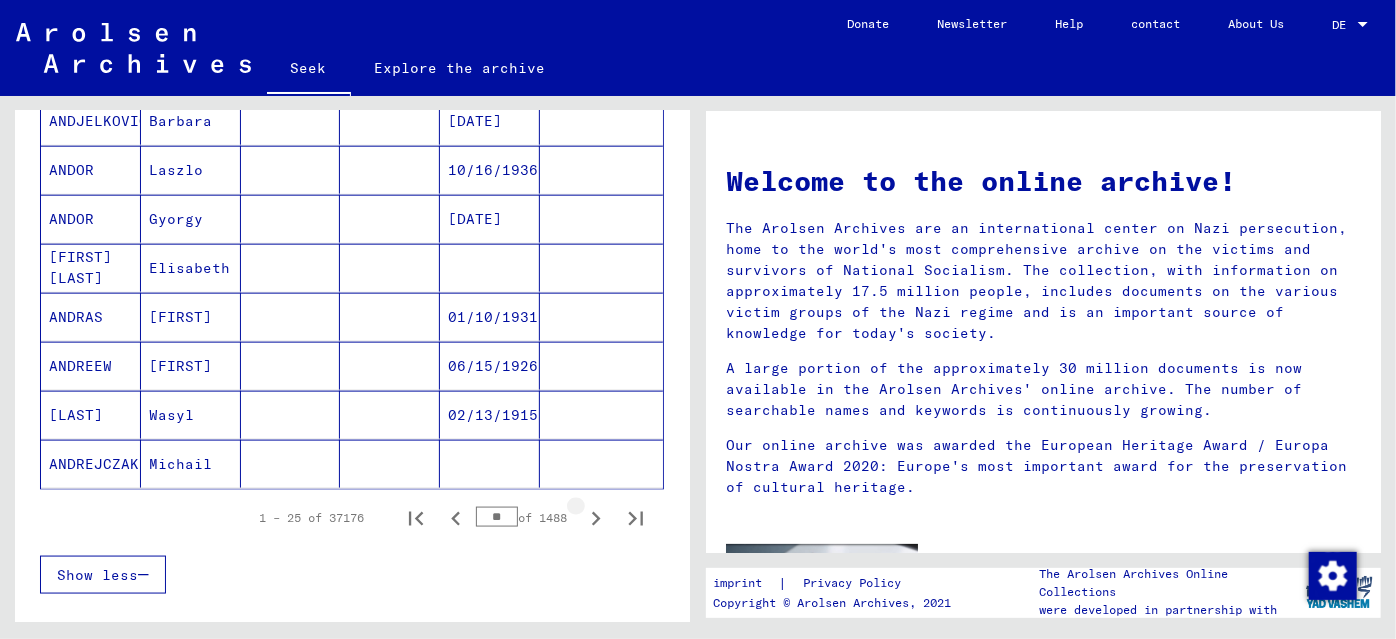 click 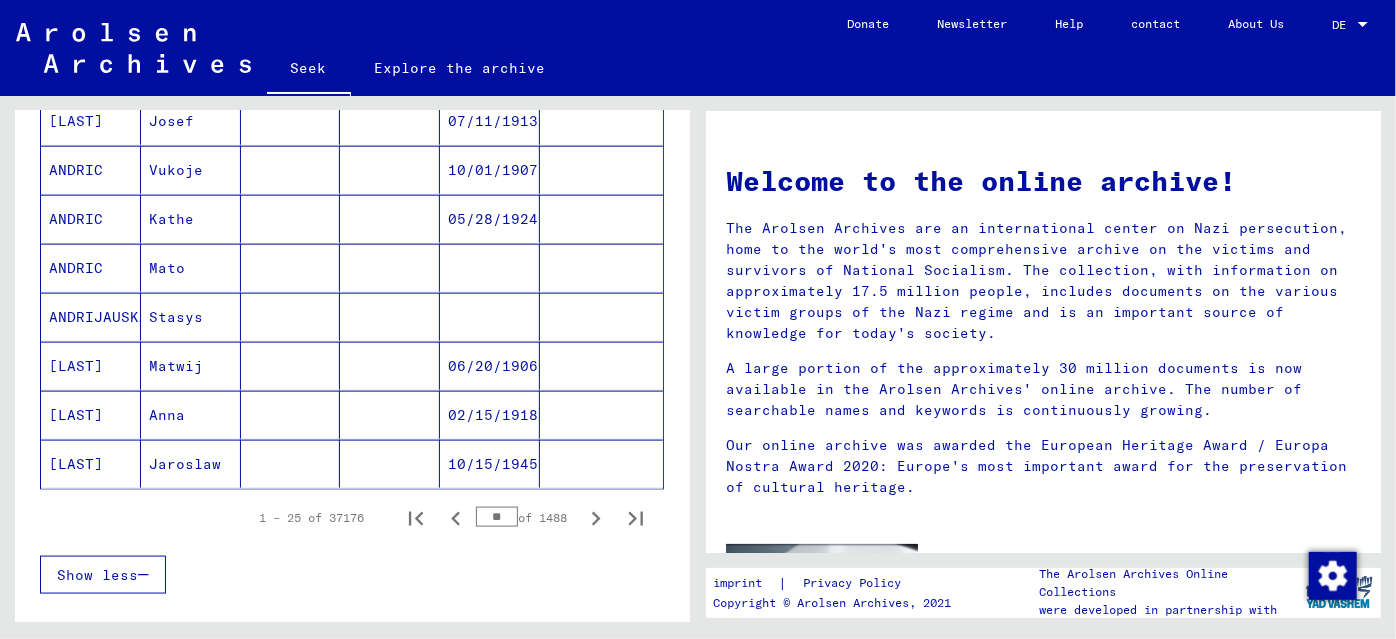 click 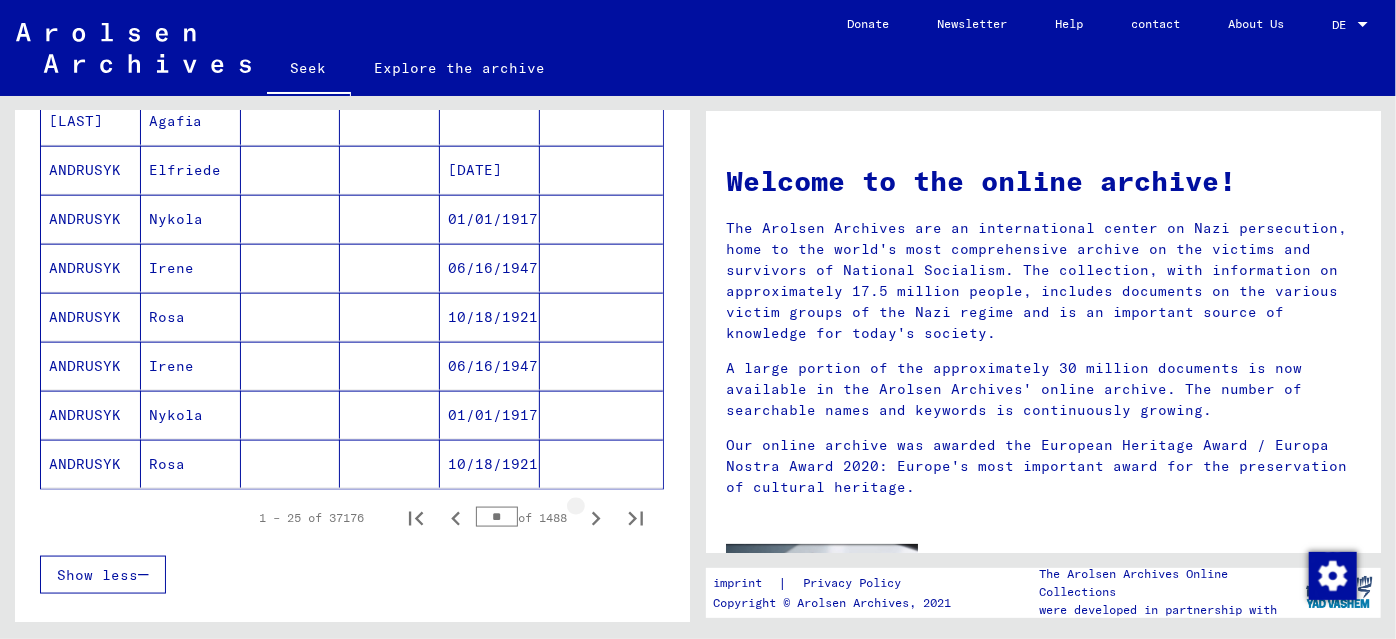 click 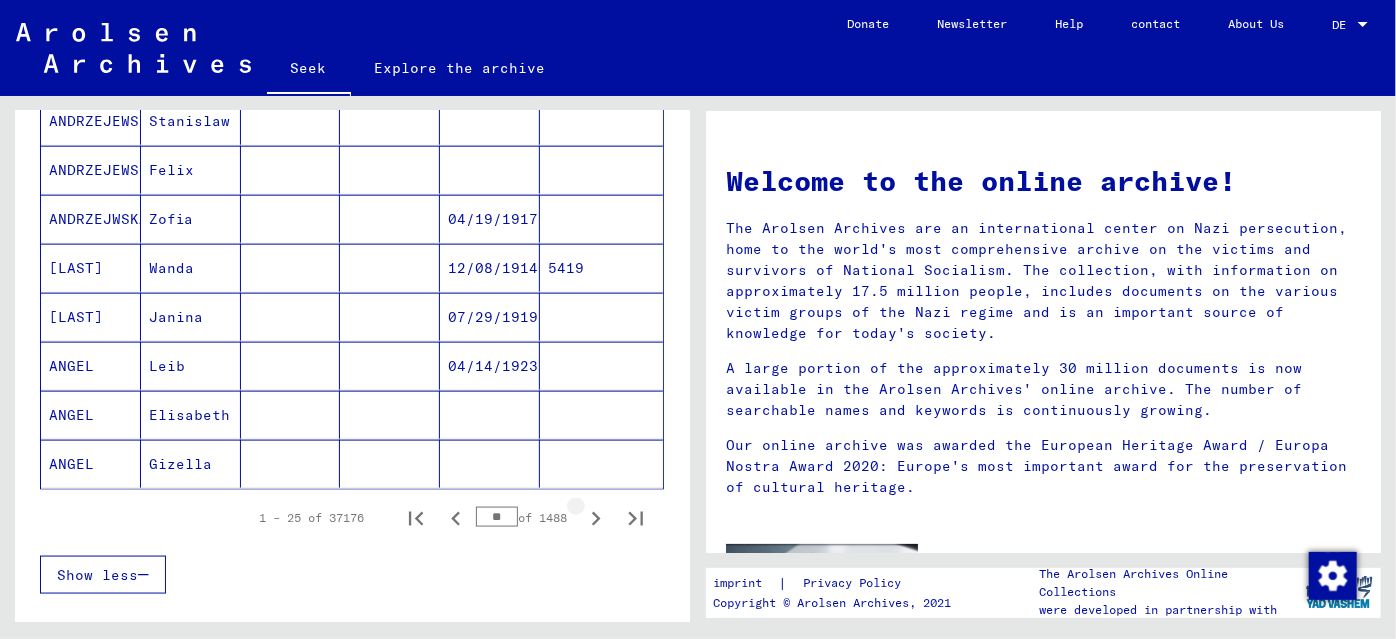 click 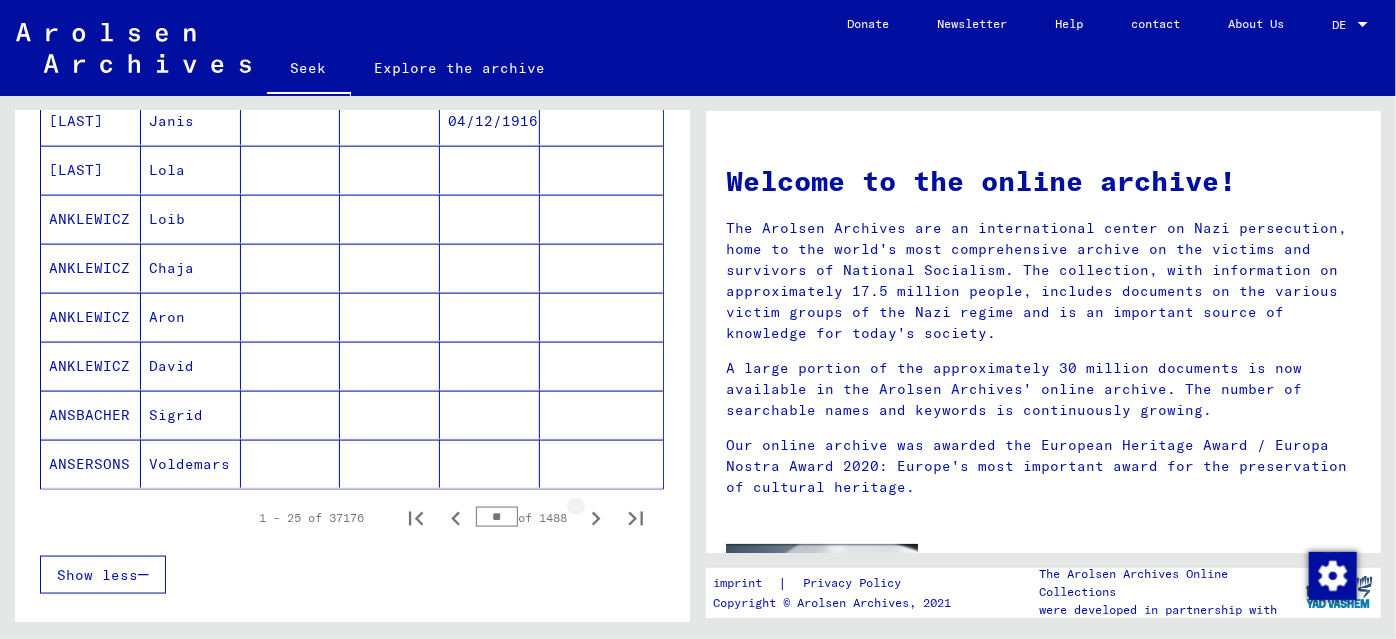 click 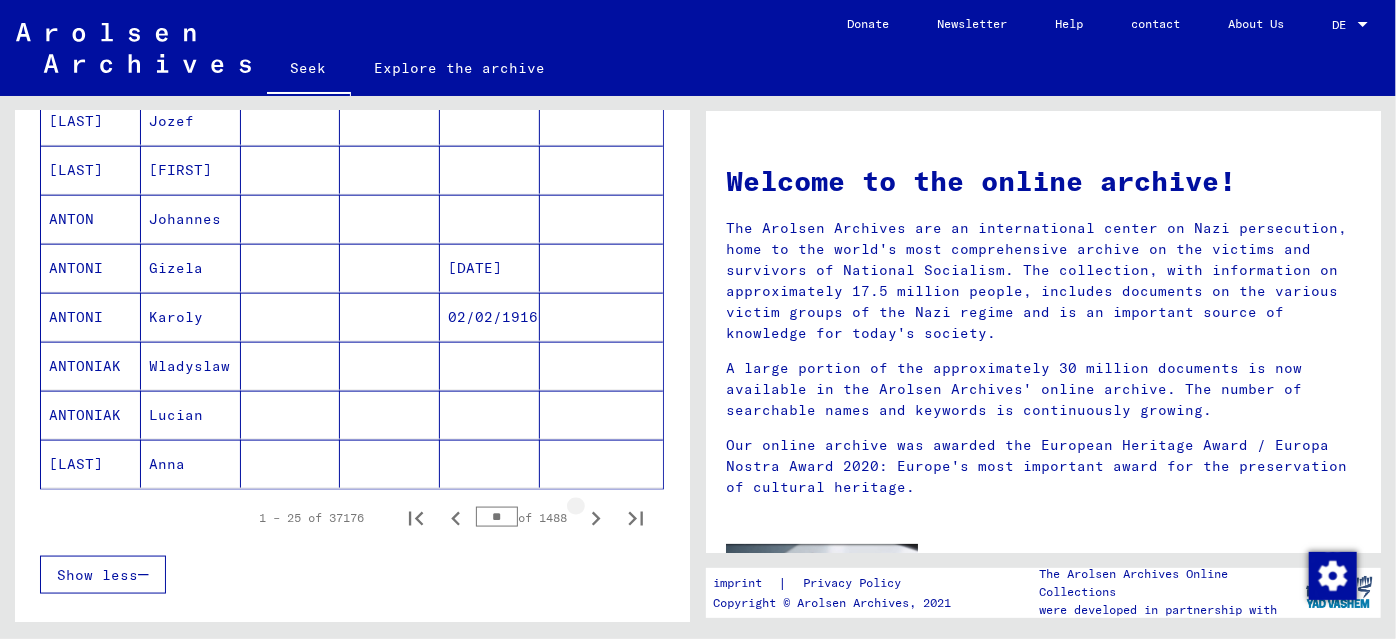 click 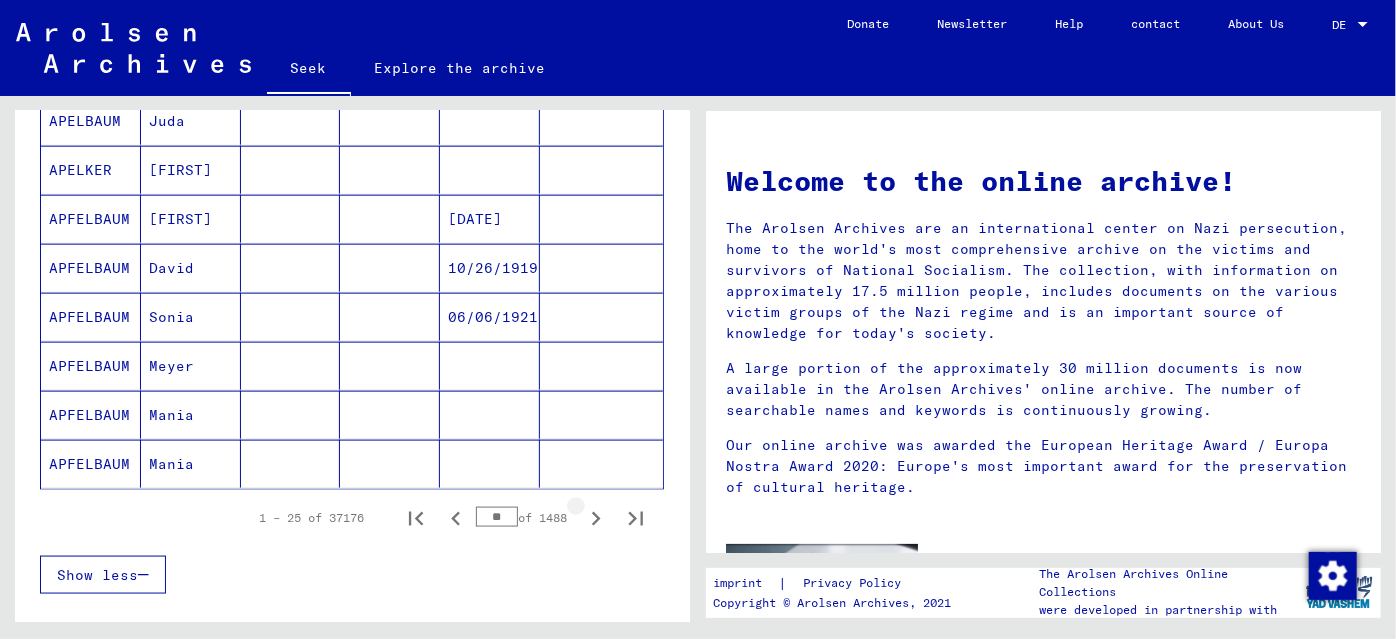 click 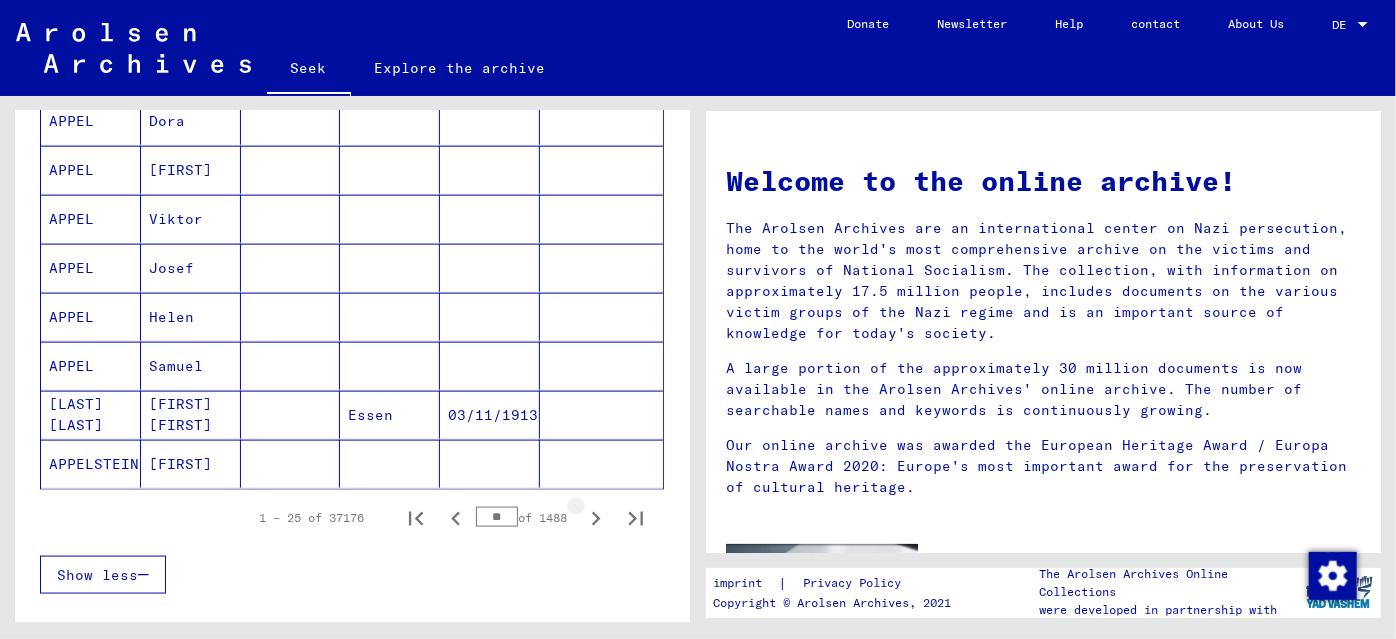 click 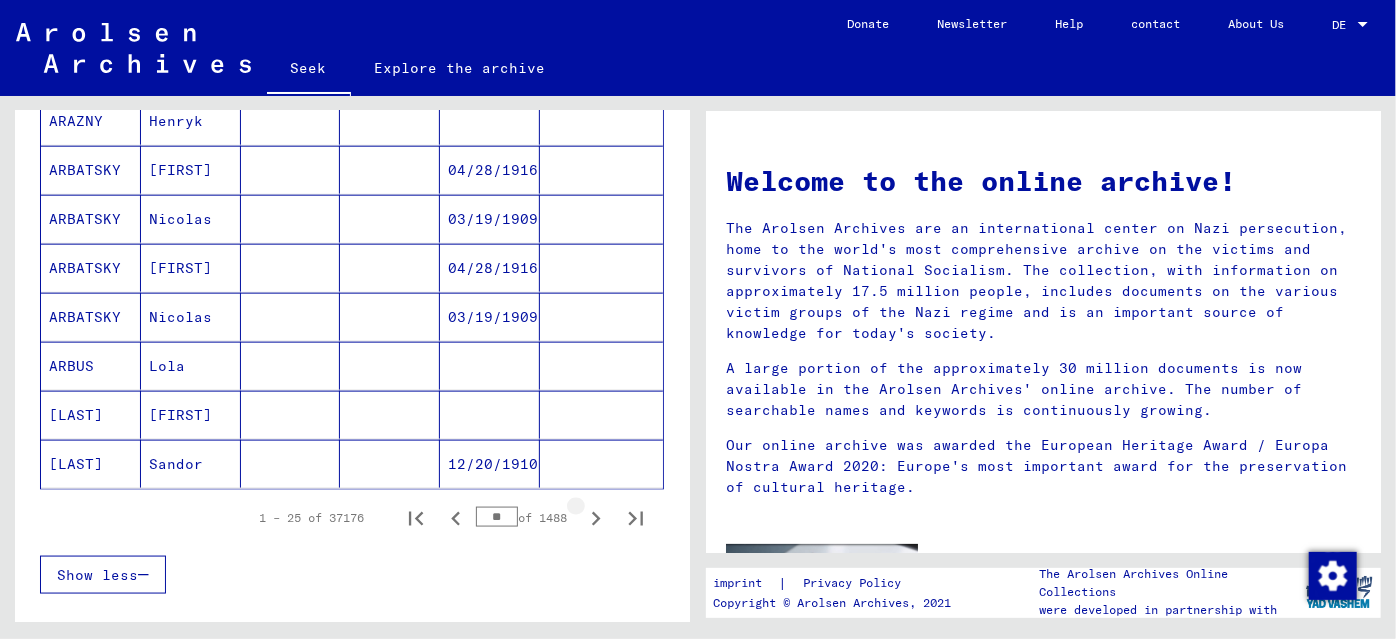 click 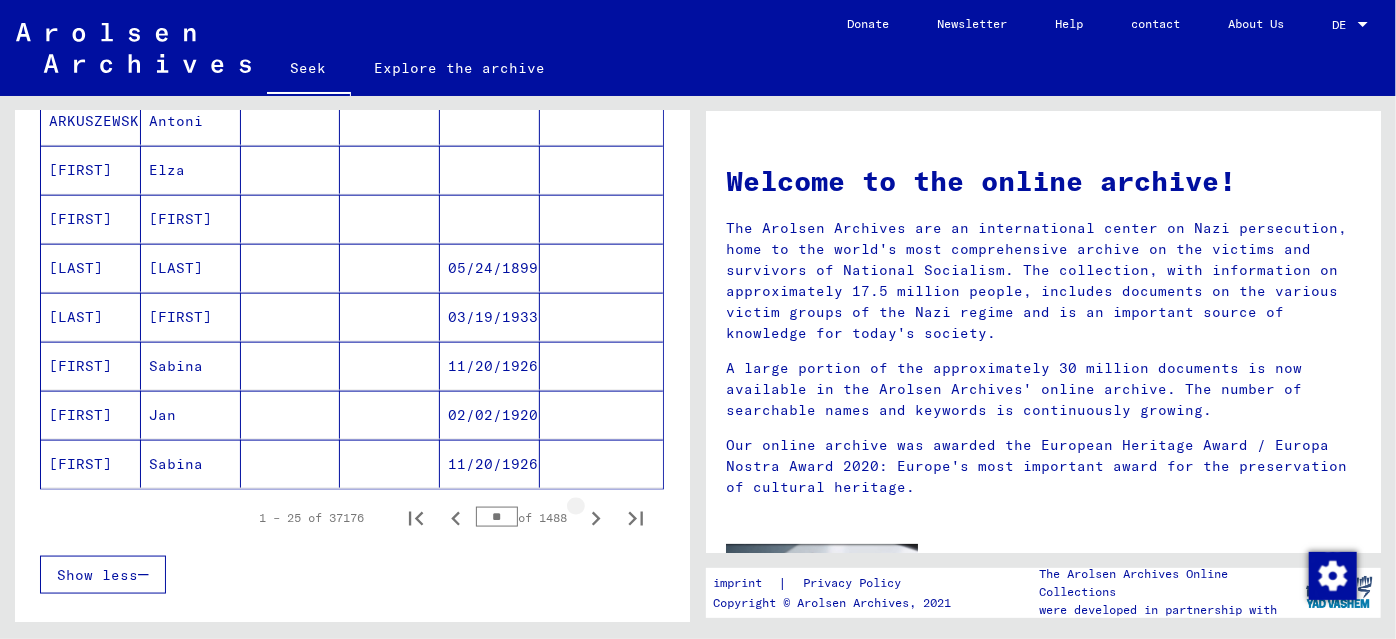 click 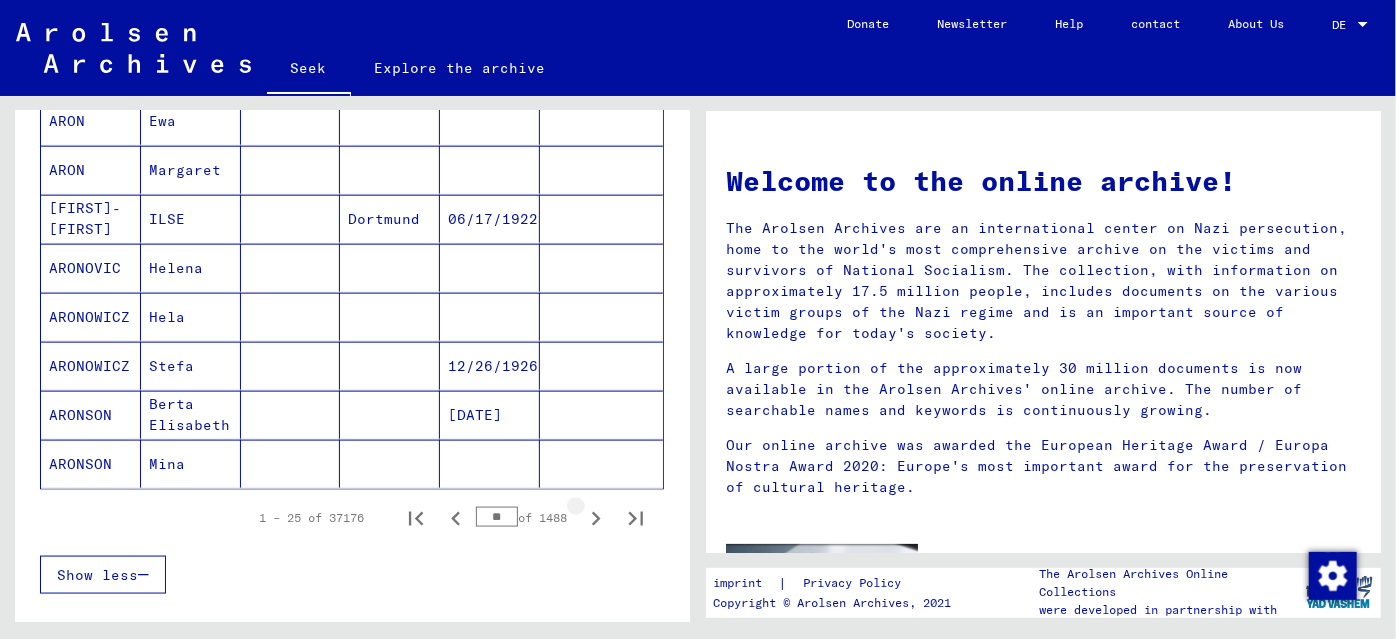 click 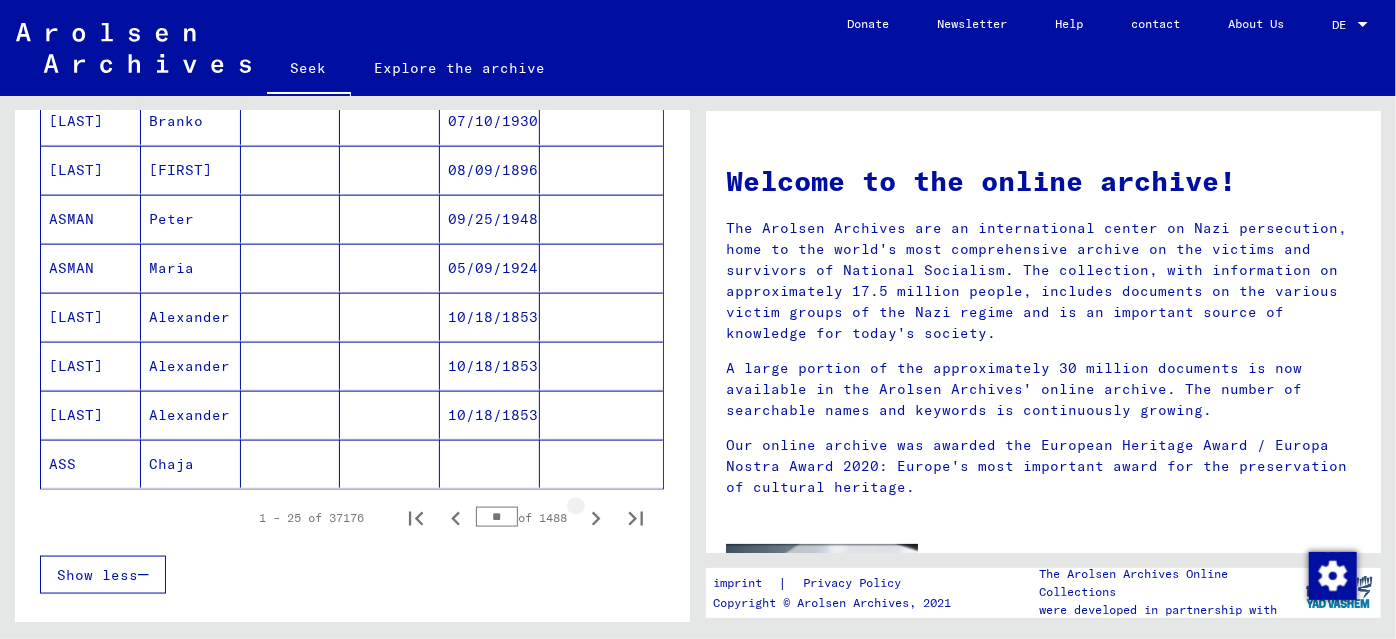 click 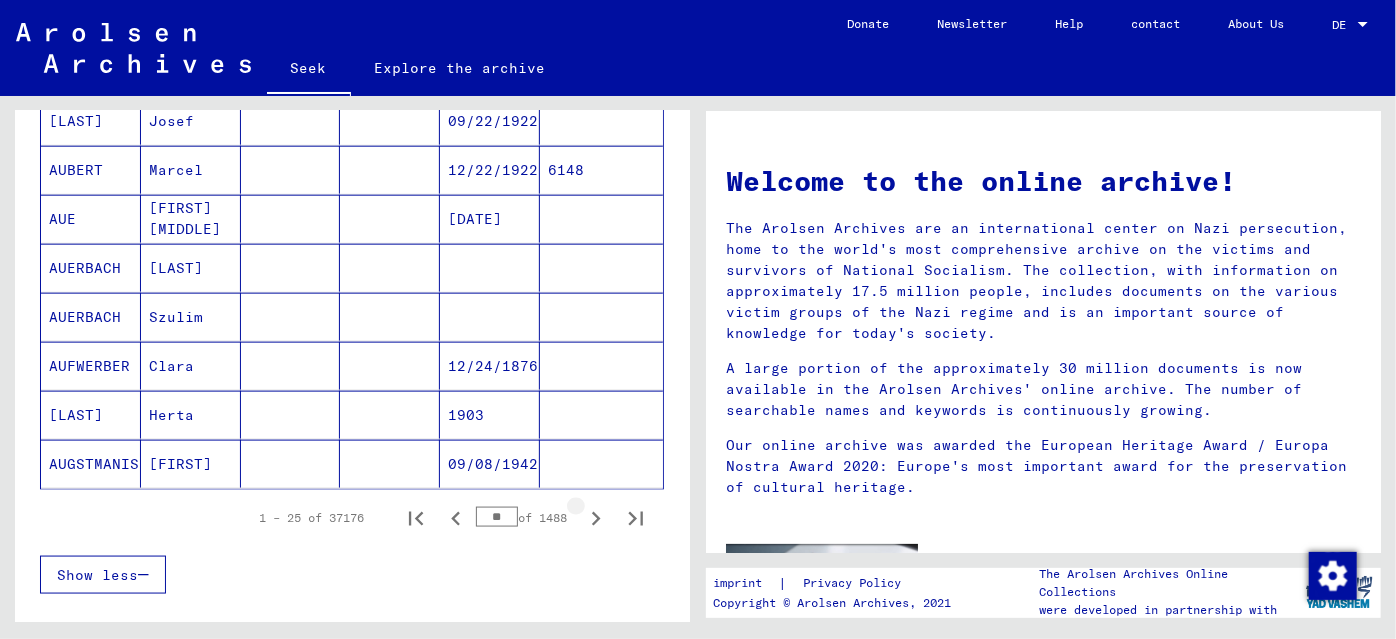 click 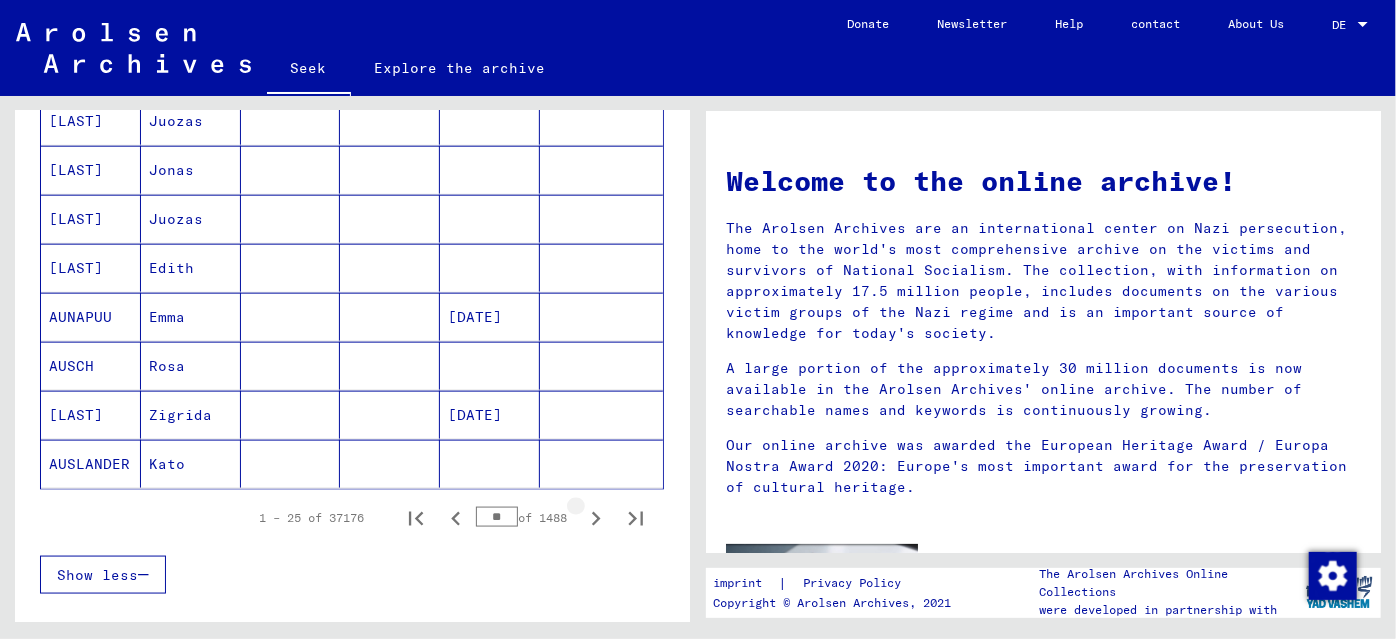 click 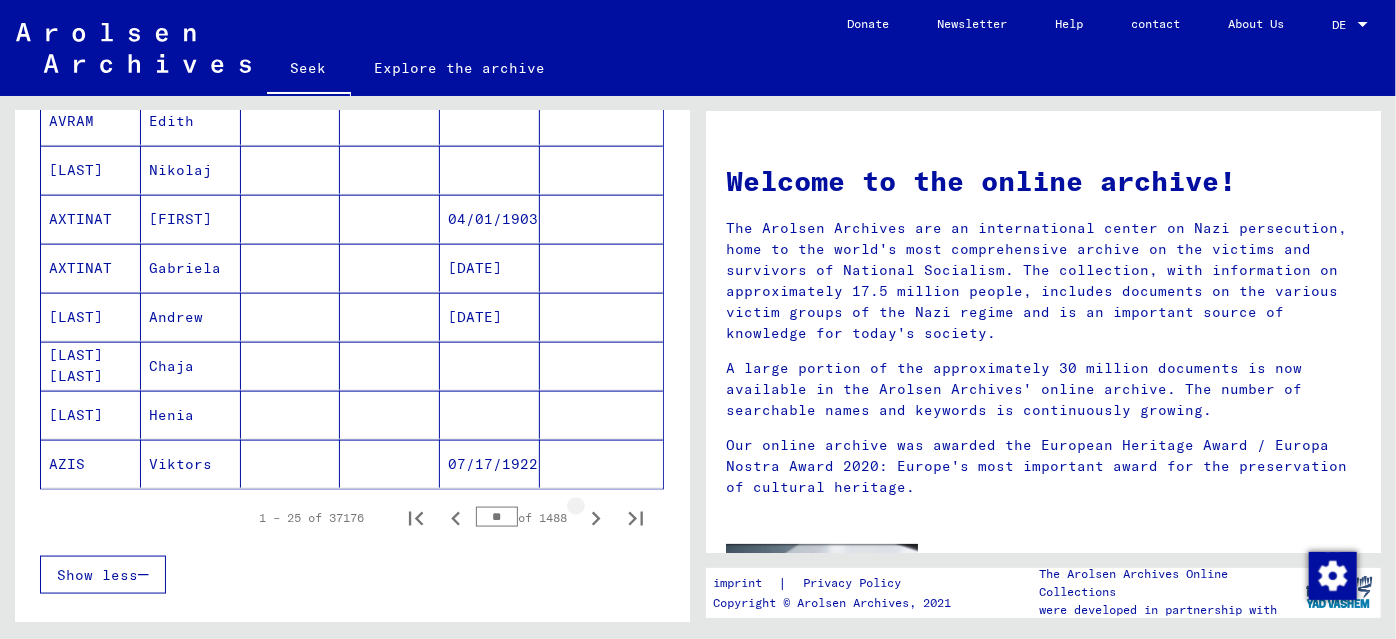 click 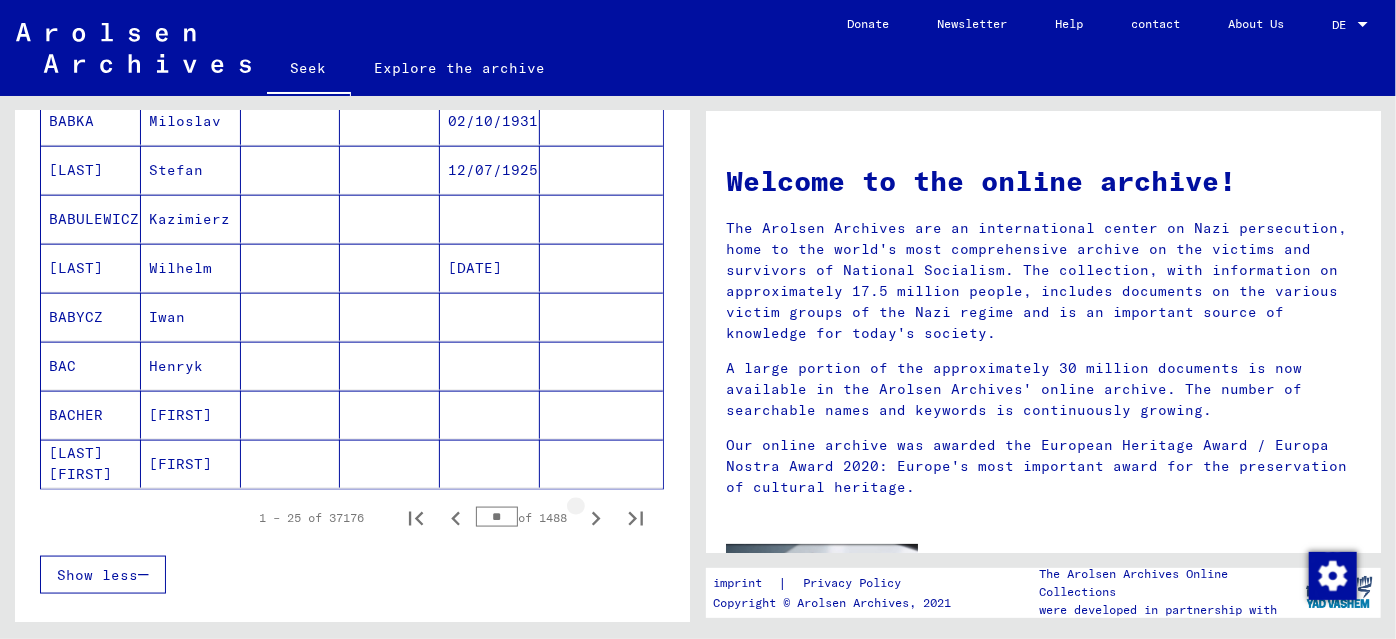 click 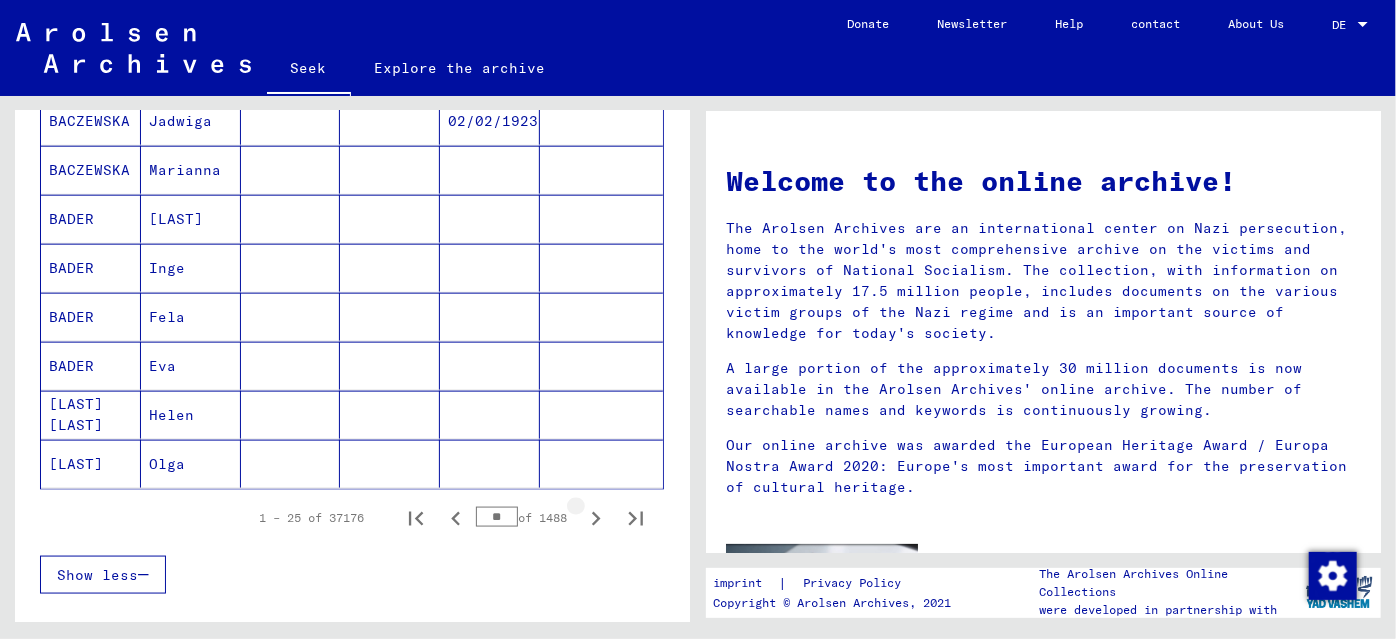 click 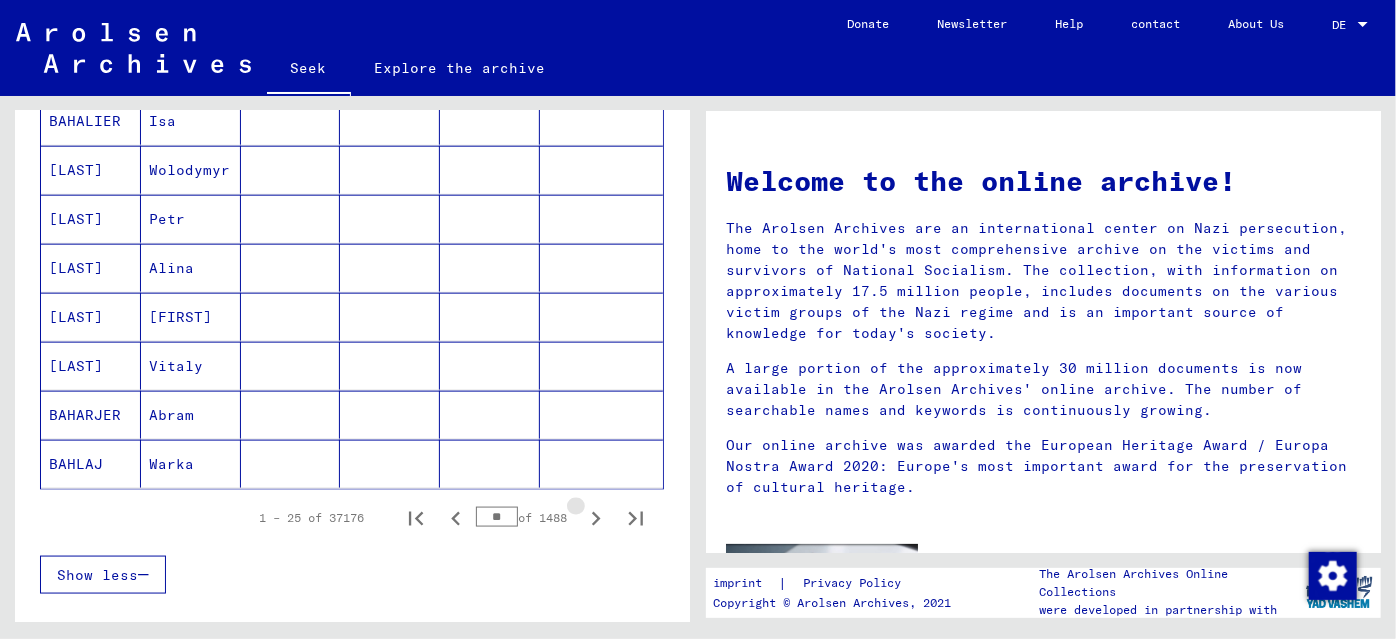 click 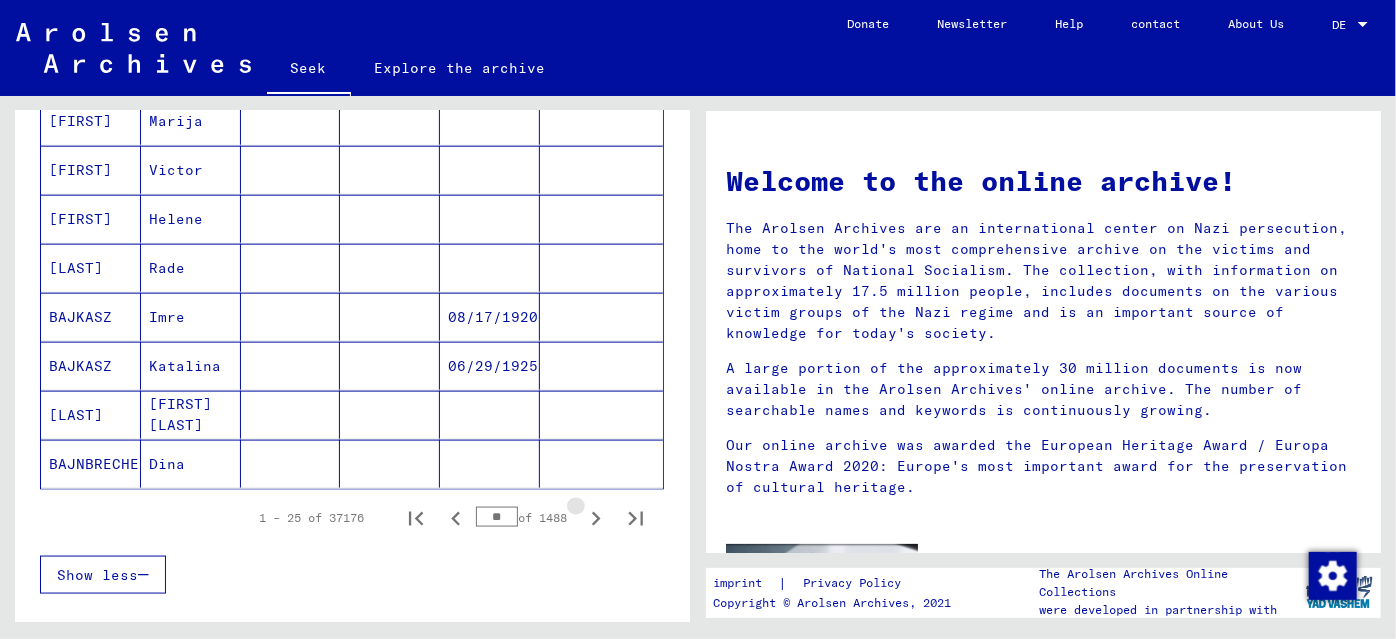 click 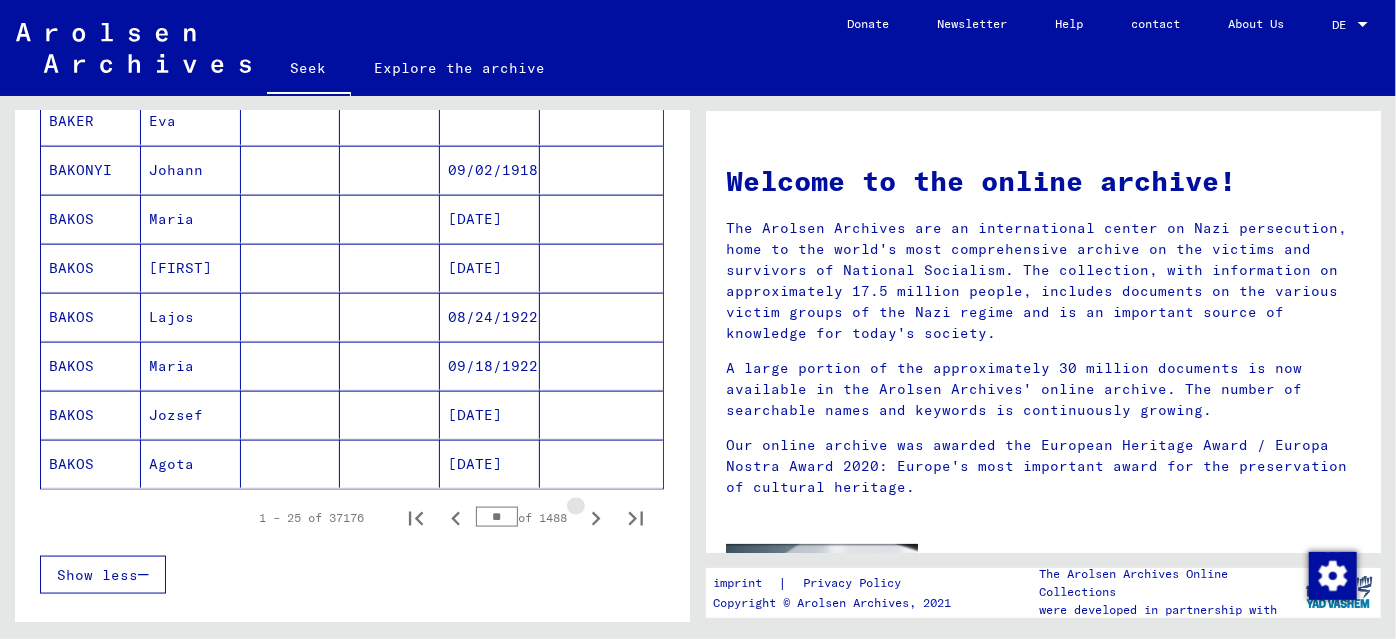 click 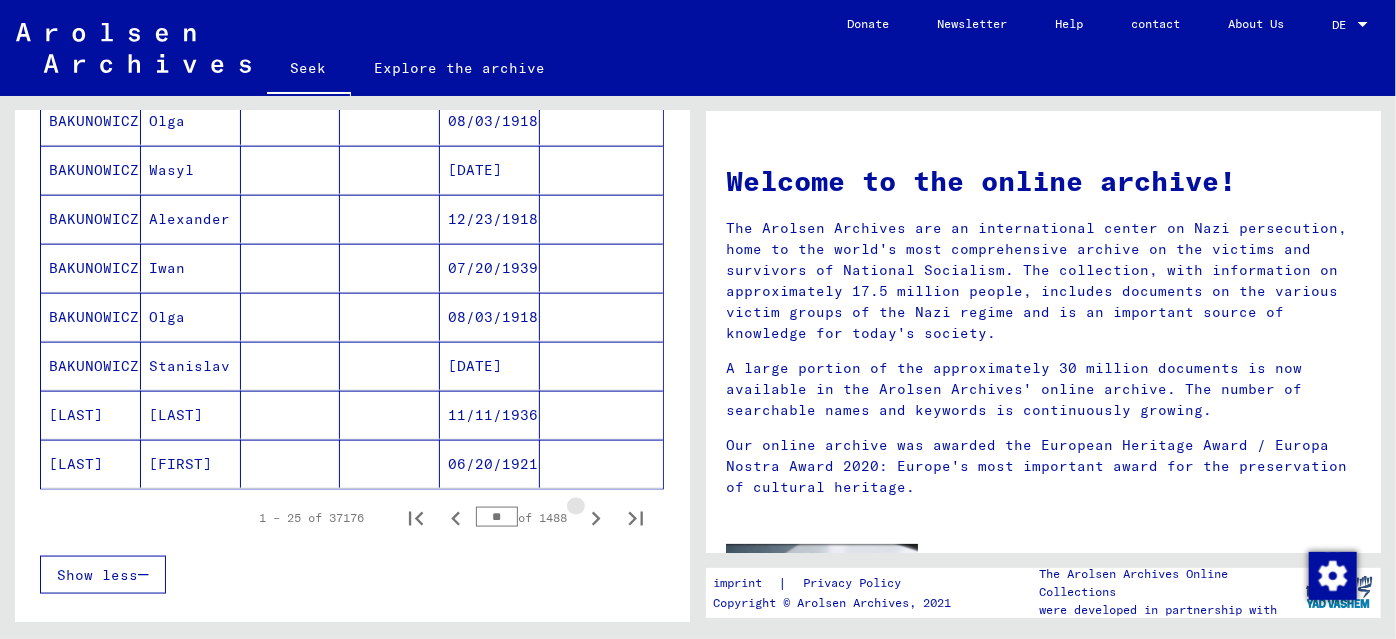 click 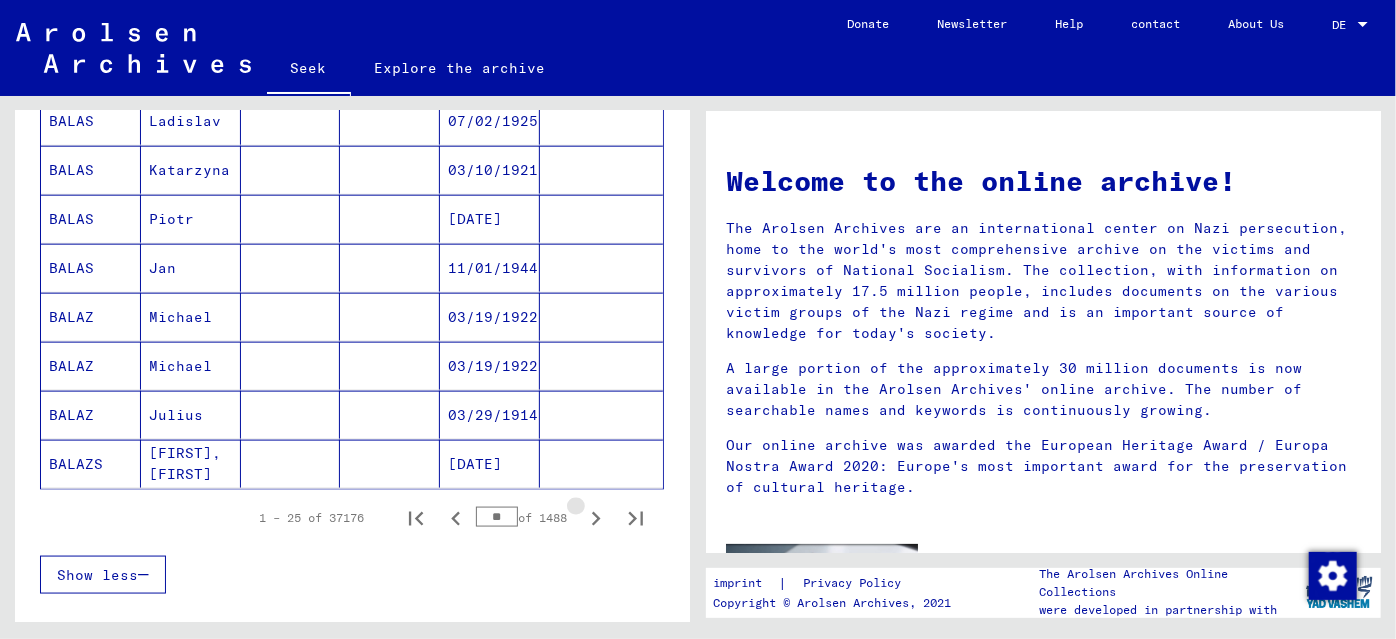 click 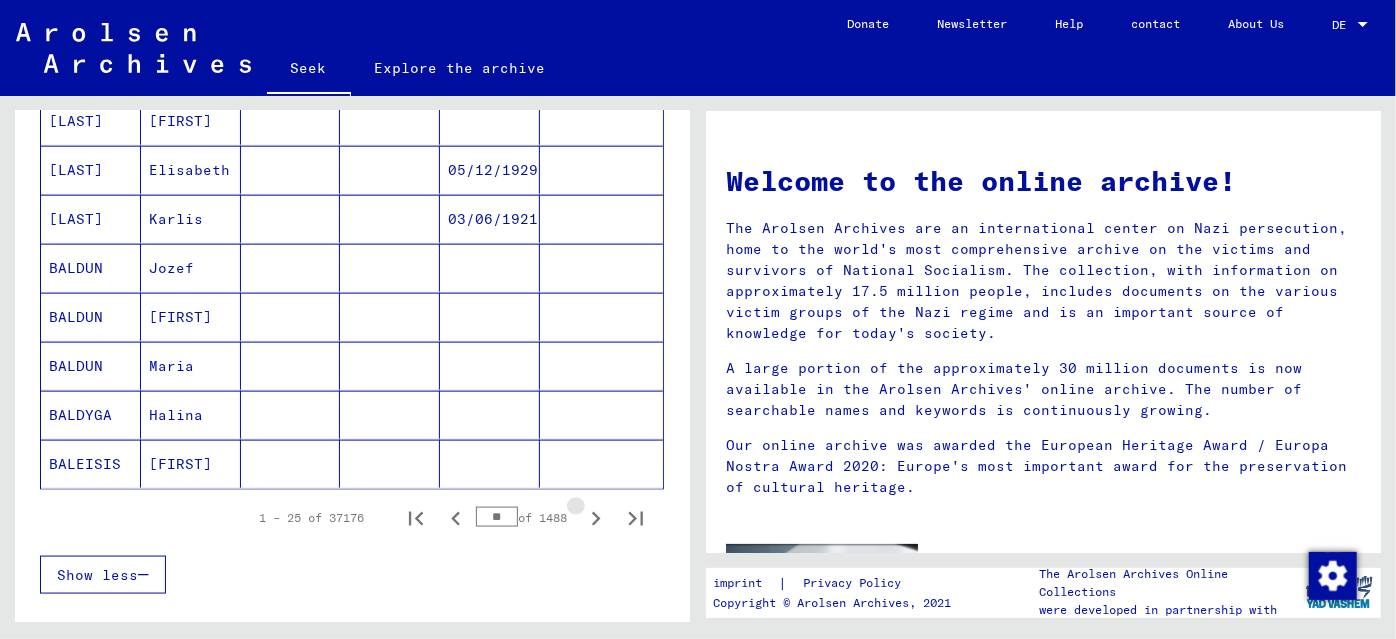 click 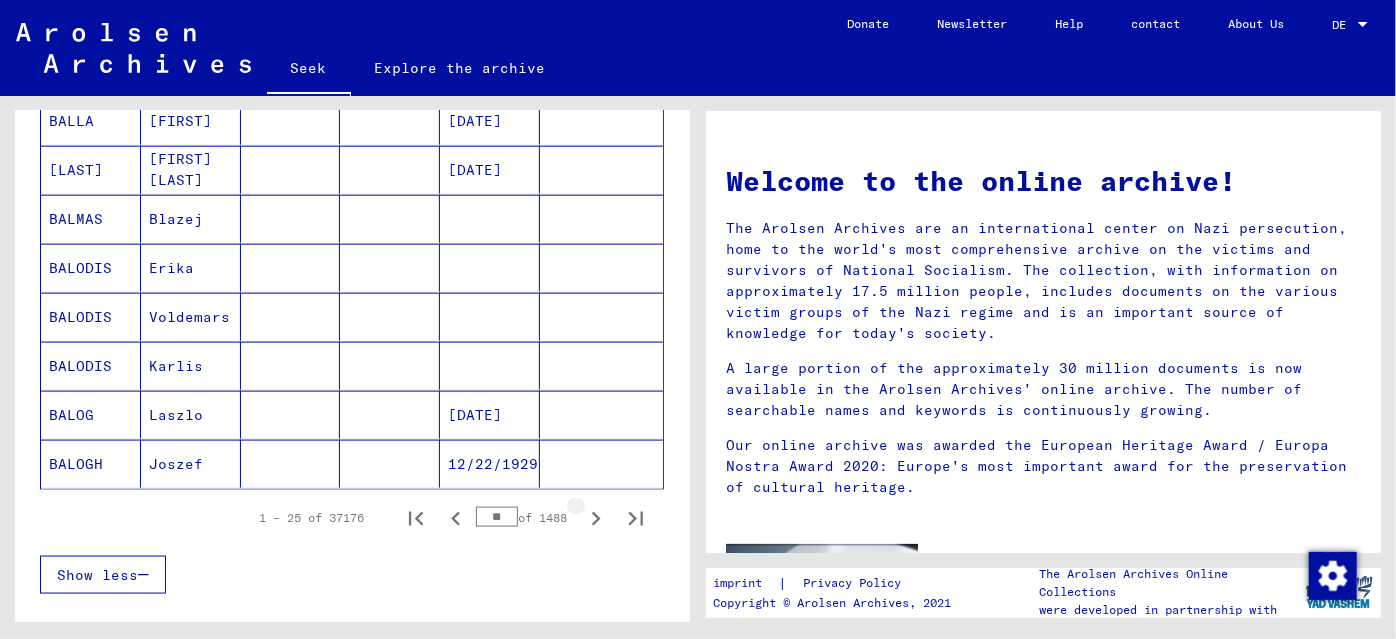 click 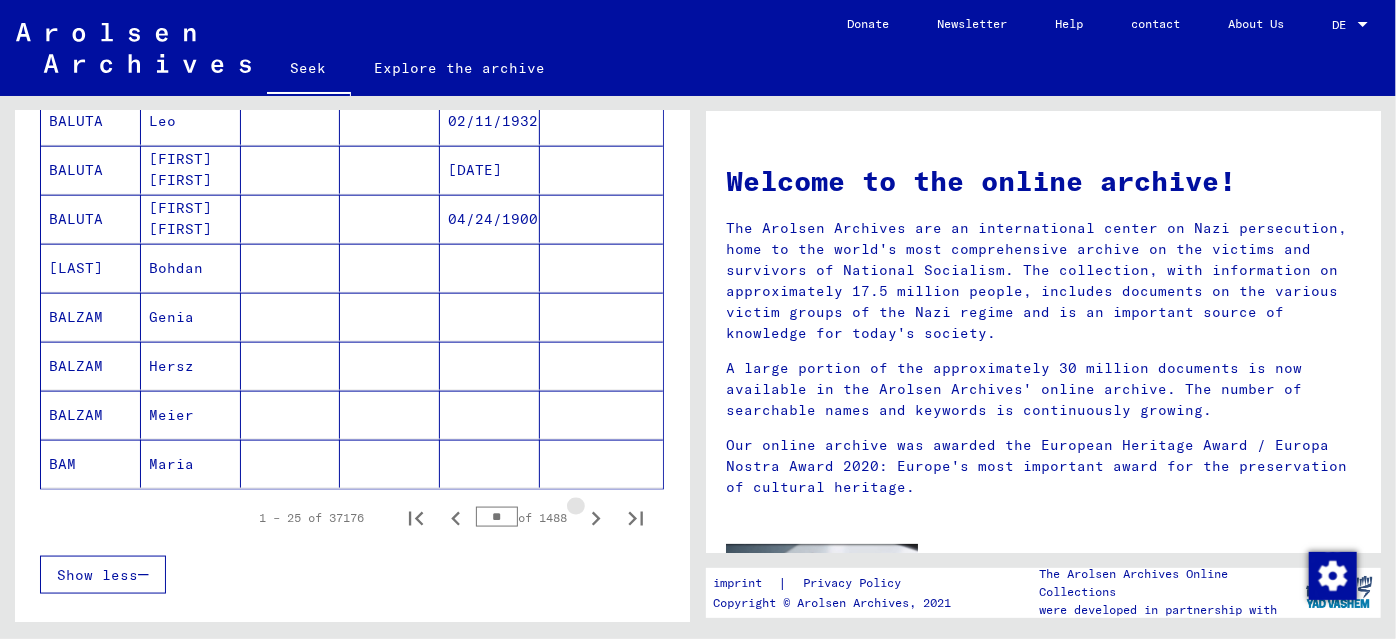click 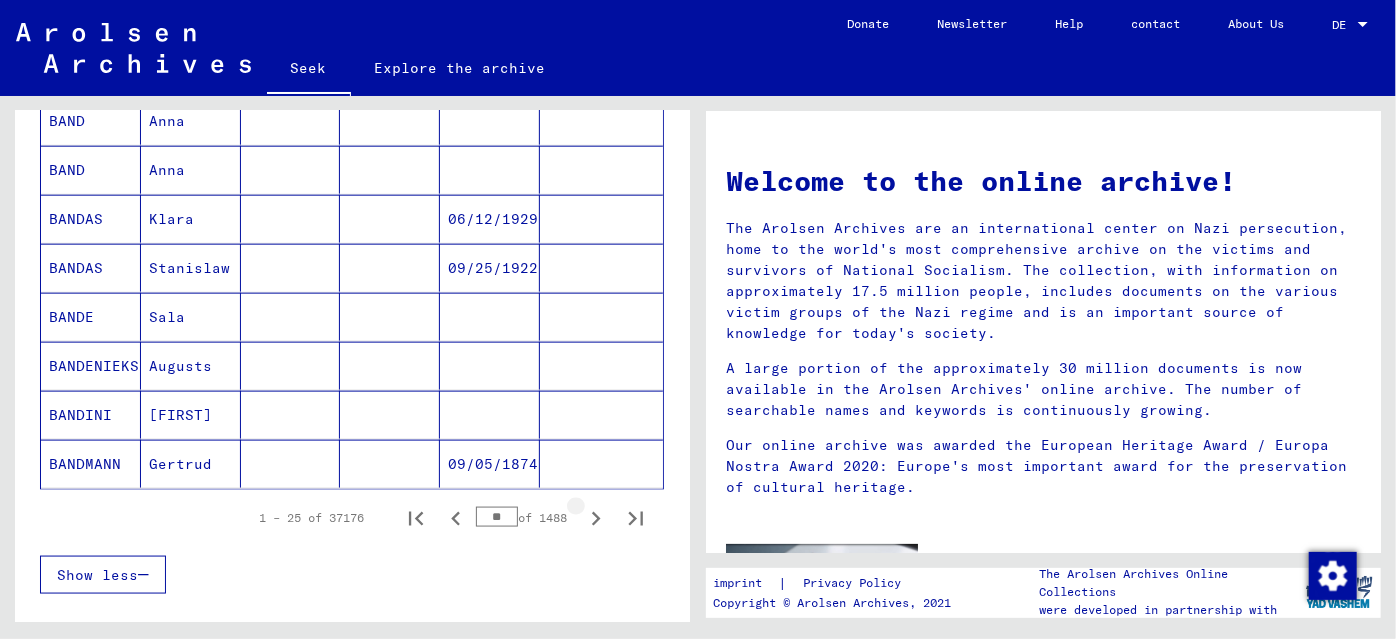 click 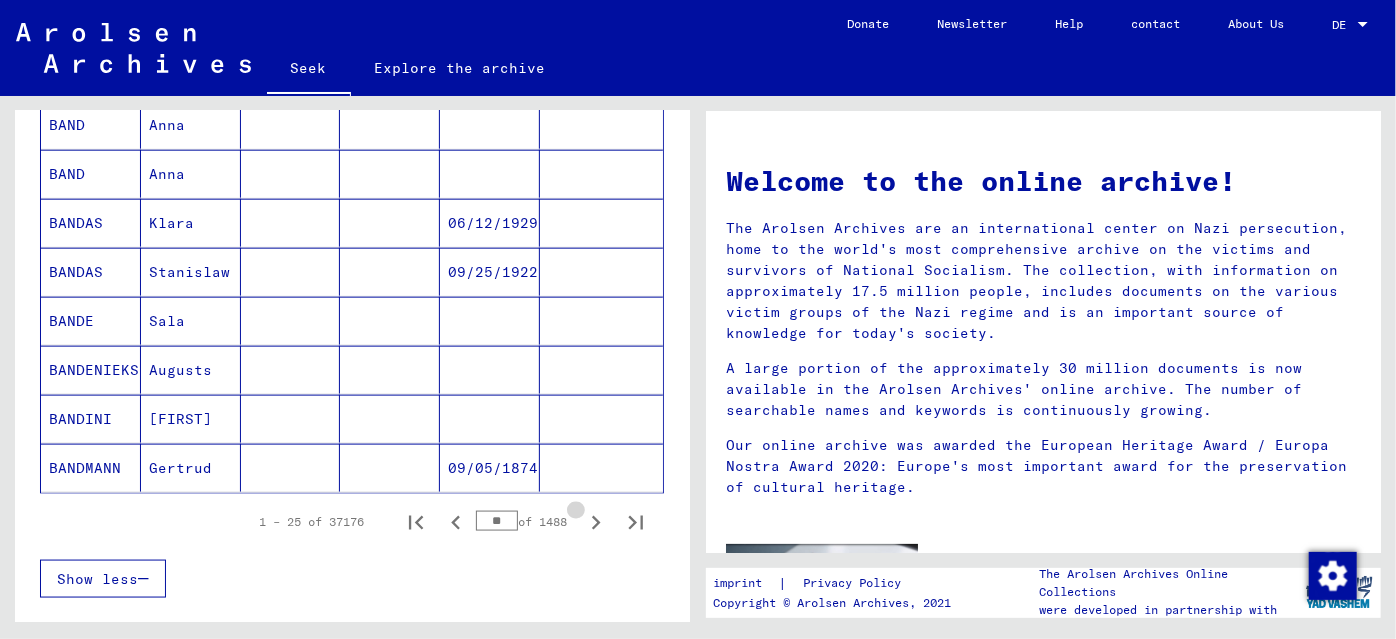 click 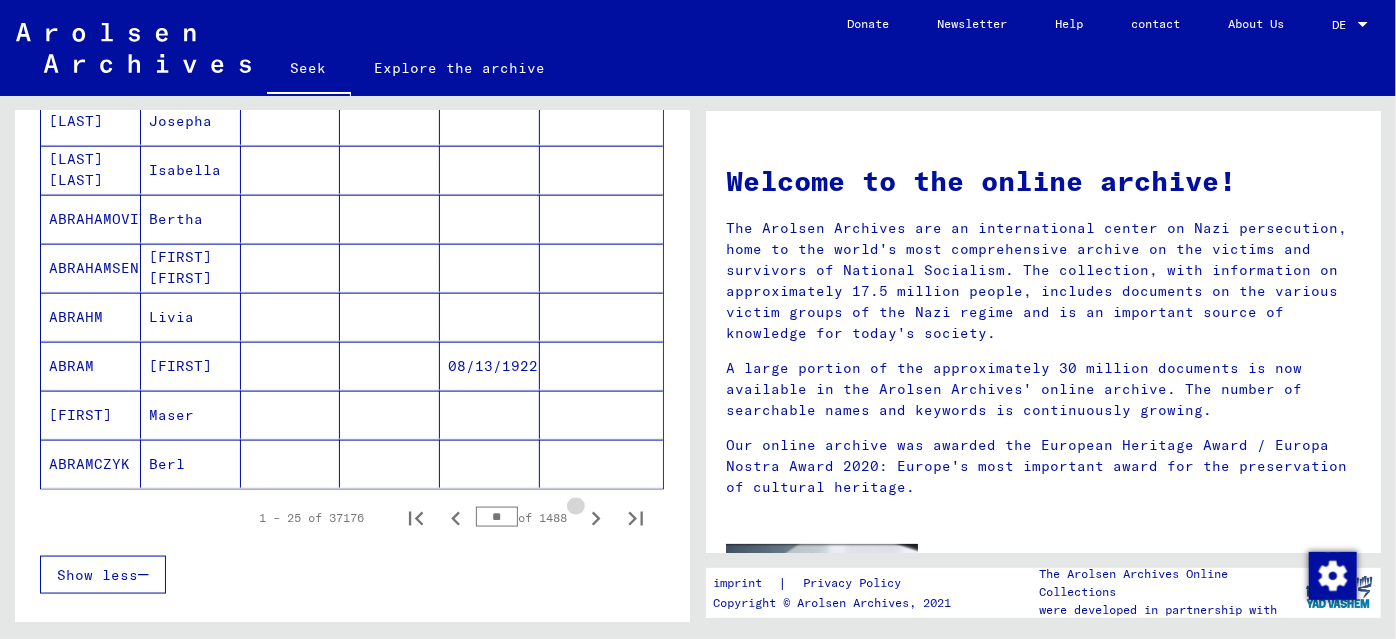 click 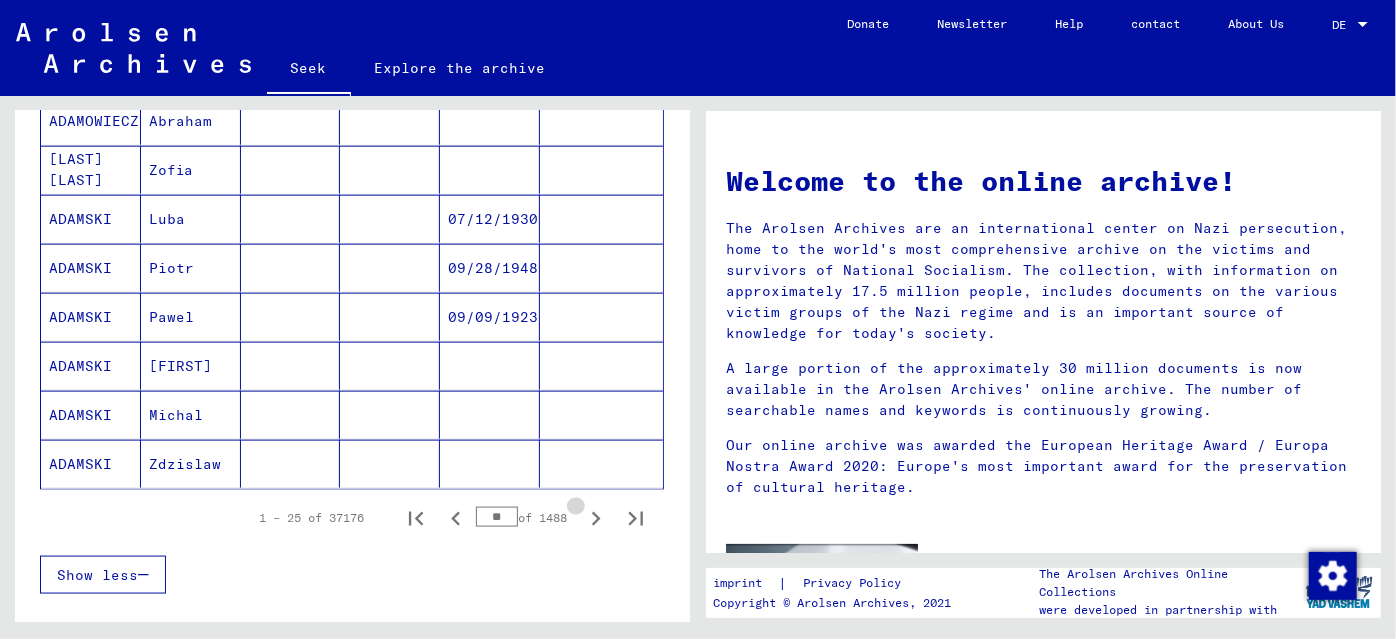 click 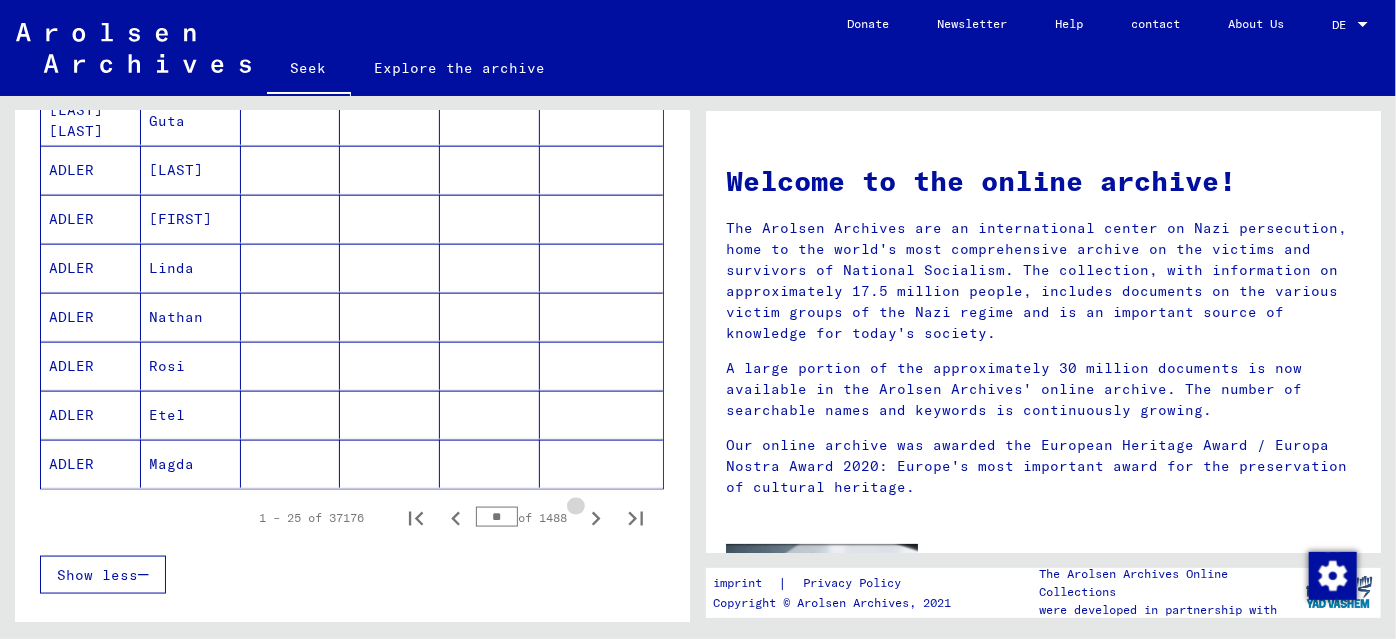 click 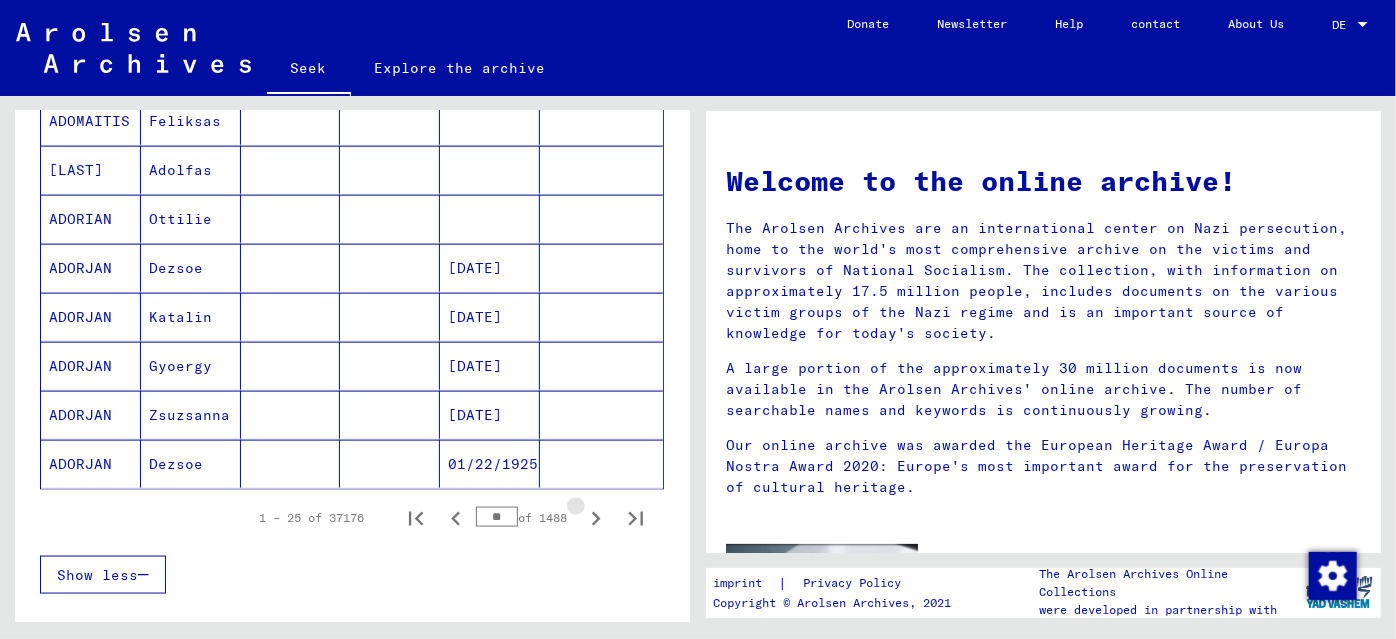 click 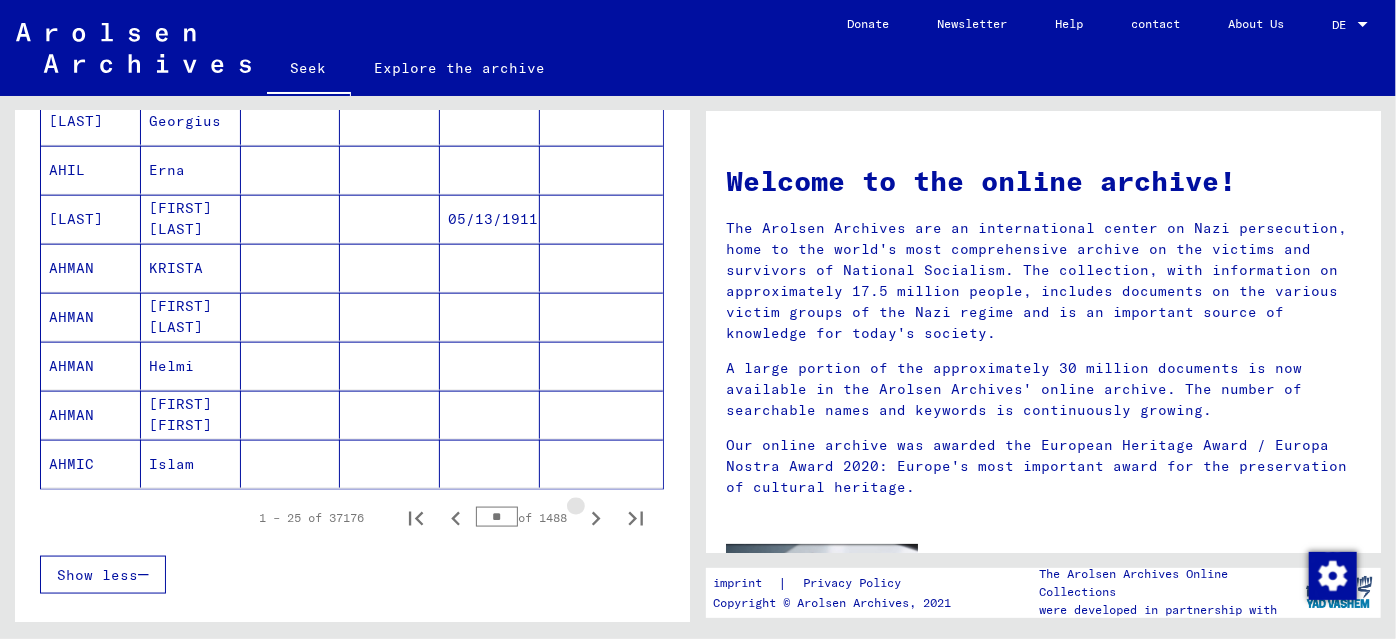 click 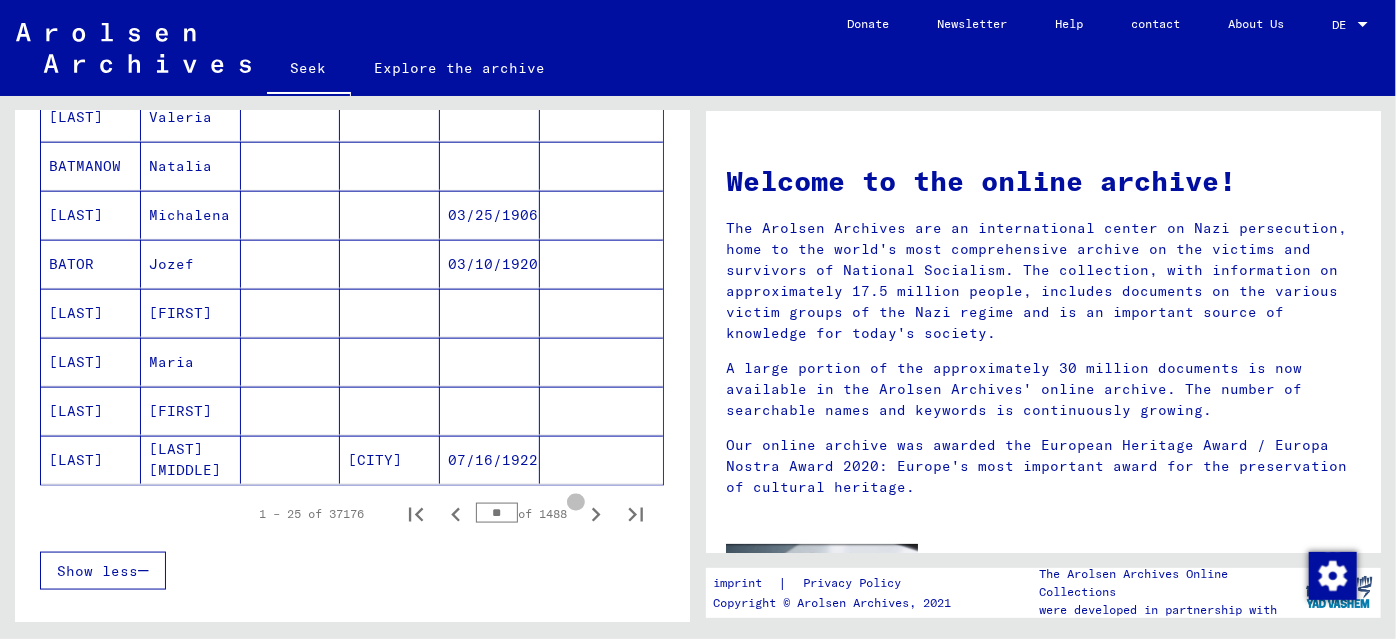 click 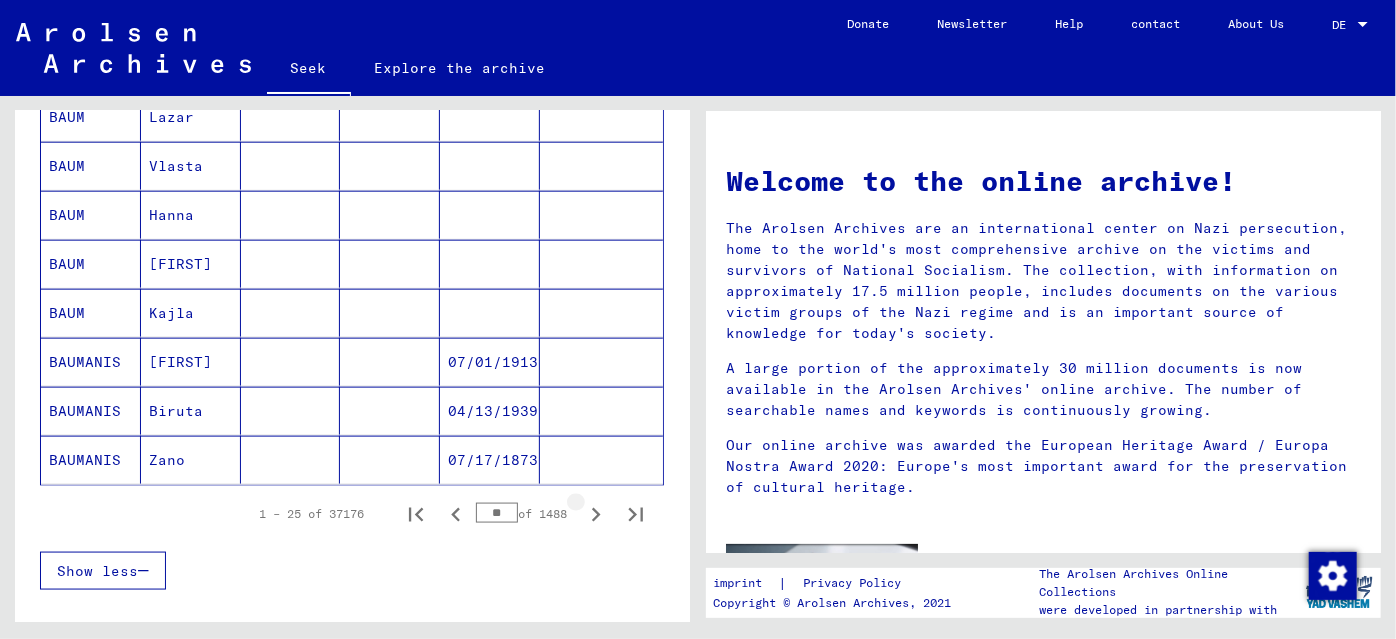 scroll, scrollTop: 1241, scrollLeft: 0, axis: vertical 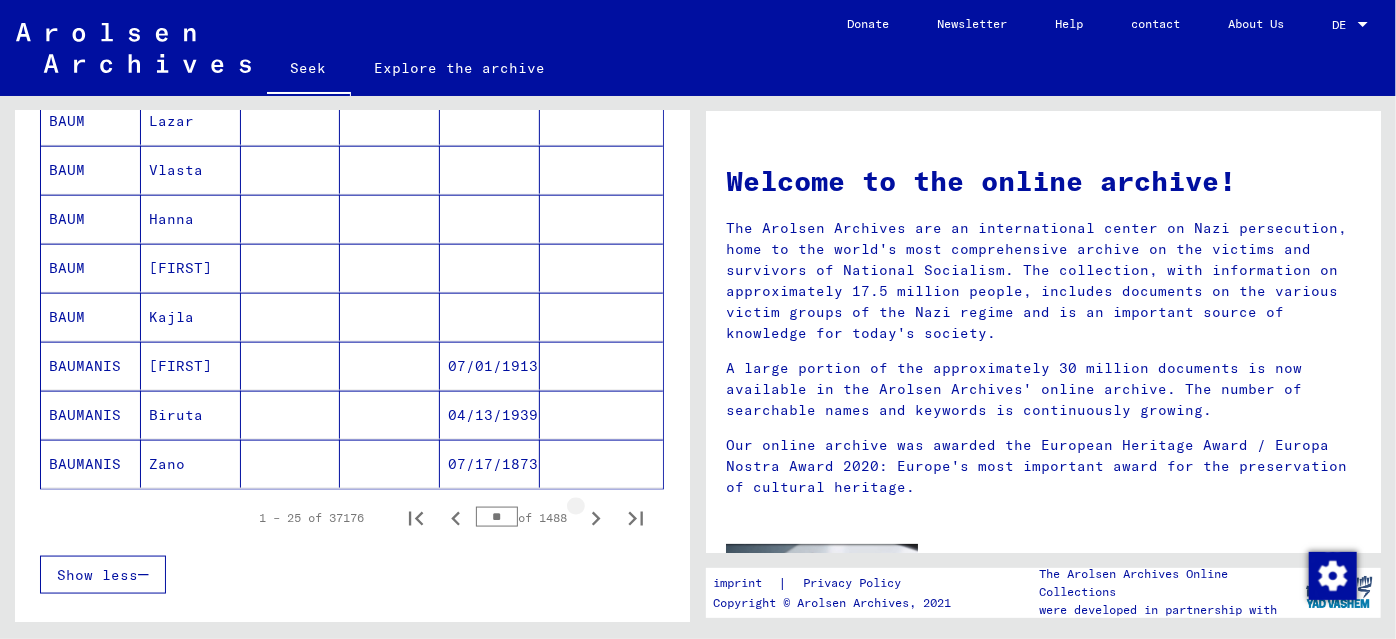 click 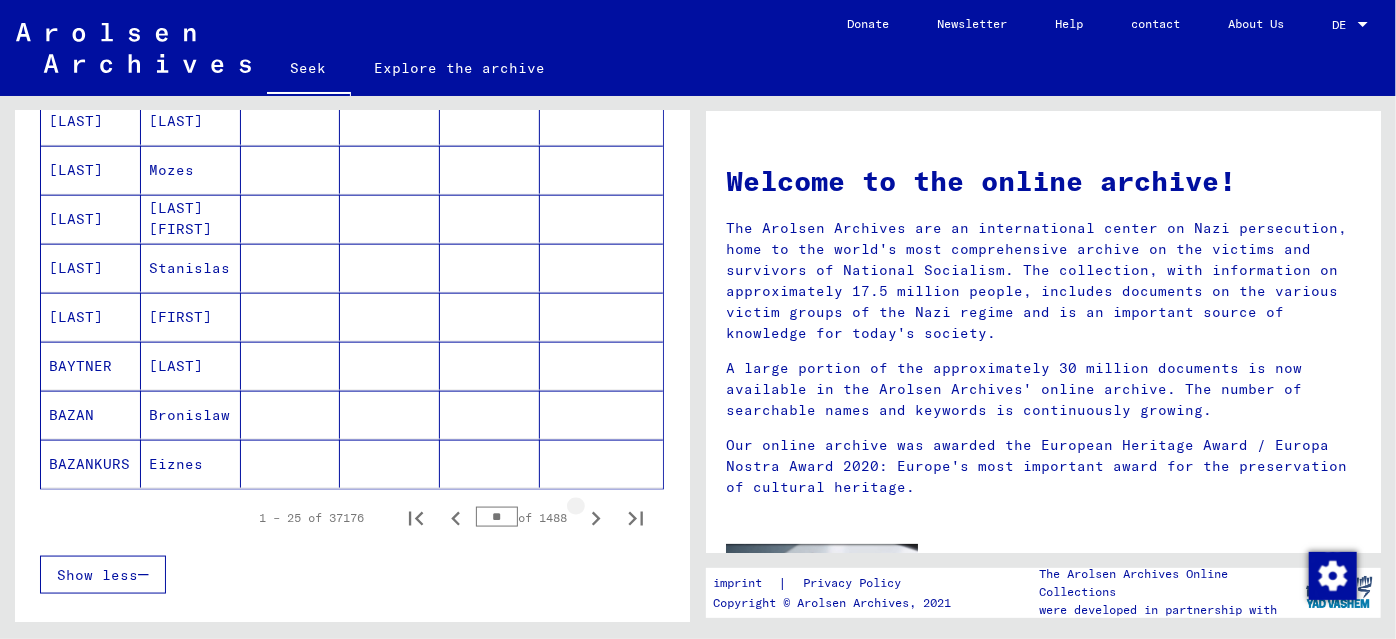 click 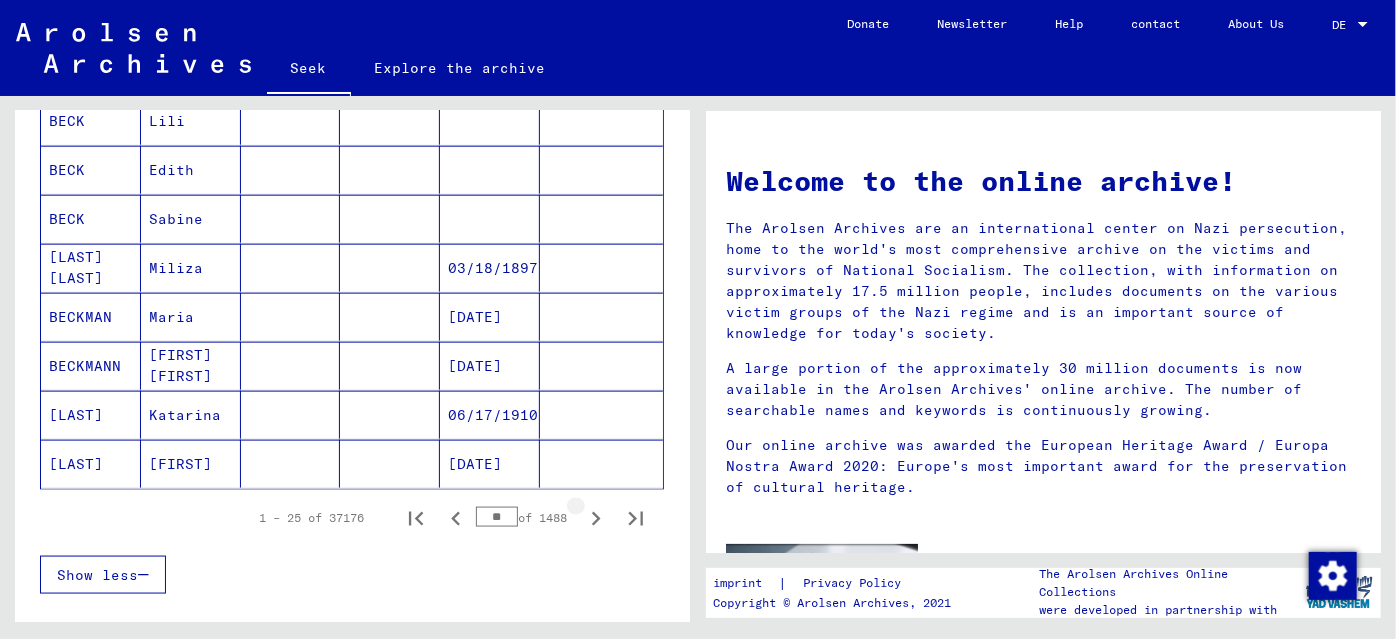click 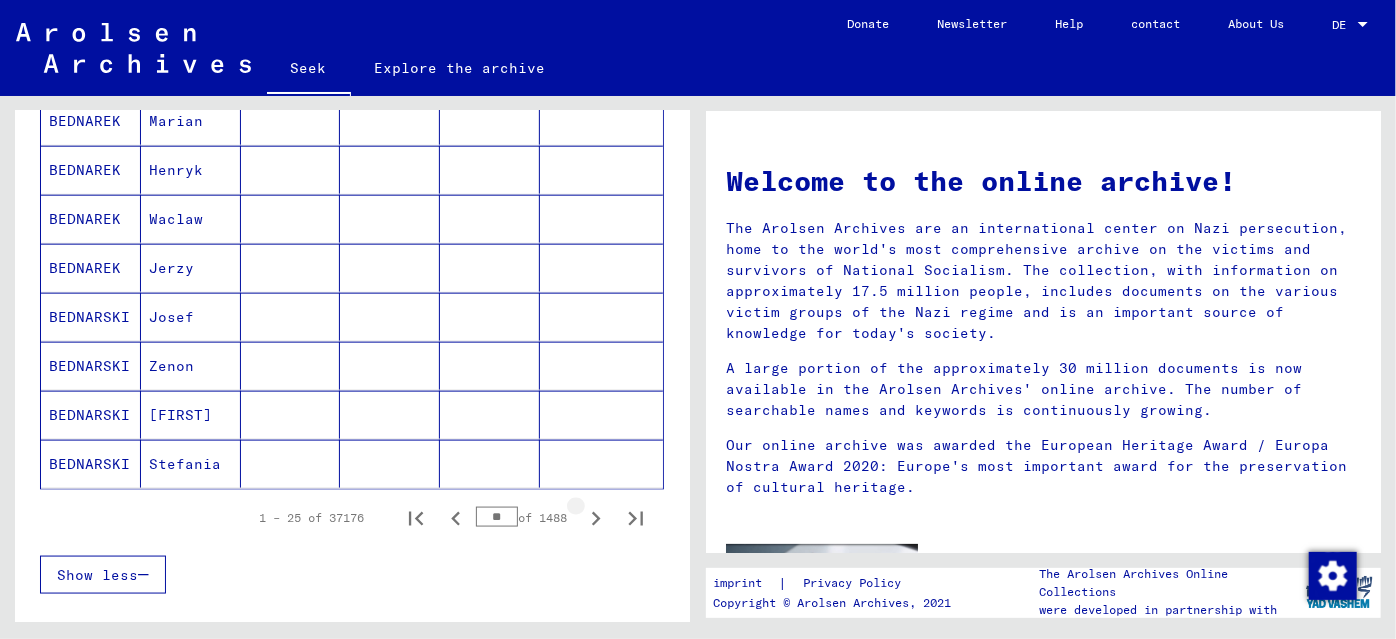 click 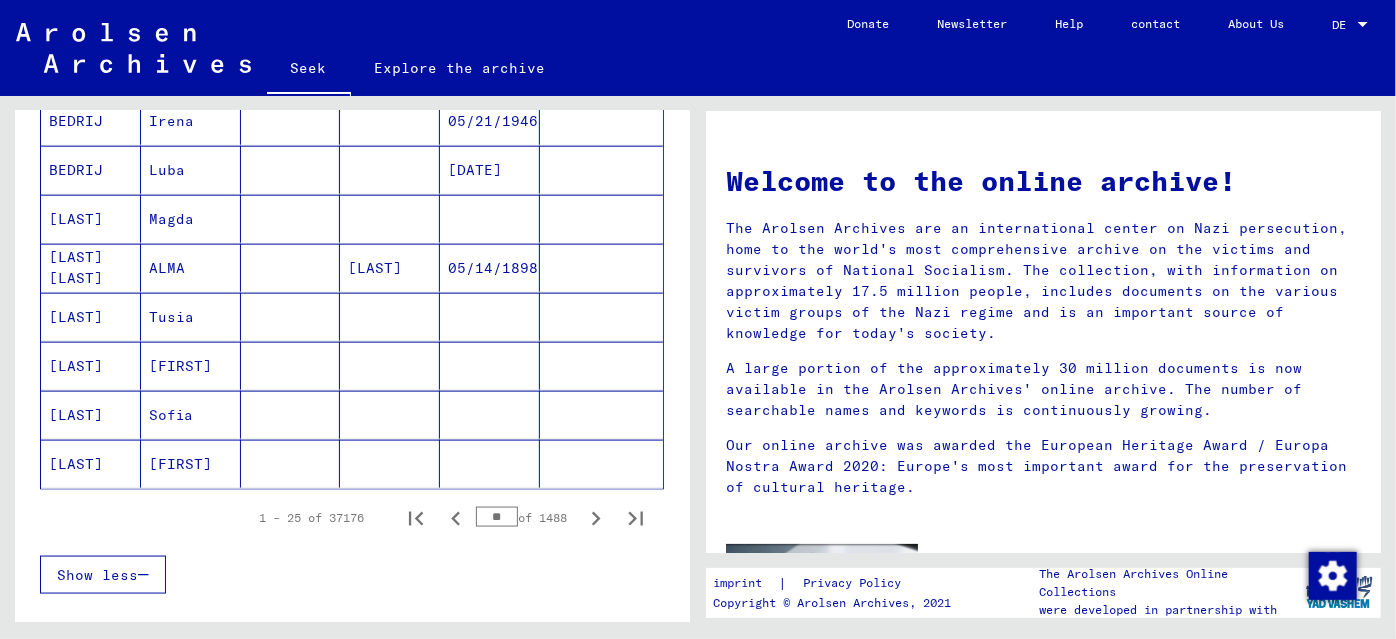 click 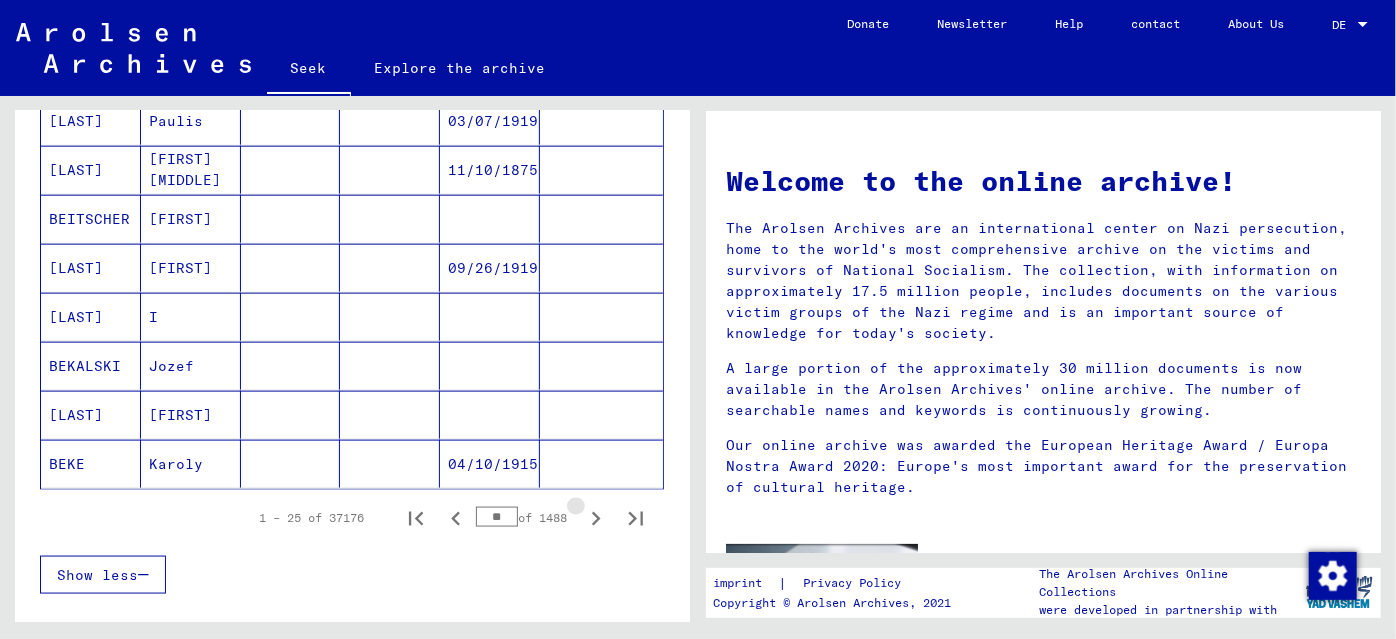 click 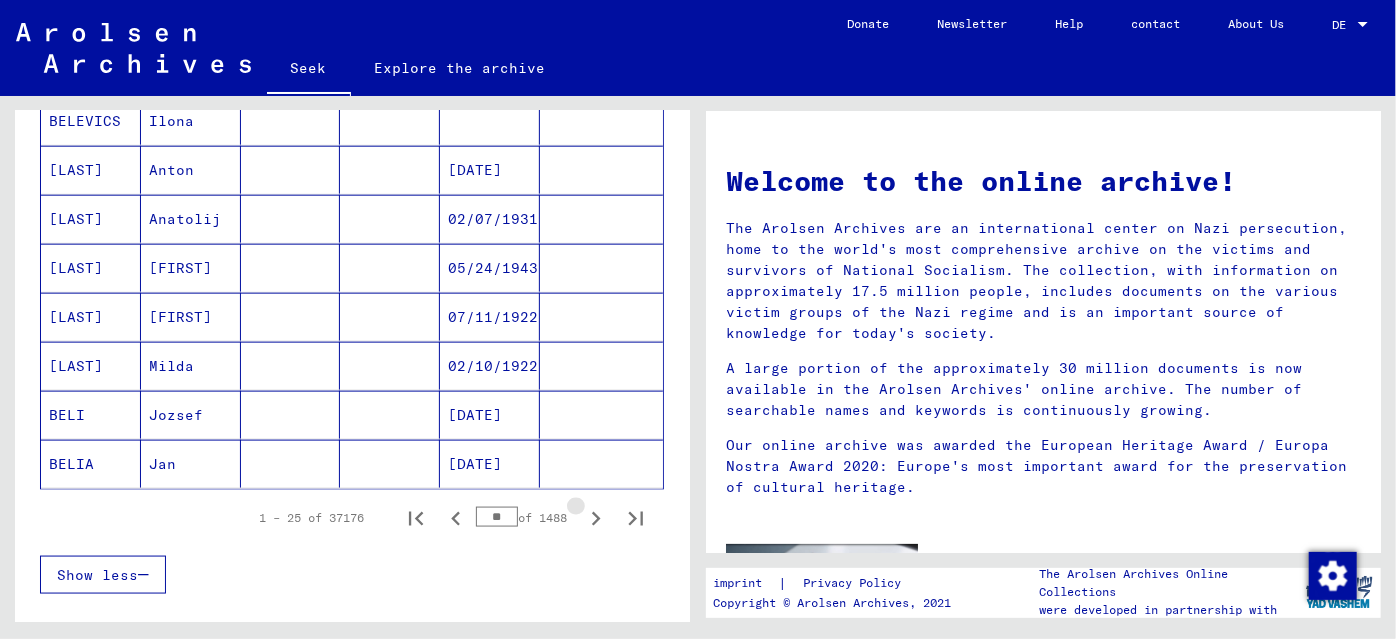 click 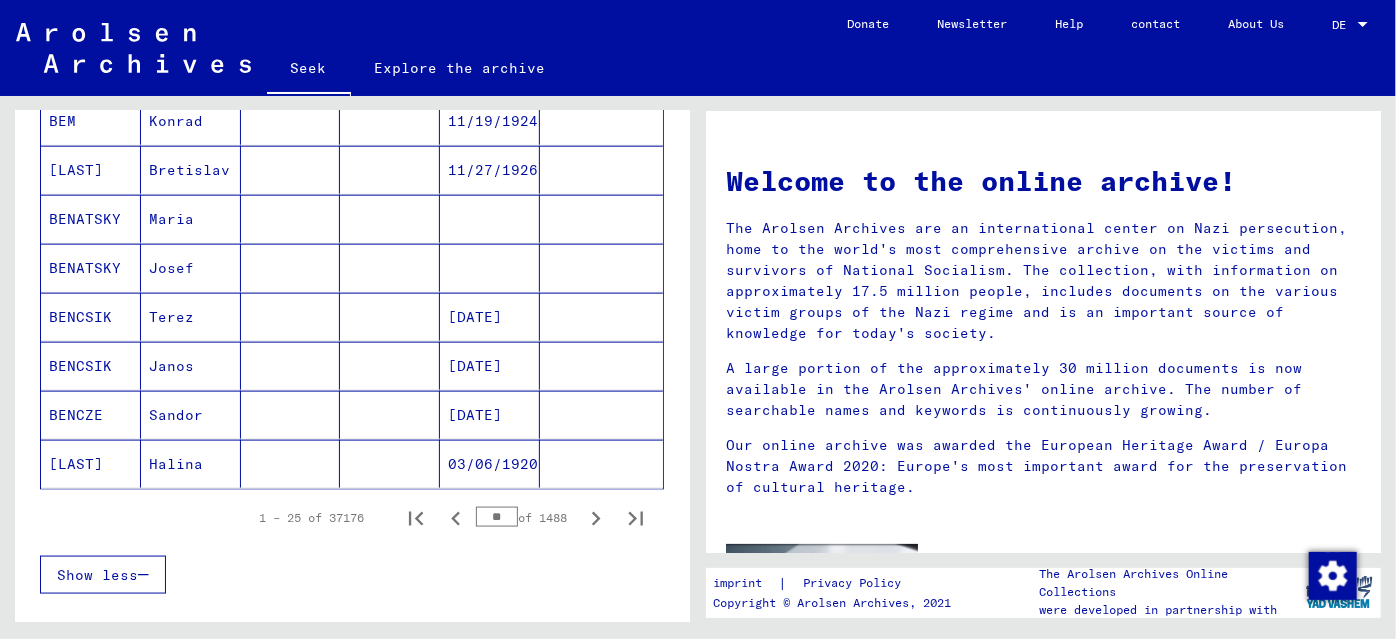 click 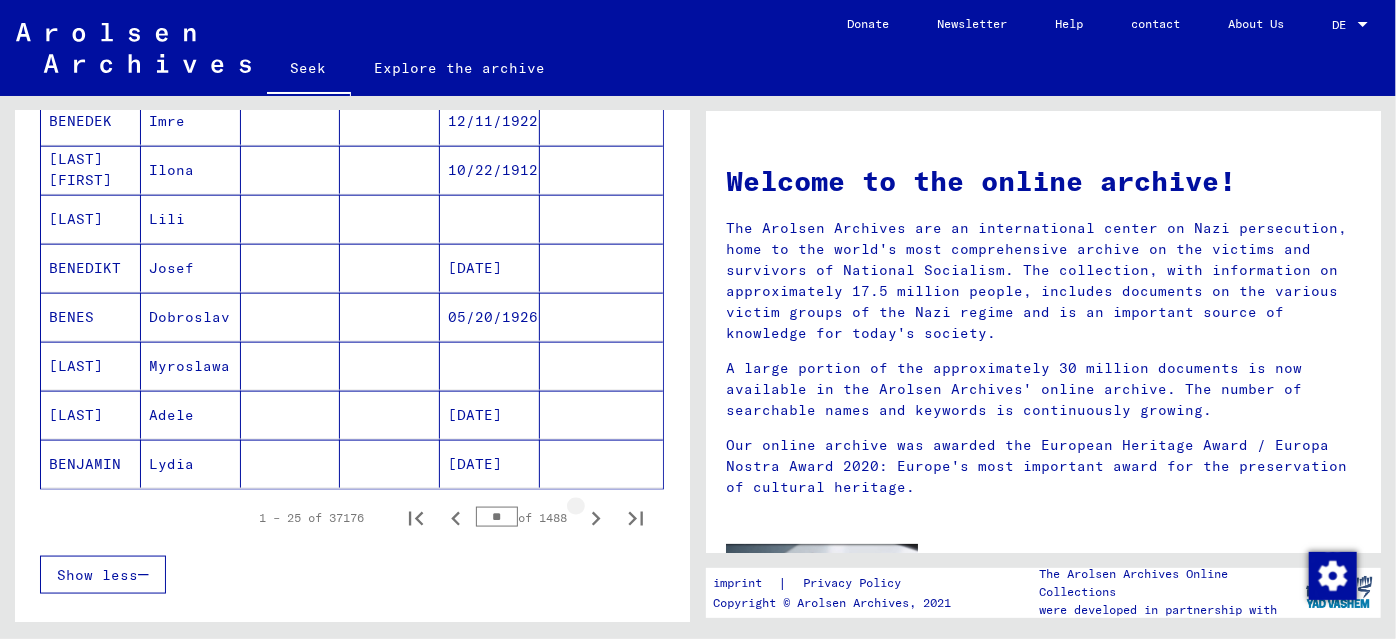click 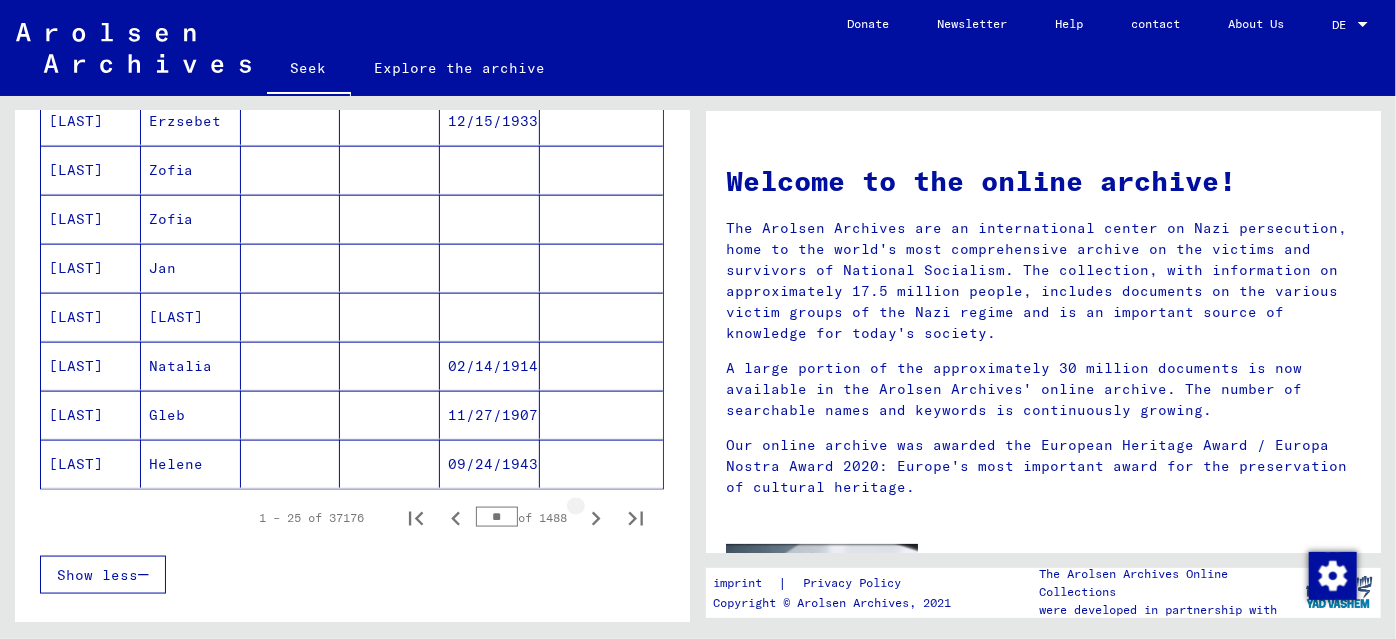click 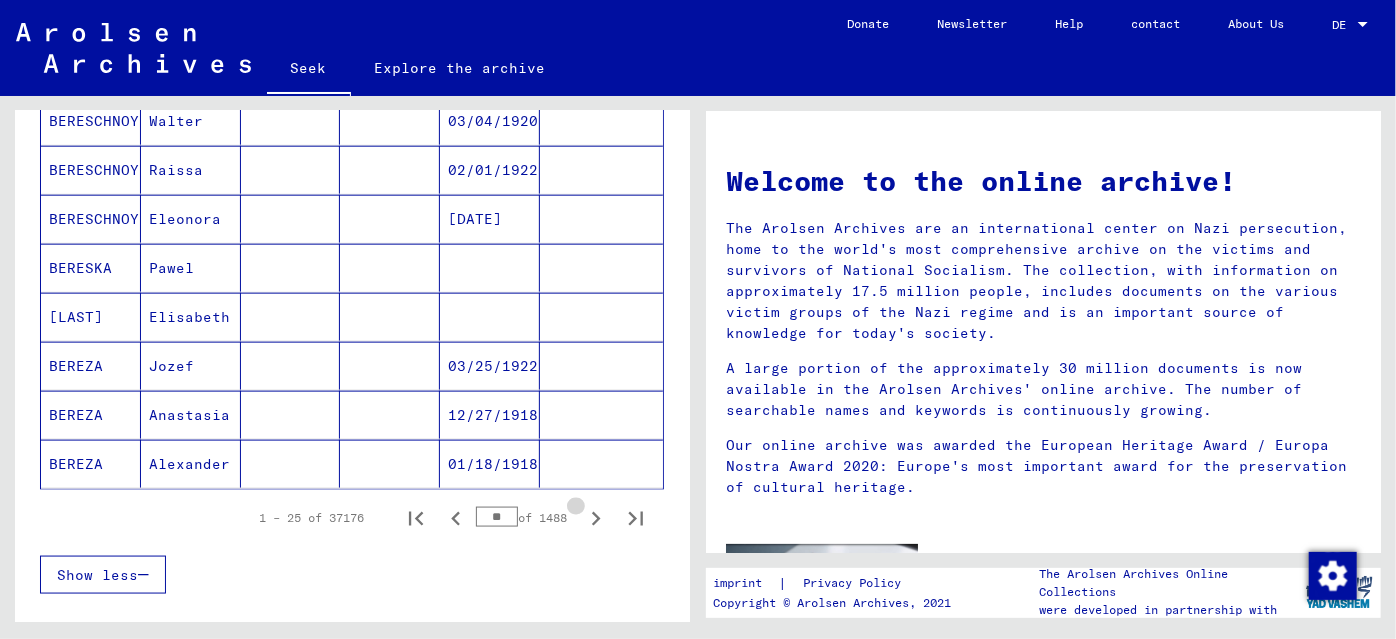 click 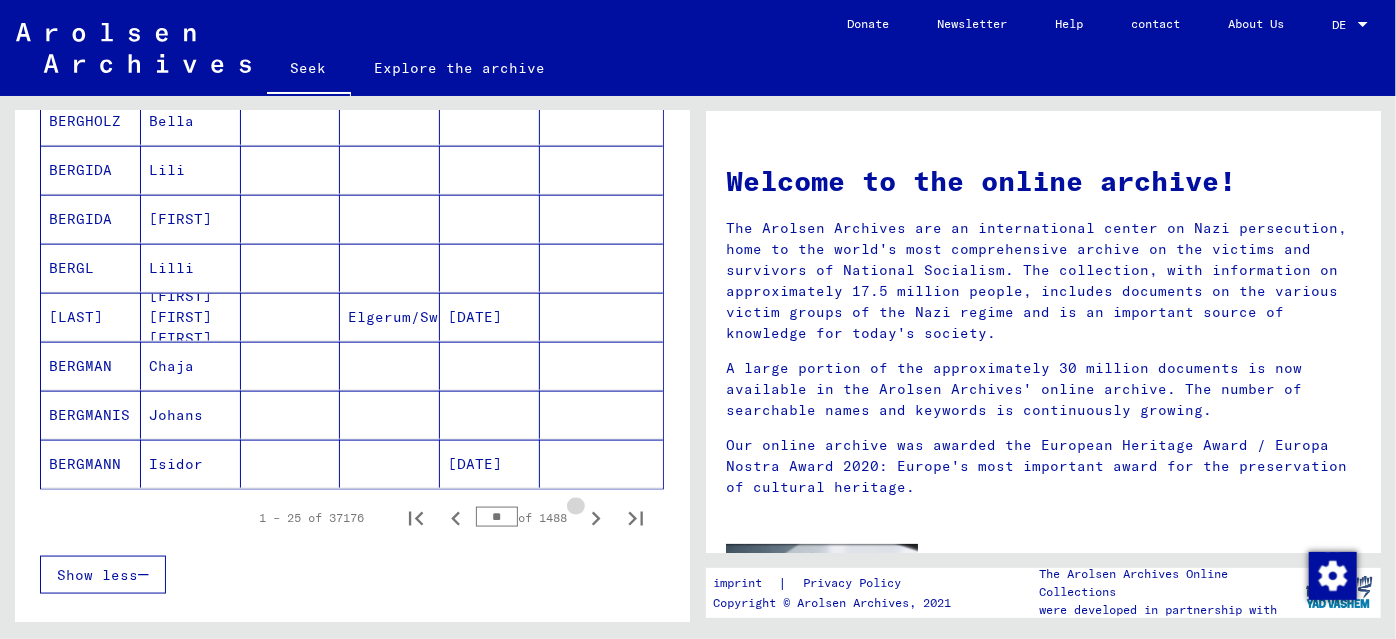 click 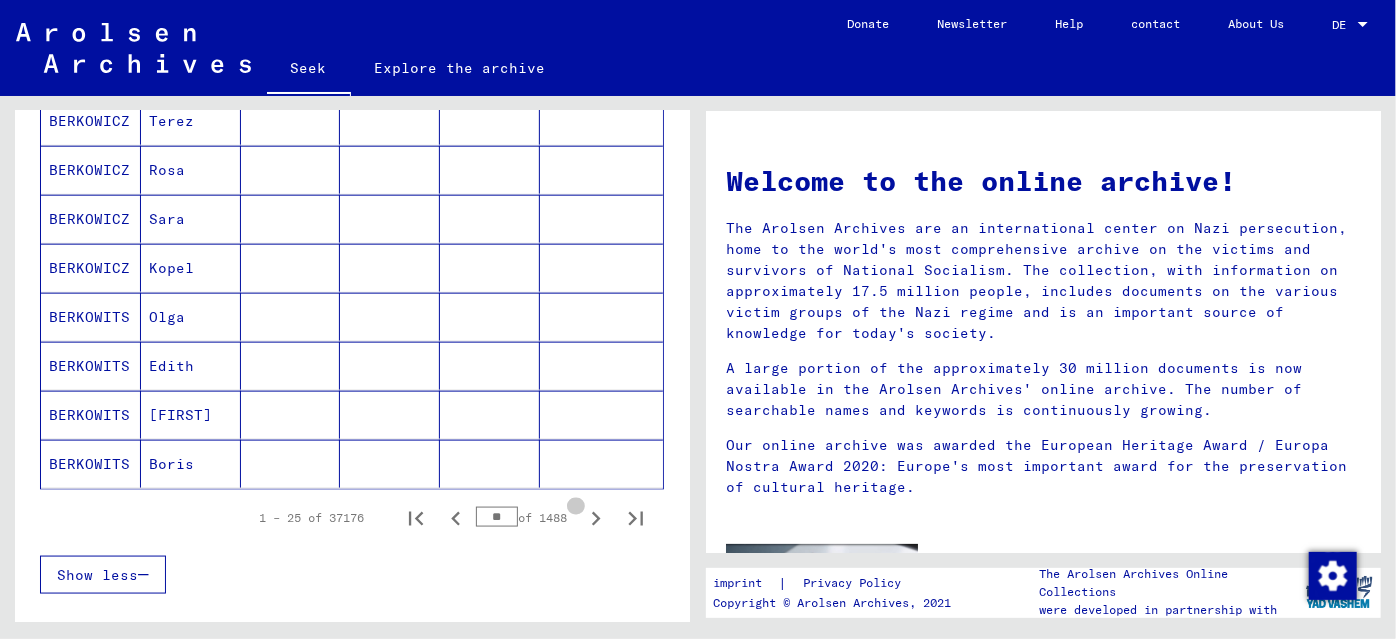 click 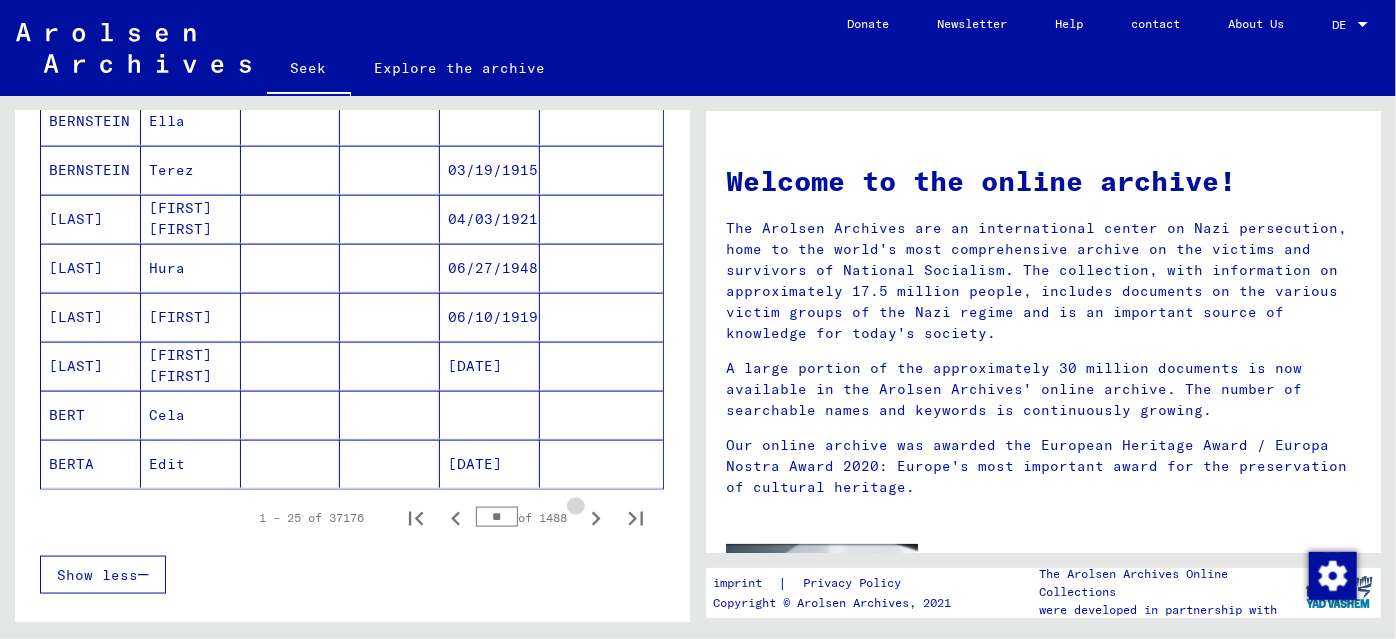 click 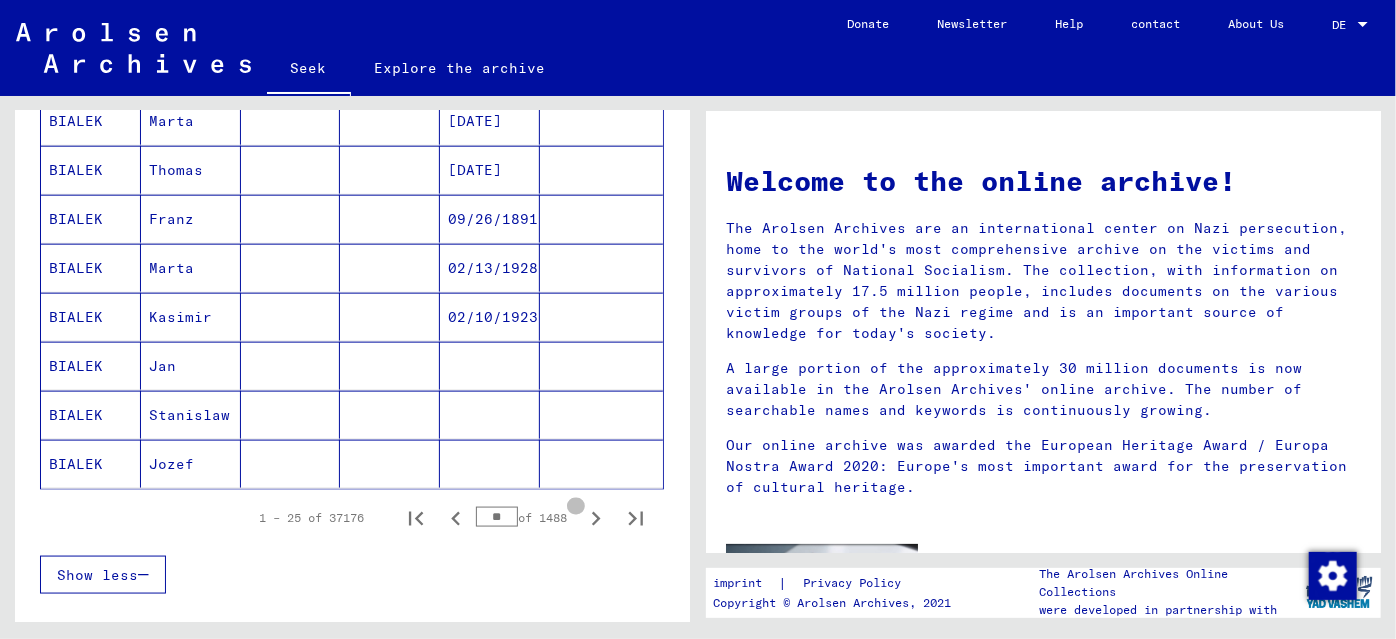 click 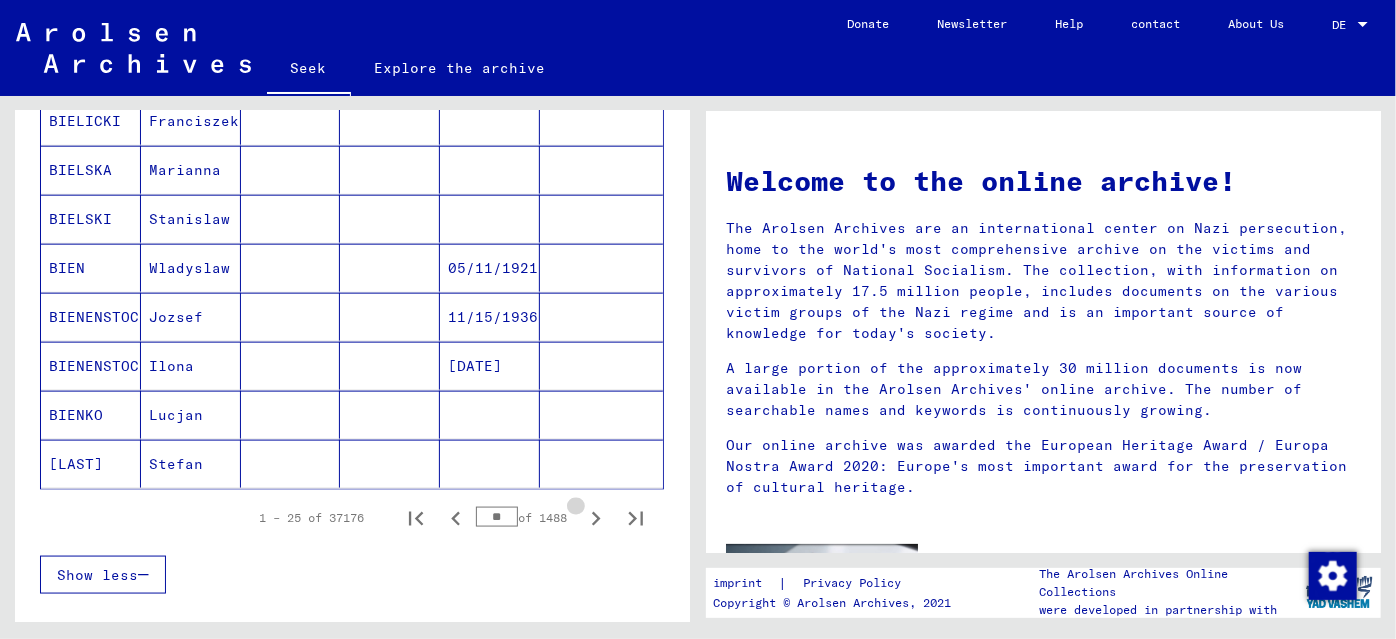 click 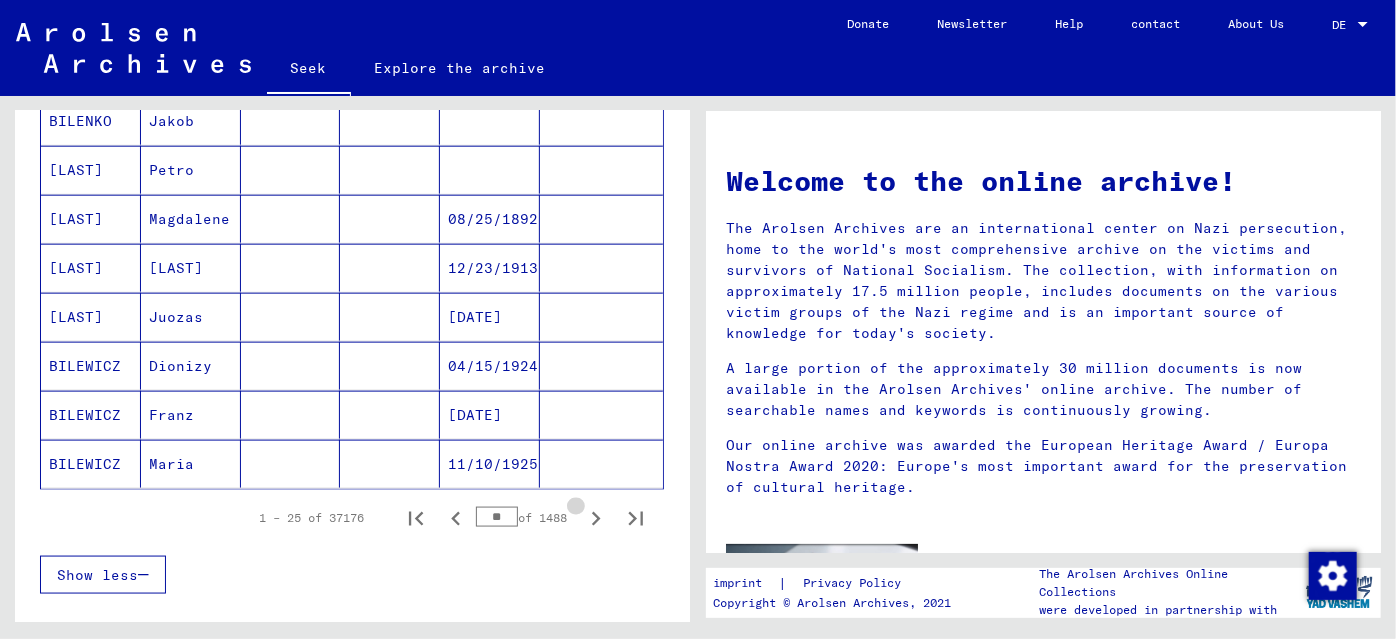 click 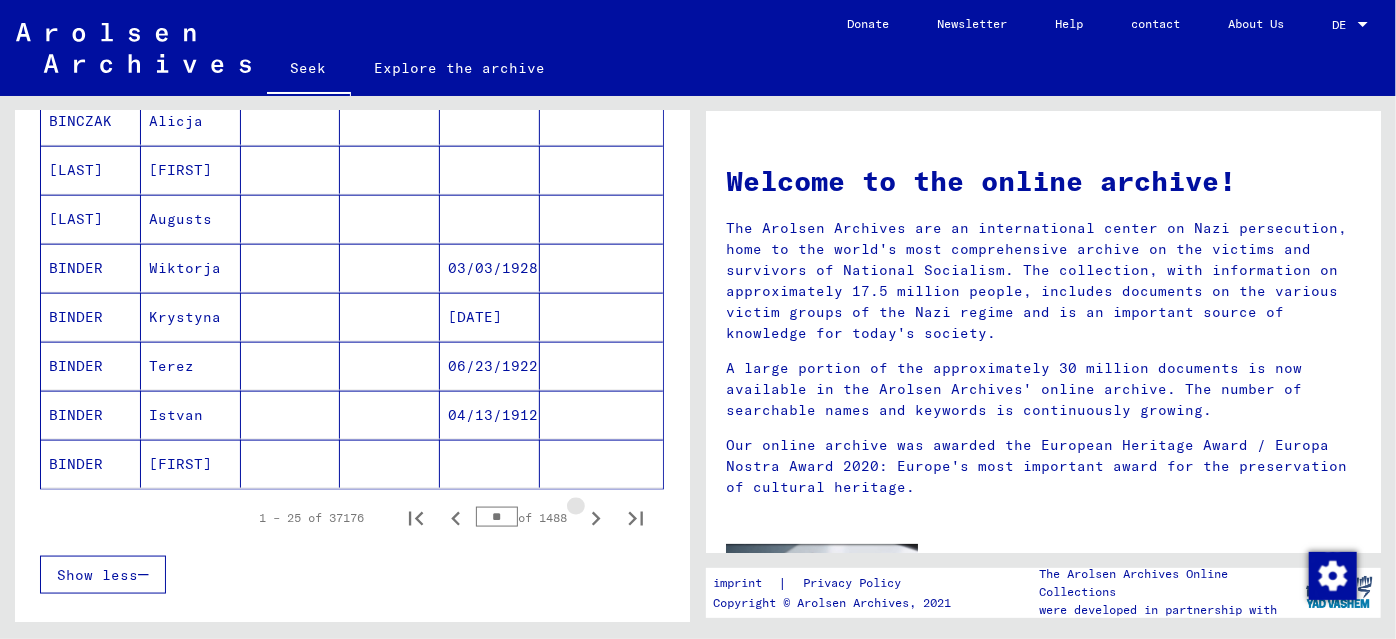 click 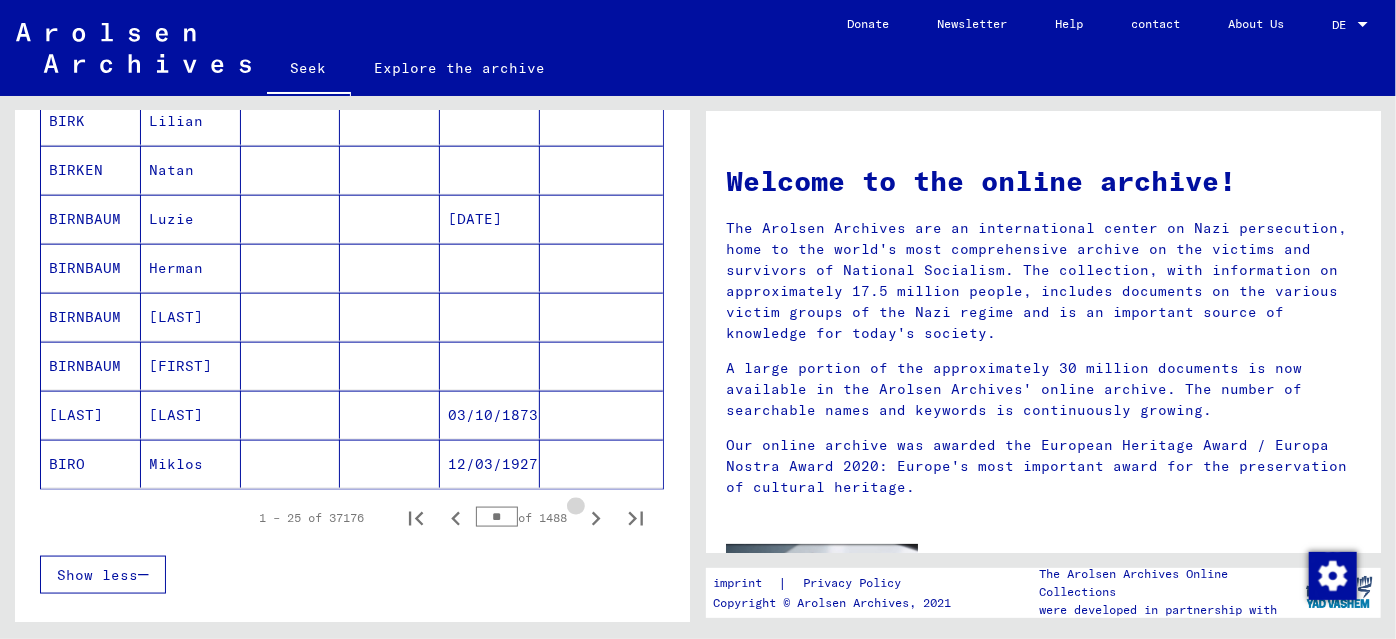 click 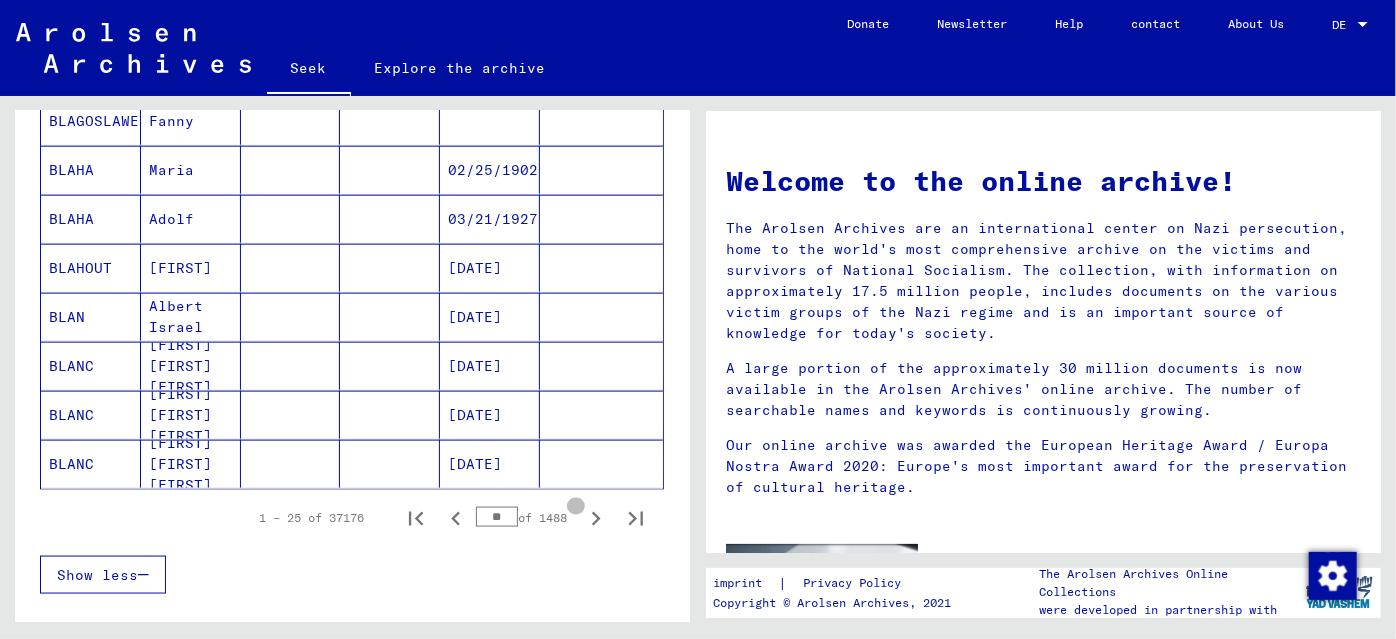 click 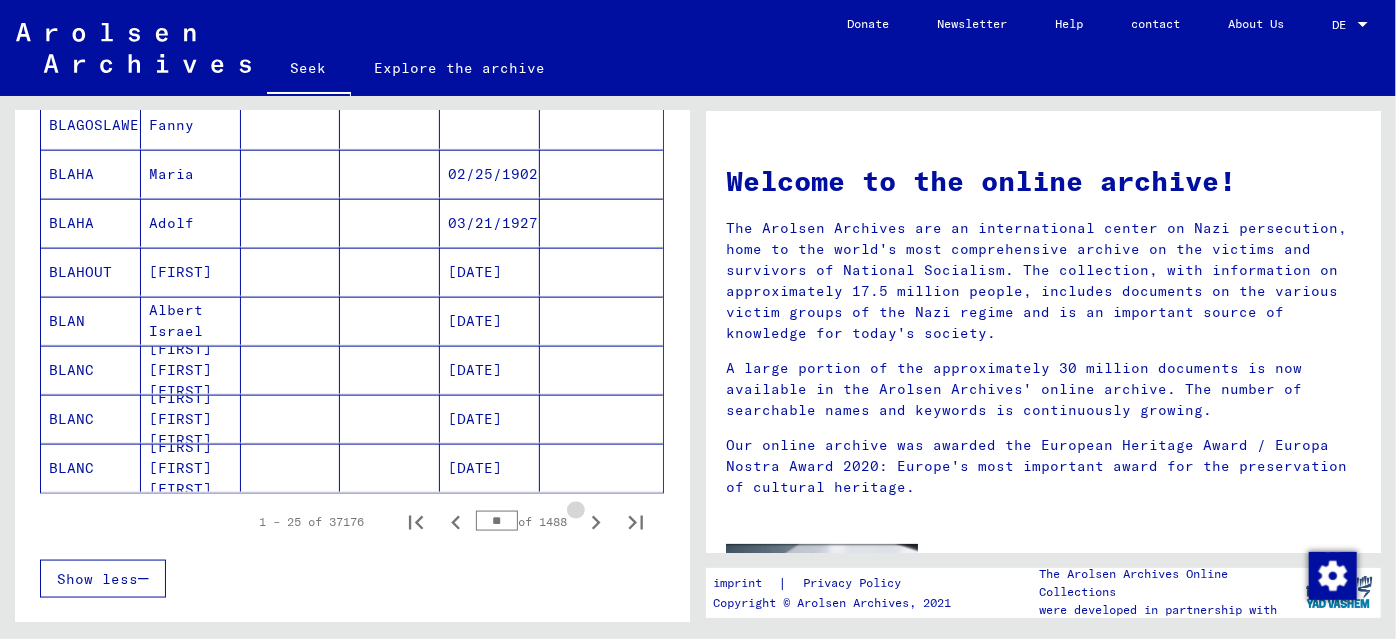 click 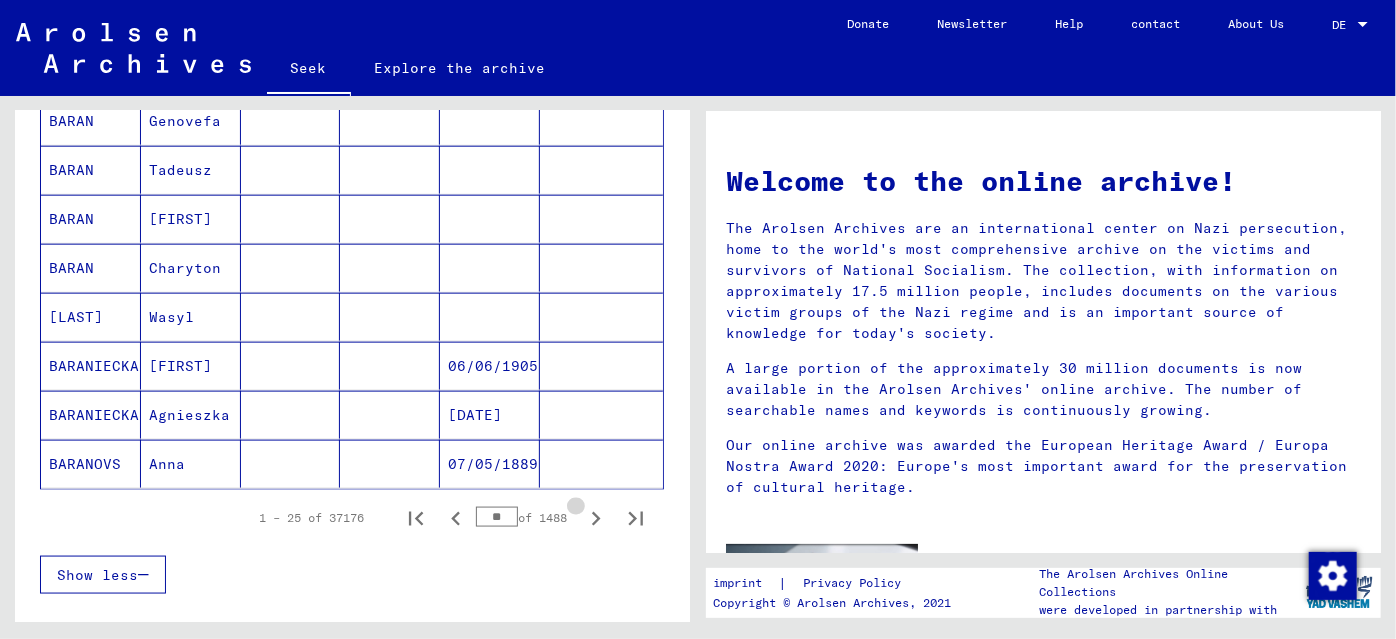 click 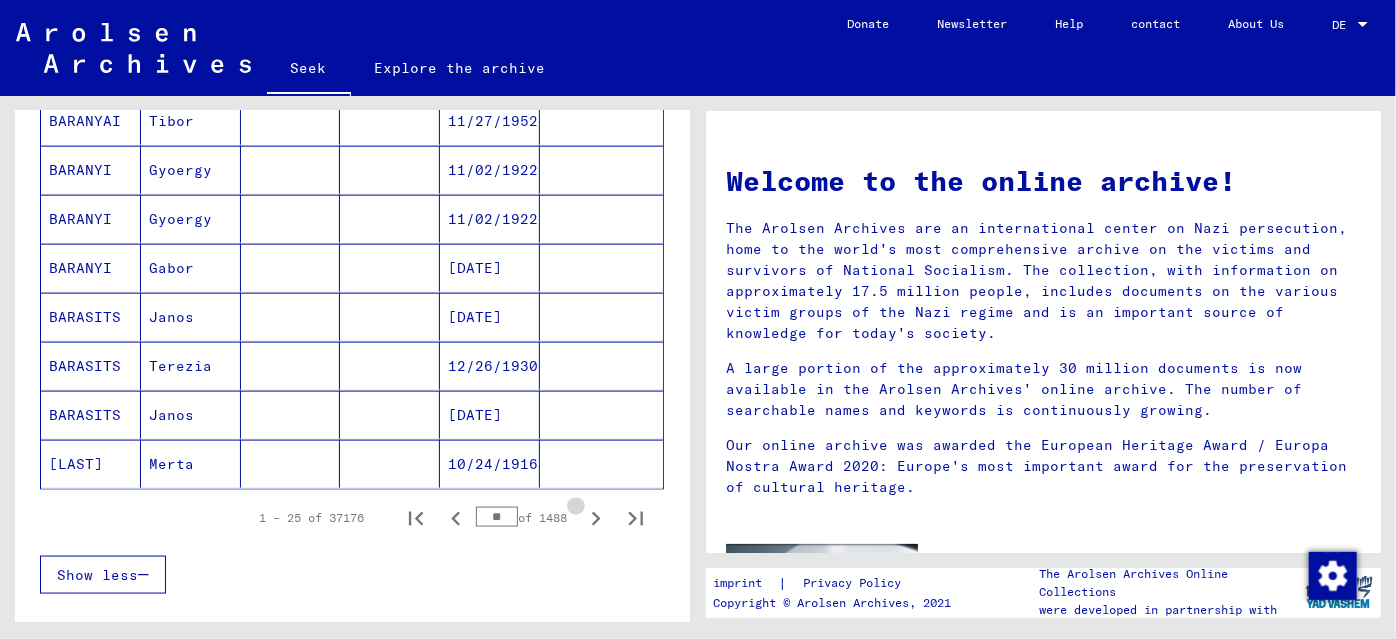 click 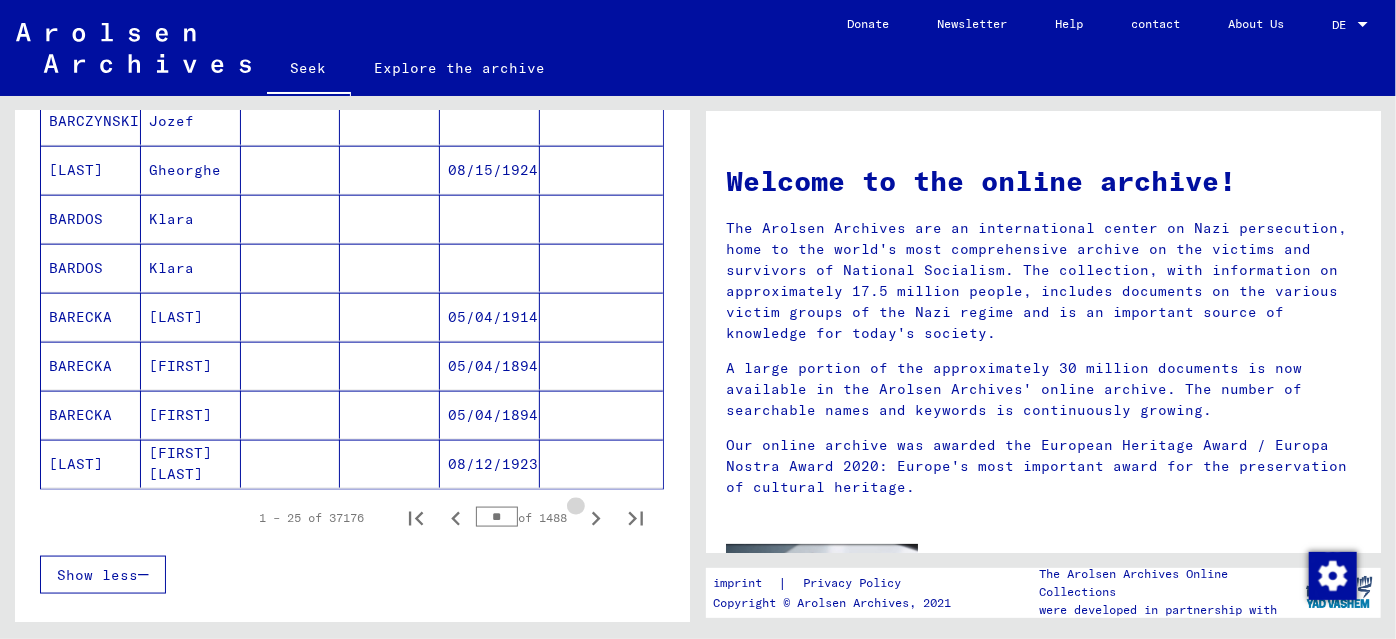 click 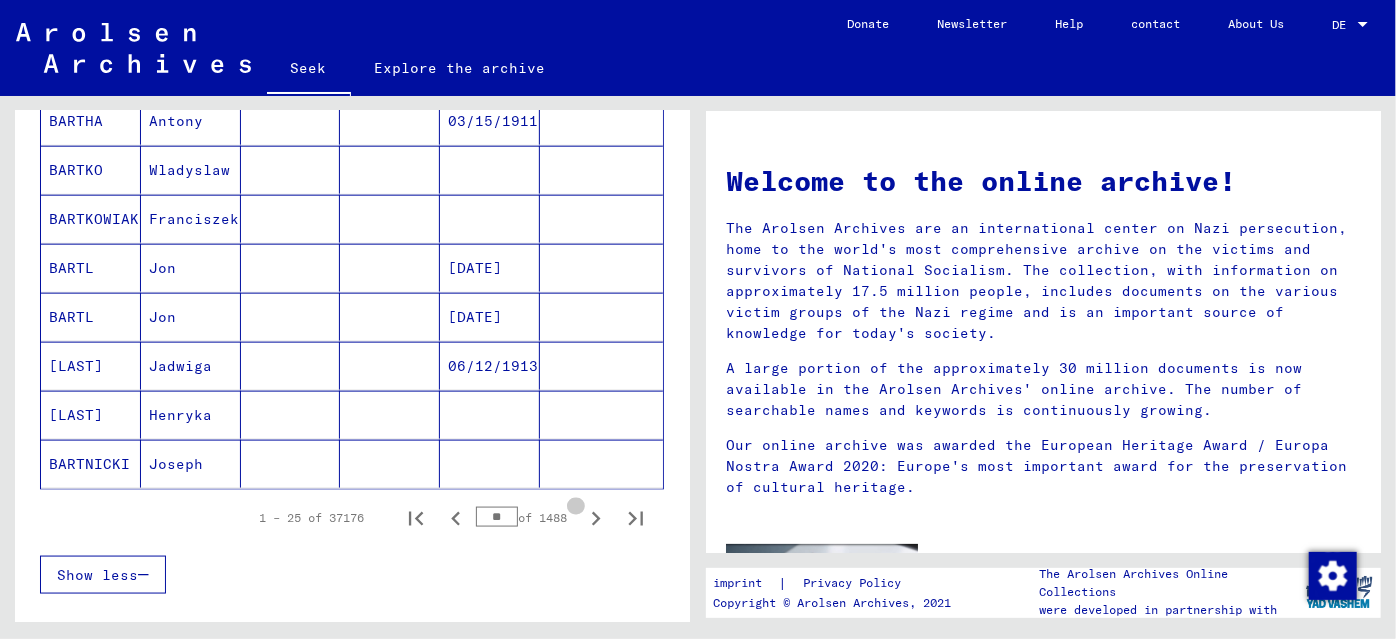 click 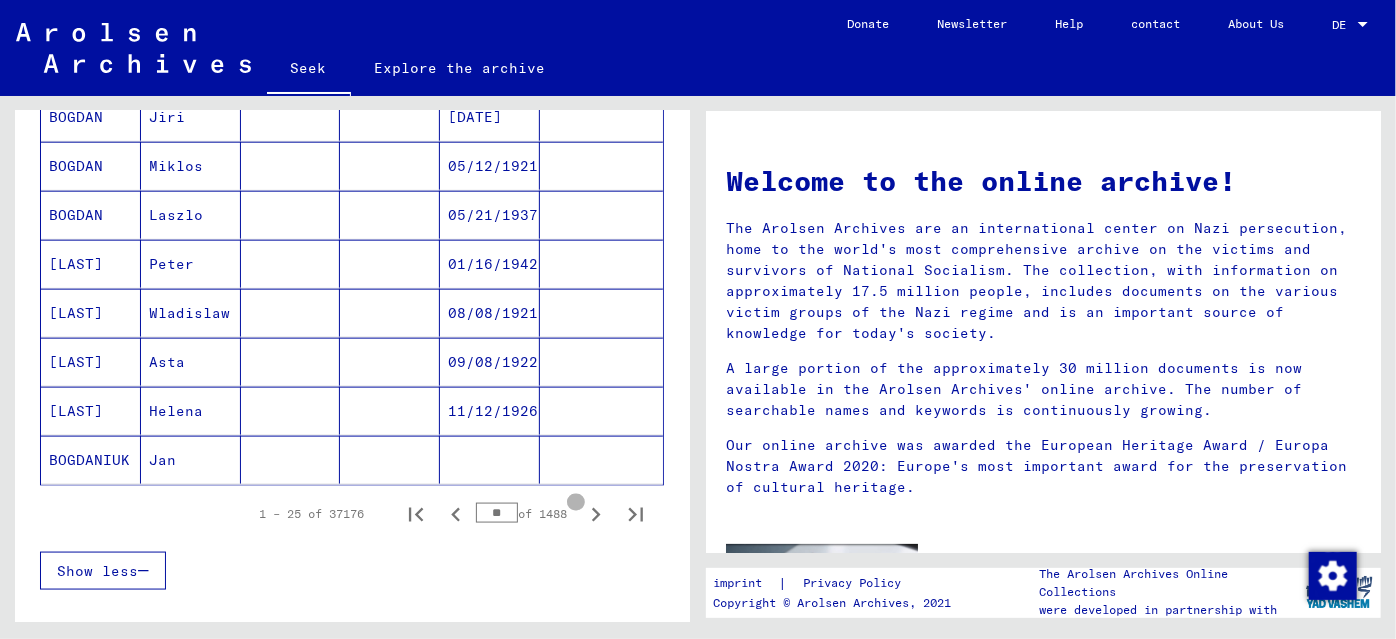 click 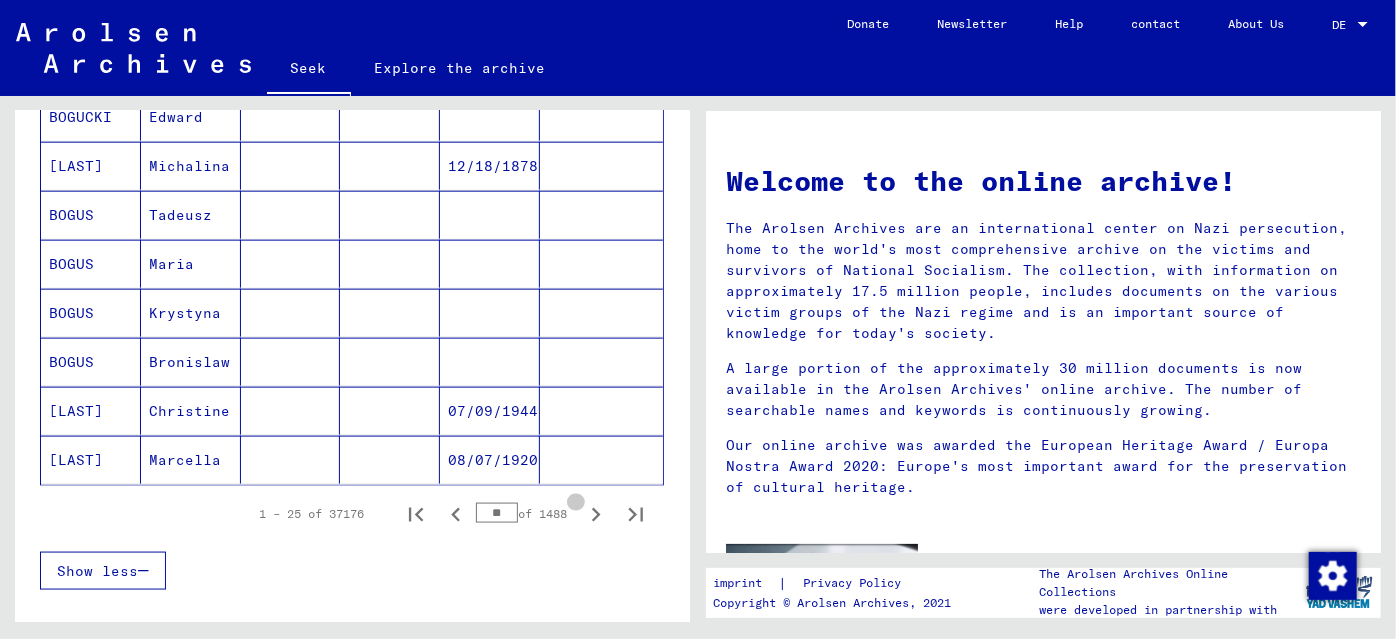scroll, scrollTop: 1241, scrollLeft: 0, axis: vertical 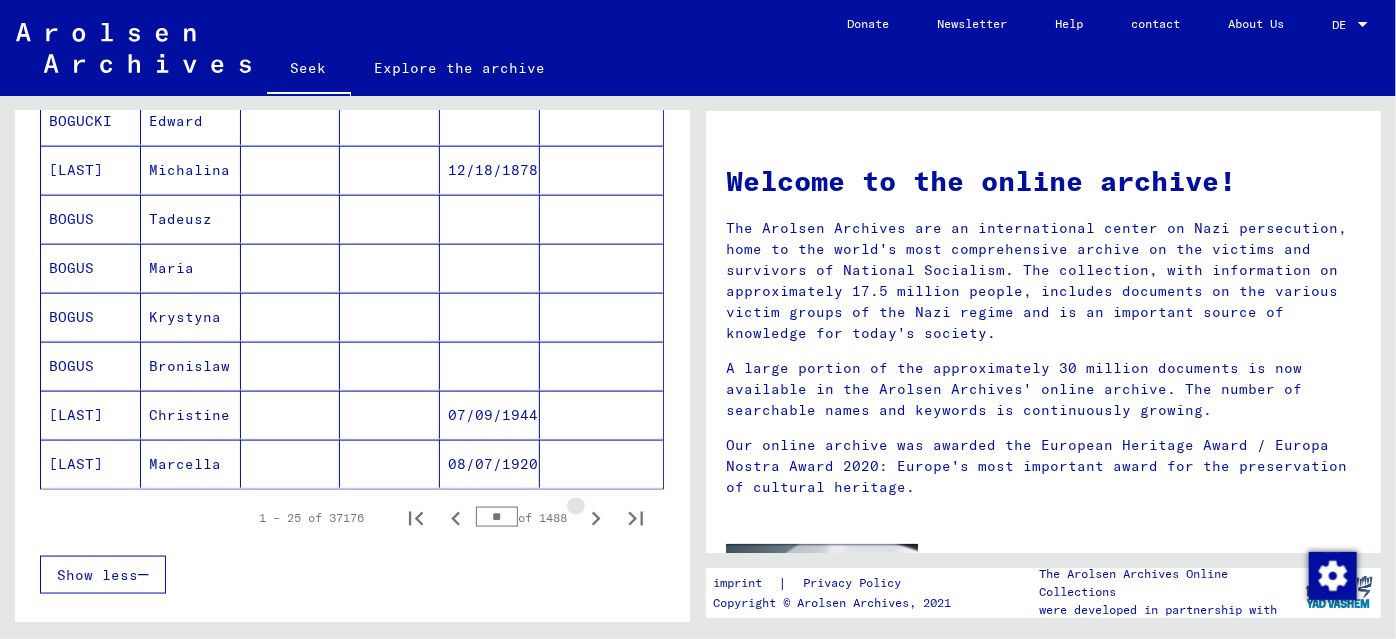 click 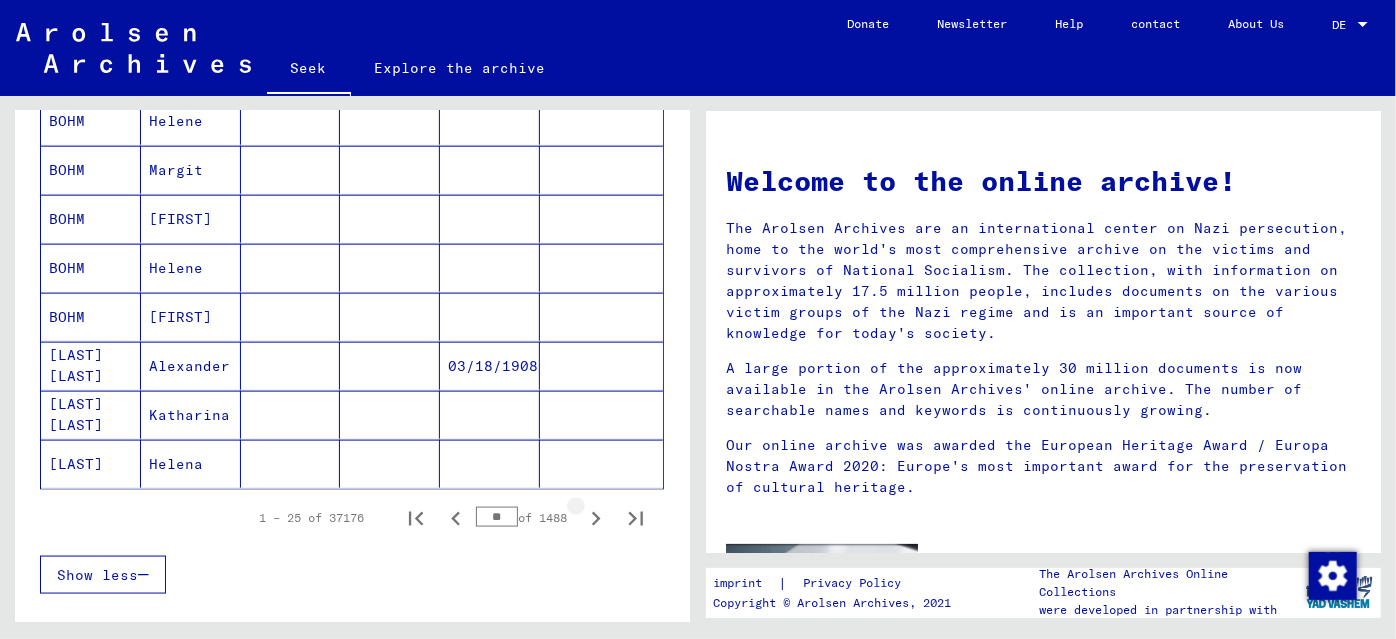 click 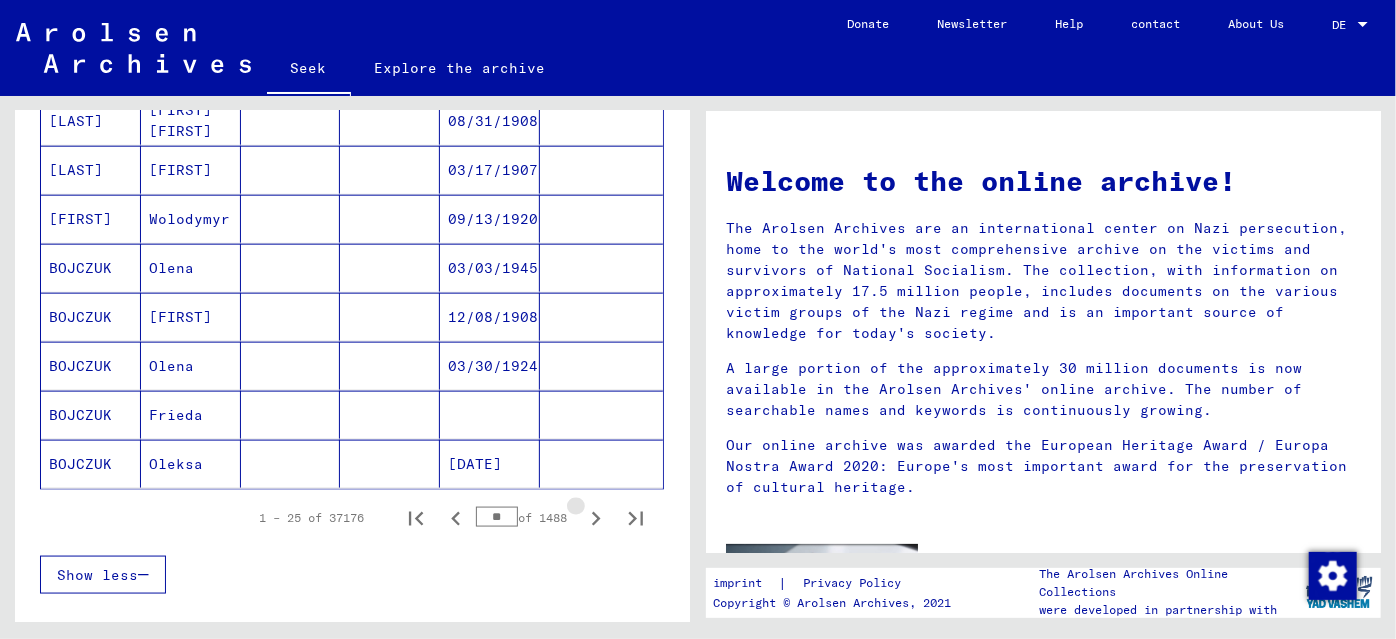 click 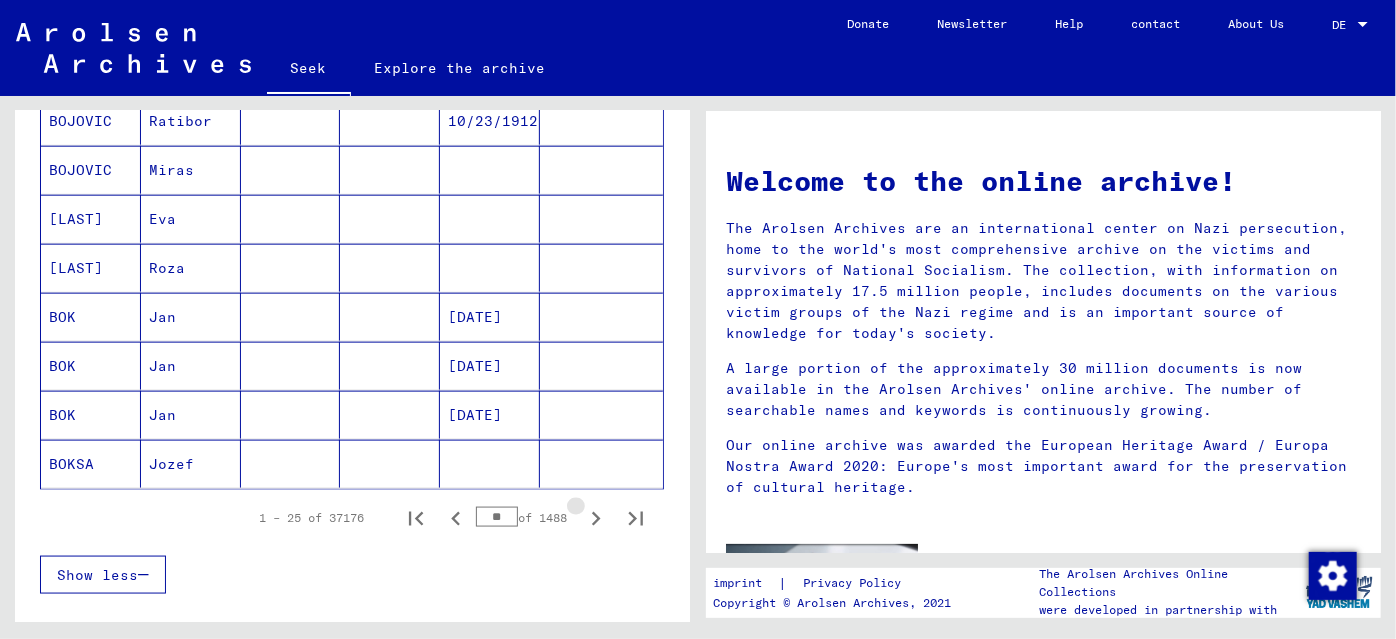 click 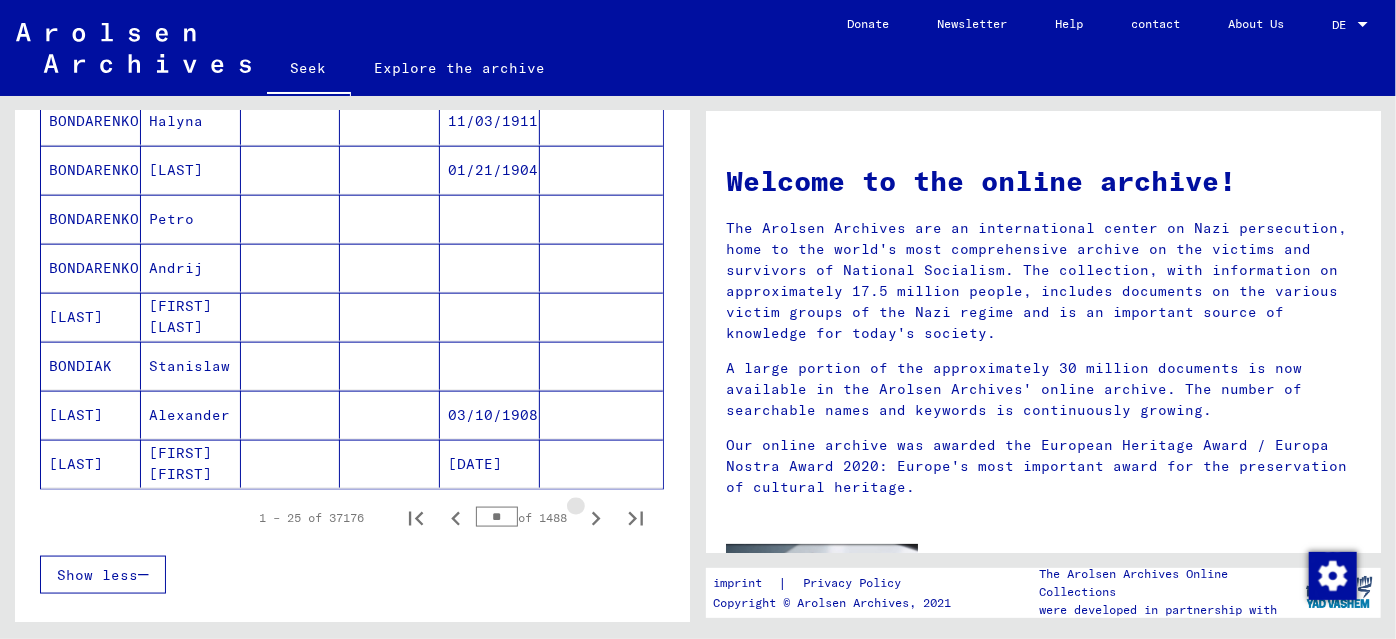click 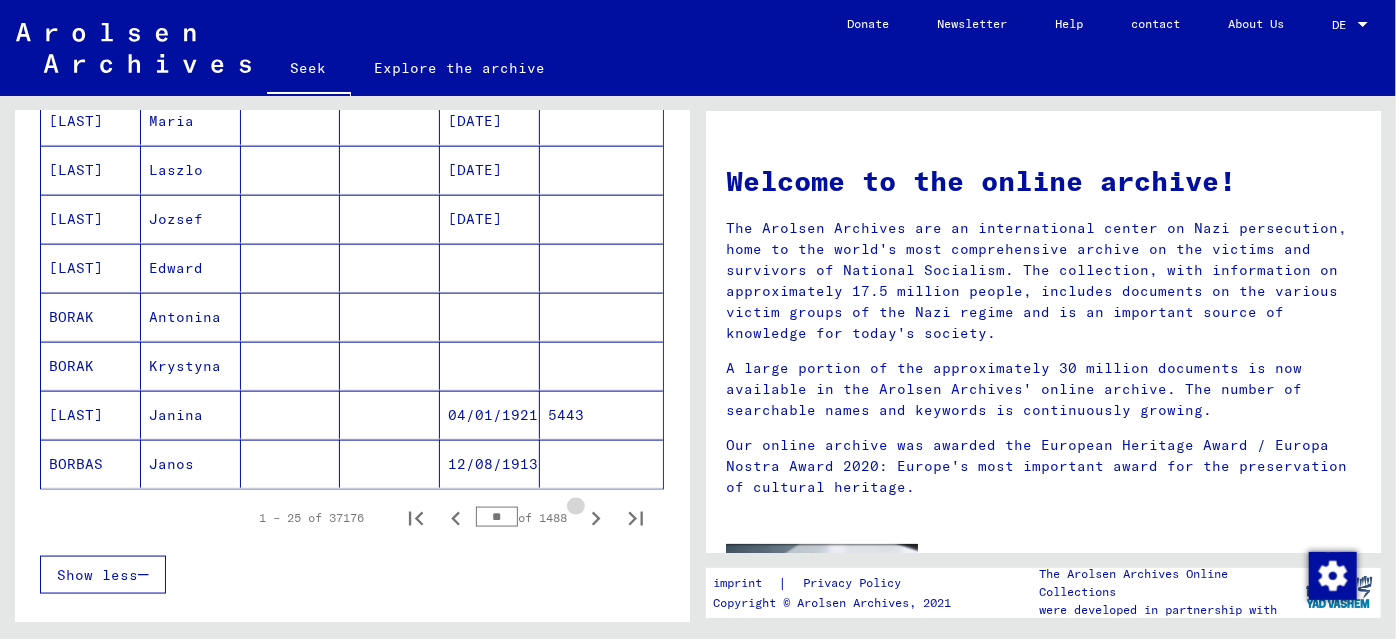 click 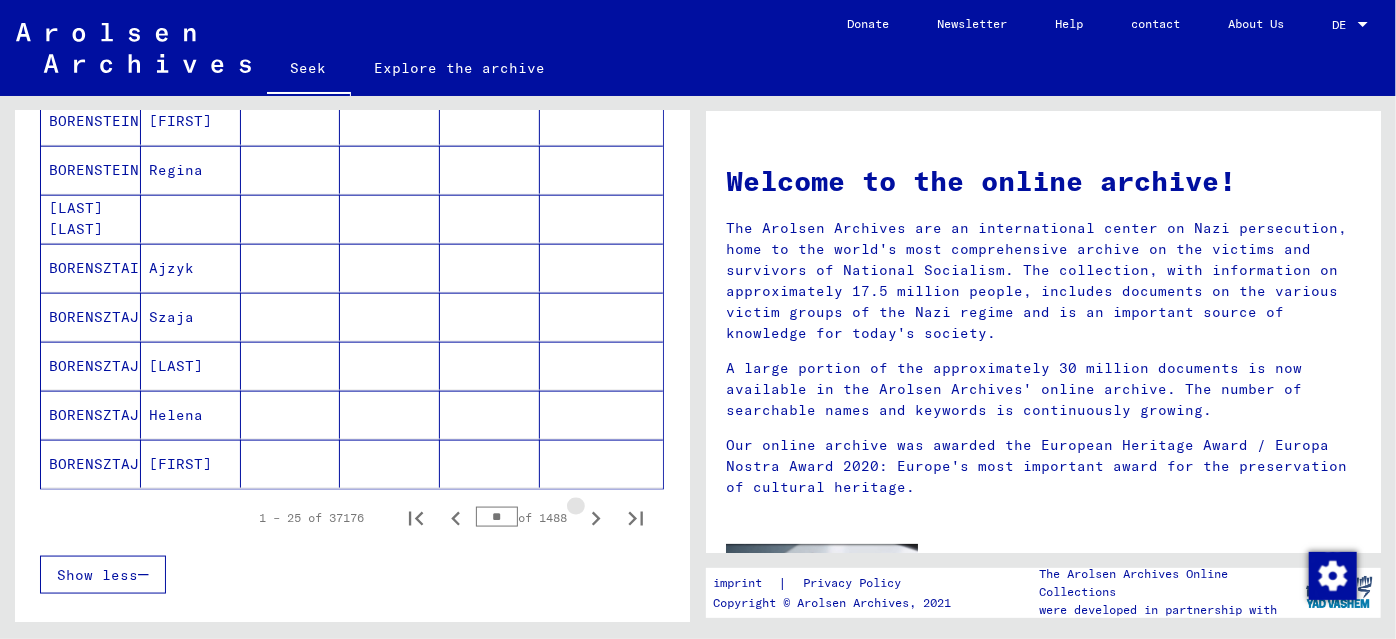click 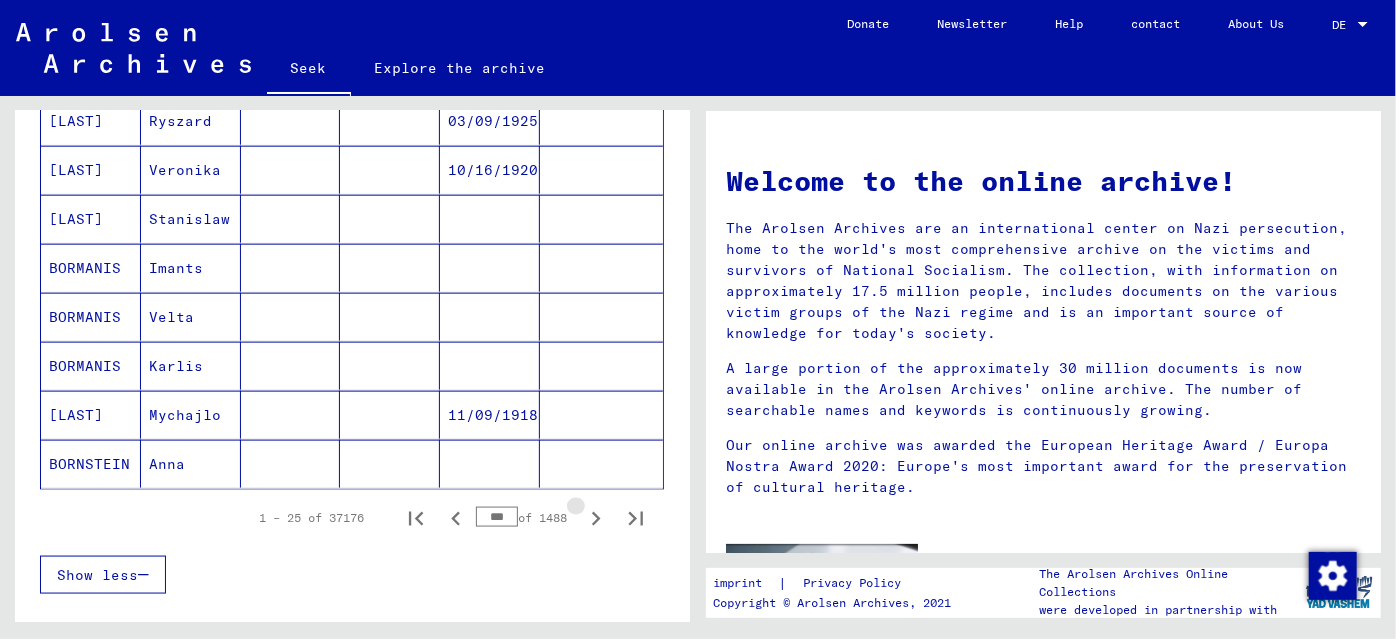 click 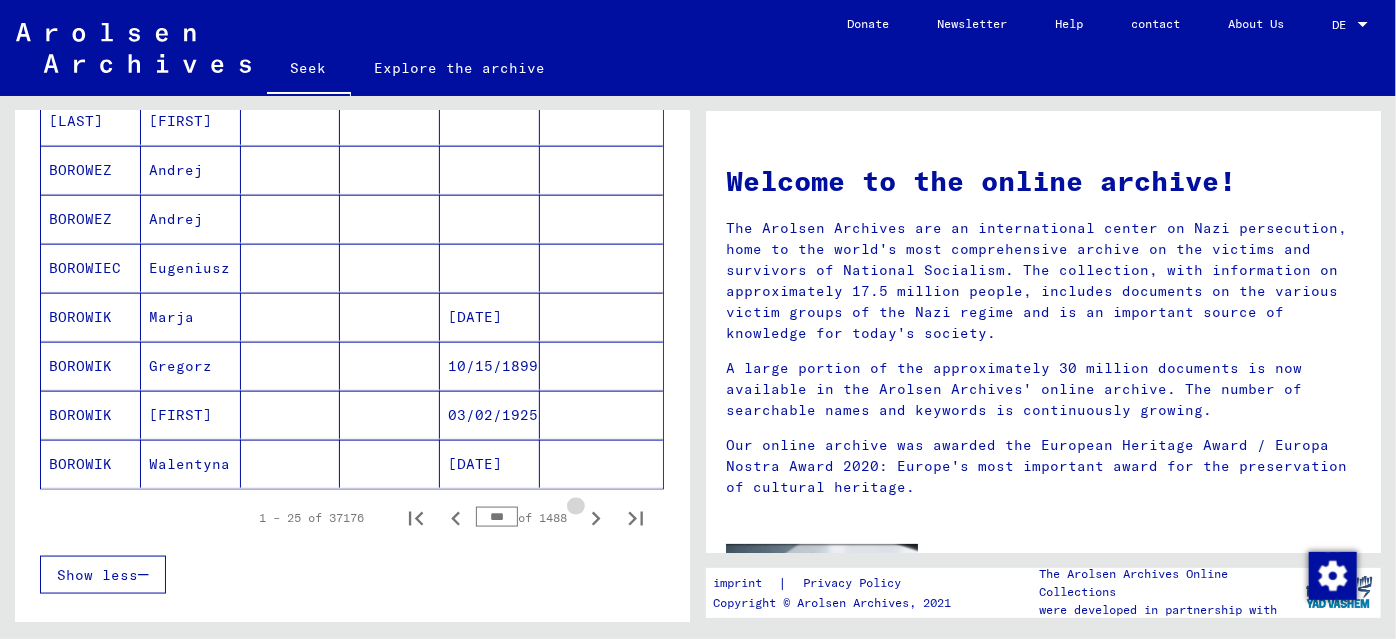click 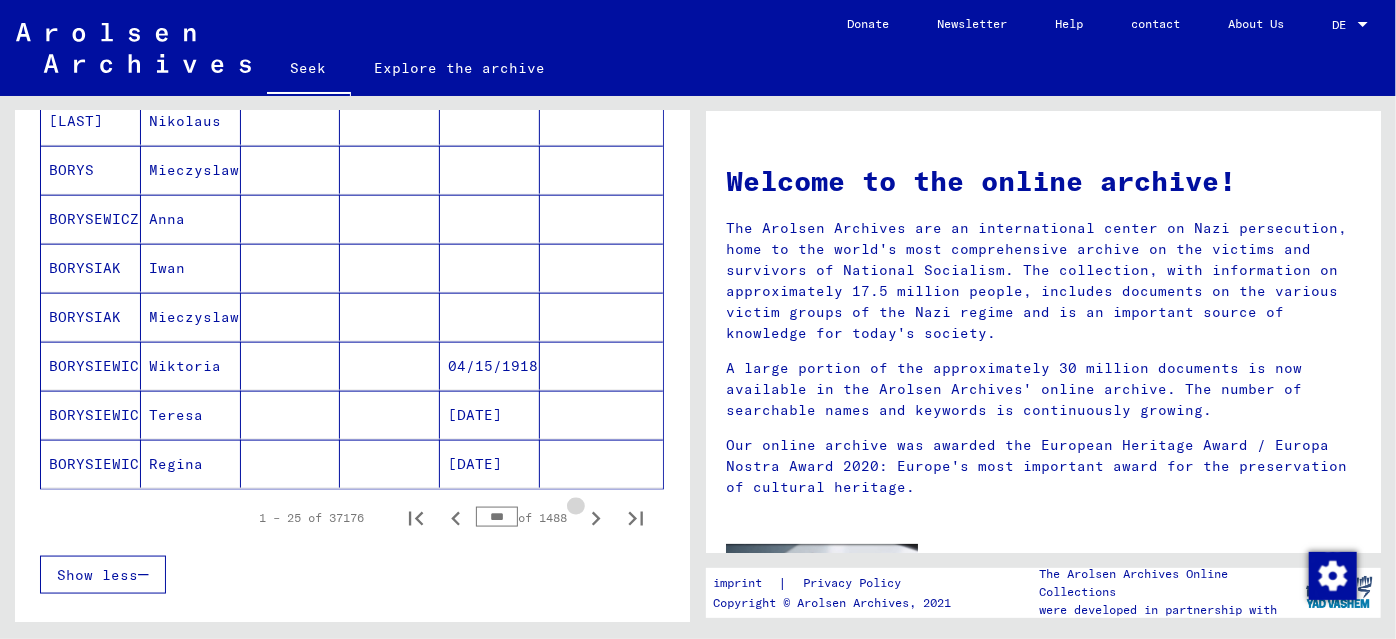 click 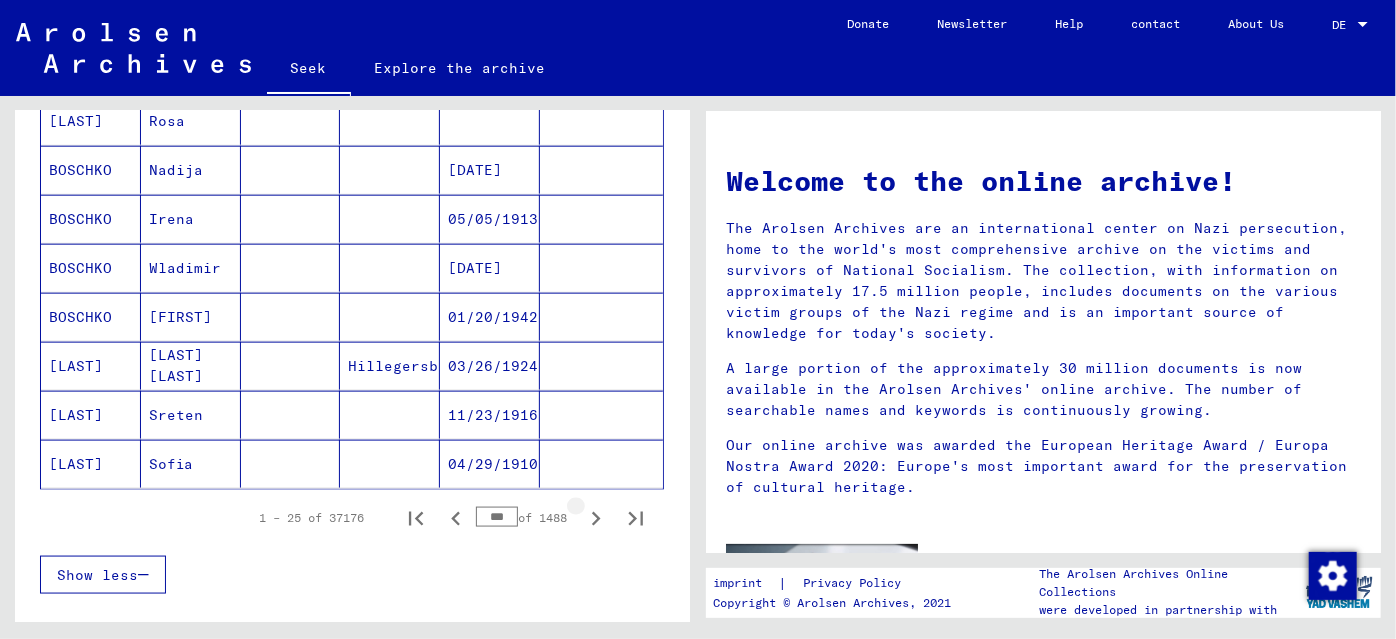 click 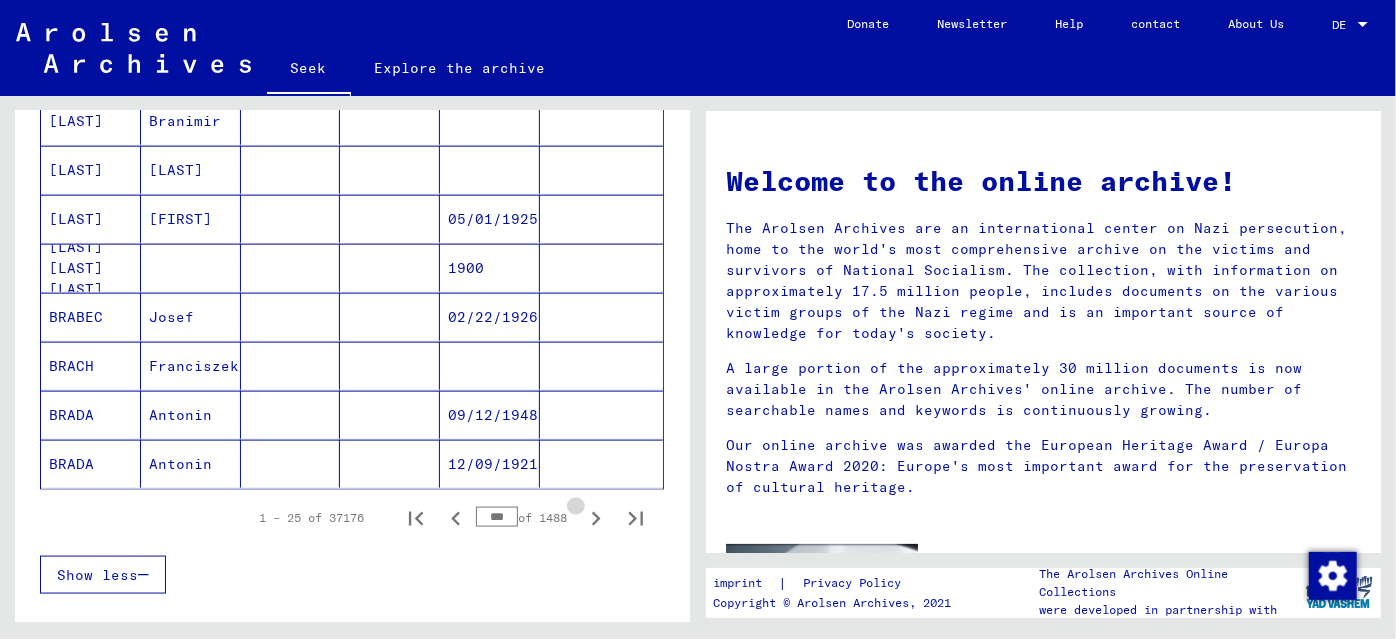 click 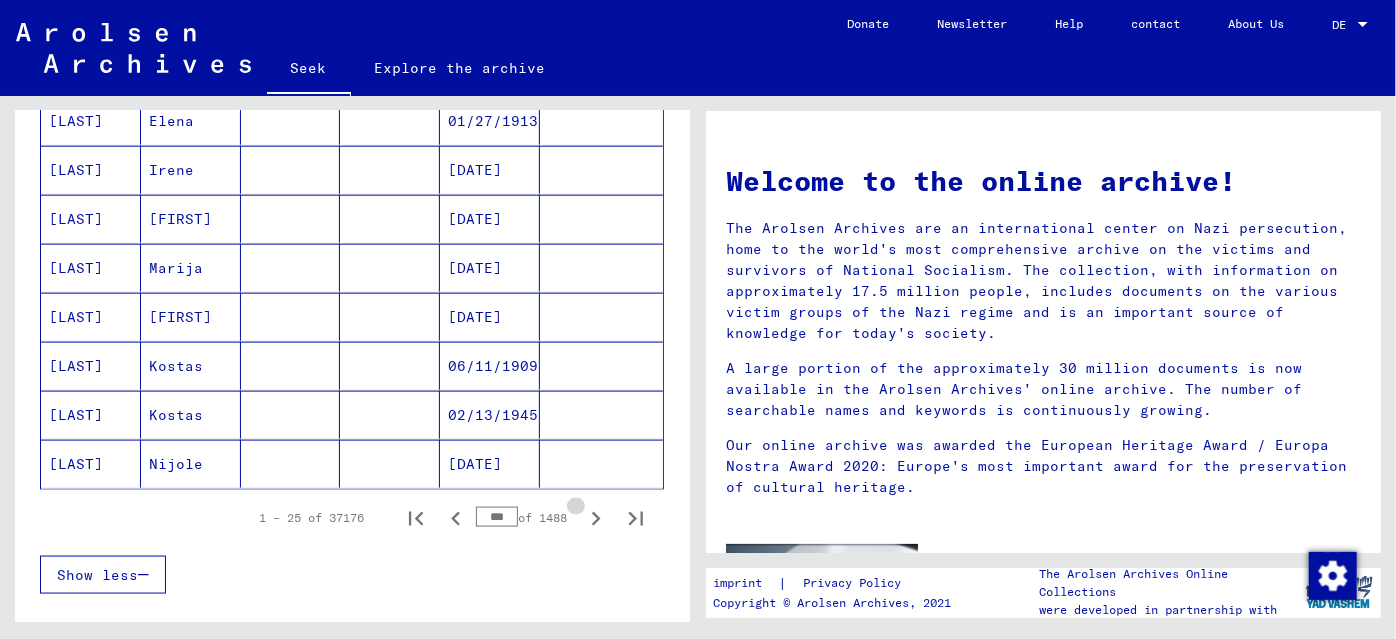 click 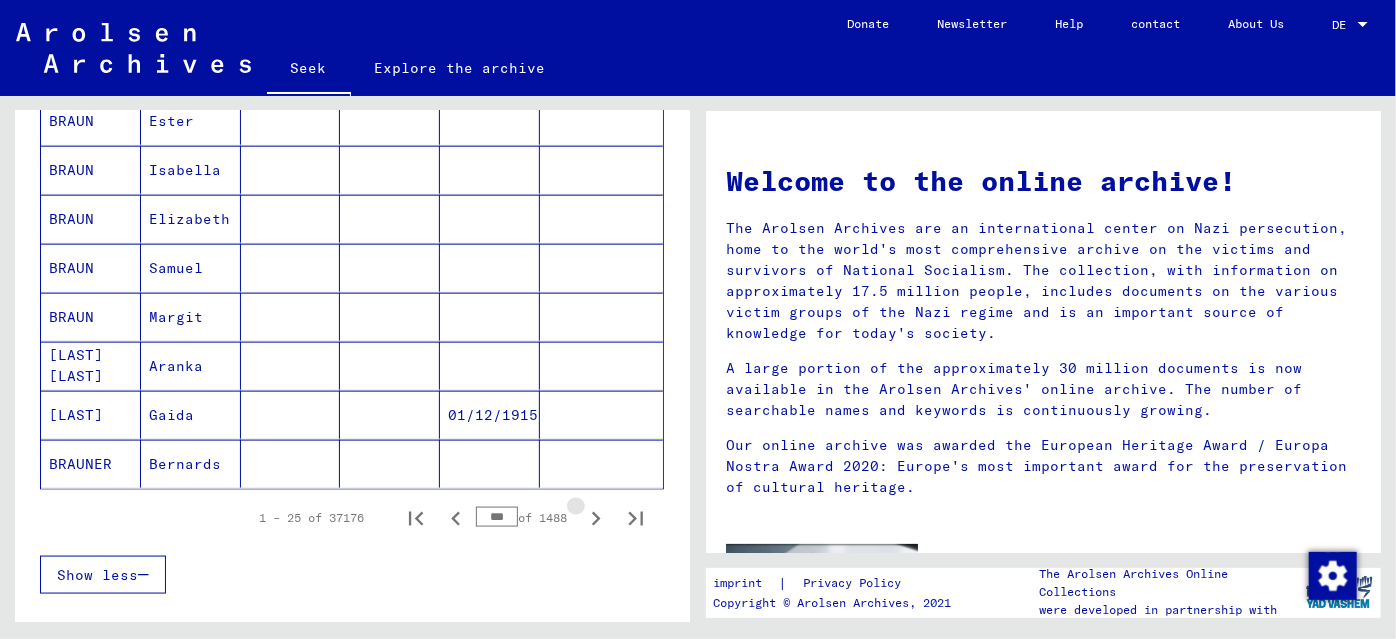 click 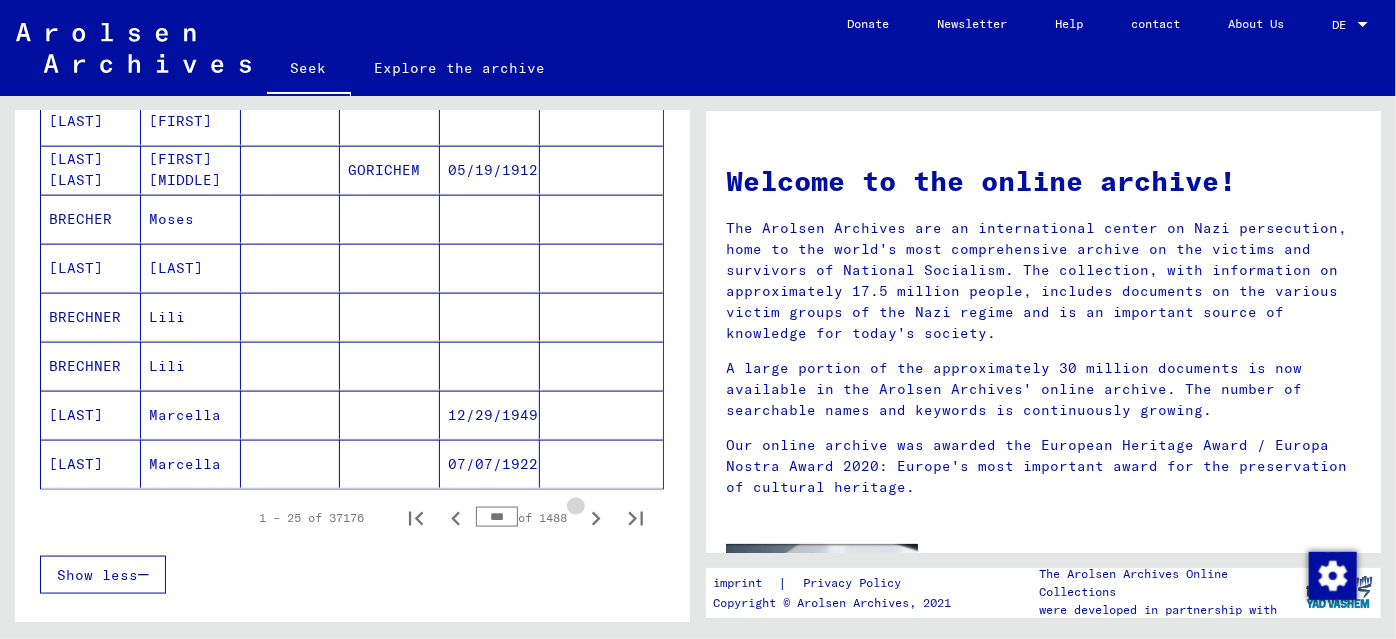 click 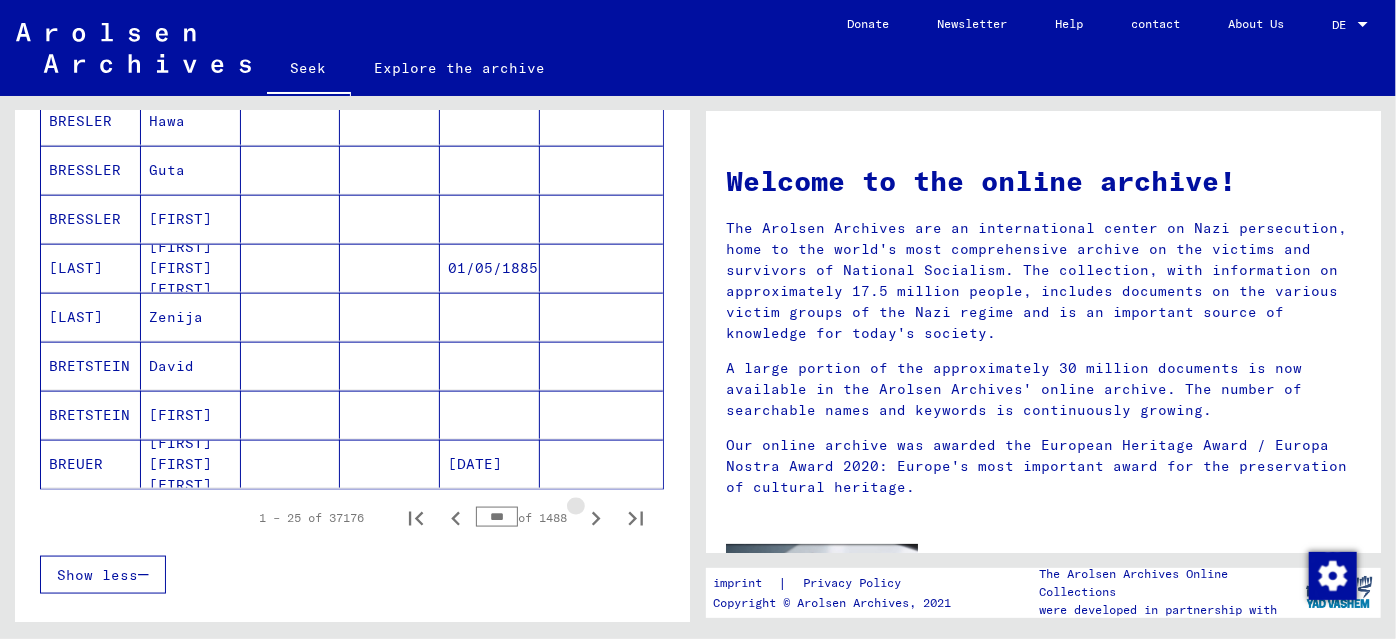 click 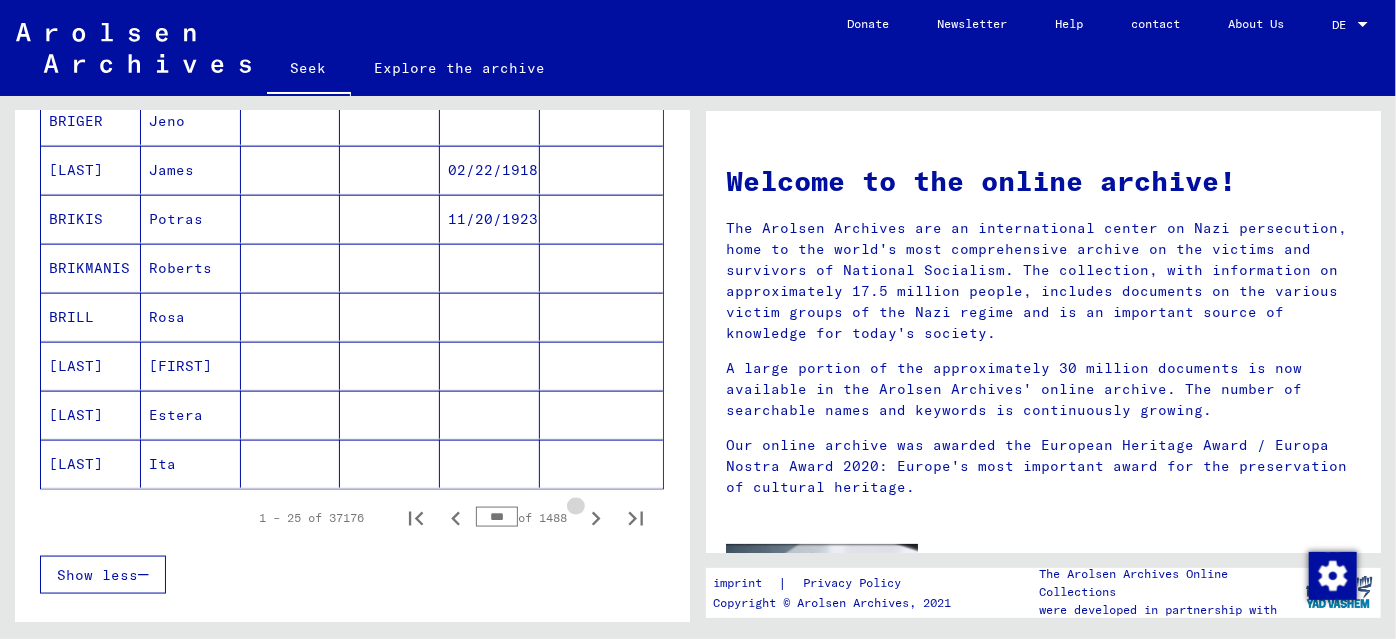 click 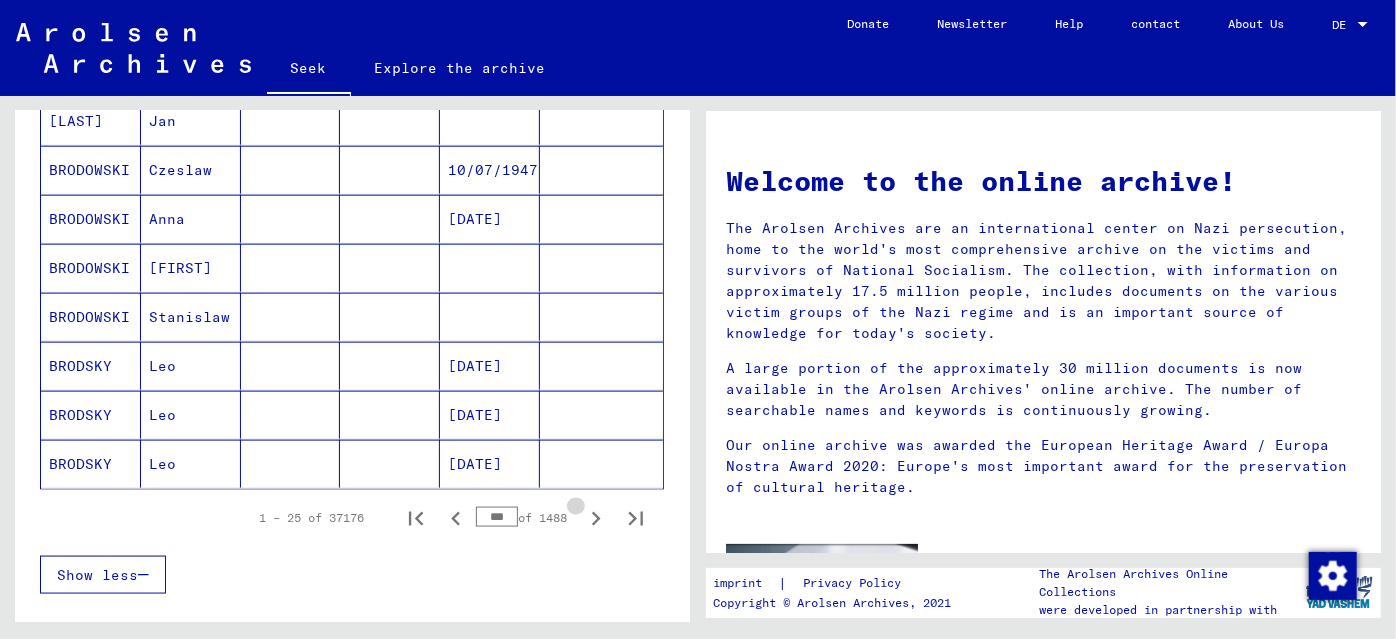 click 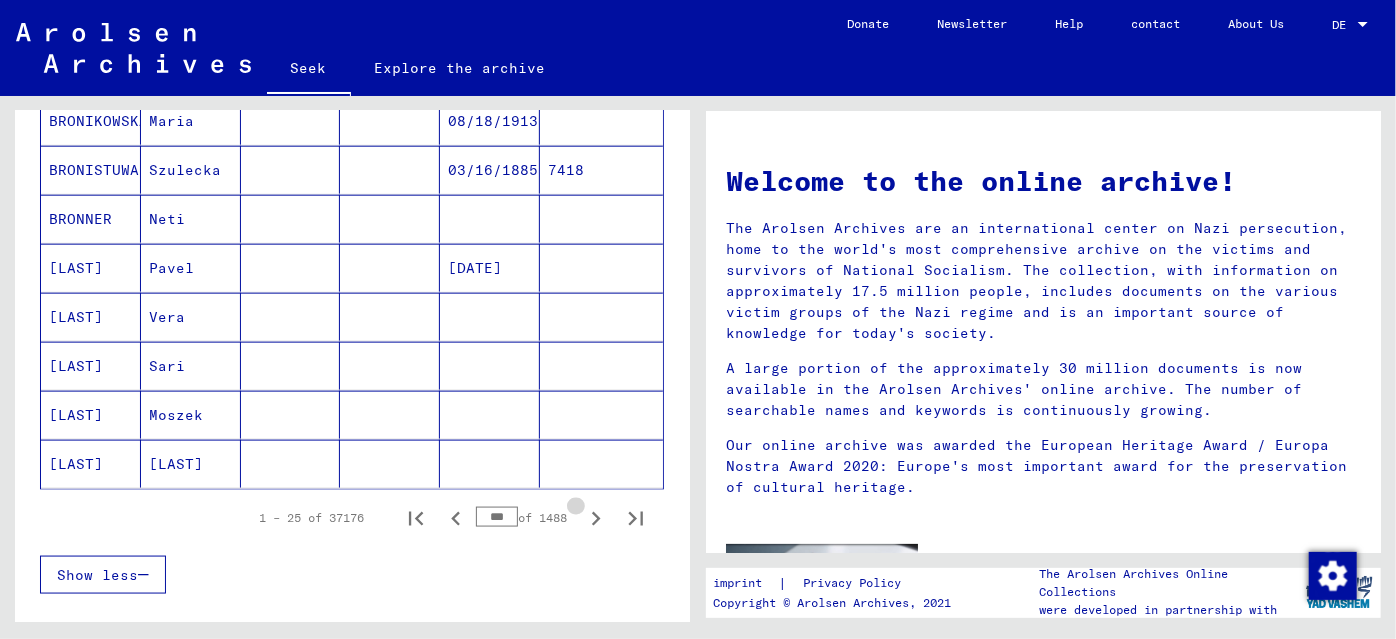 click 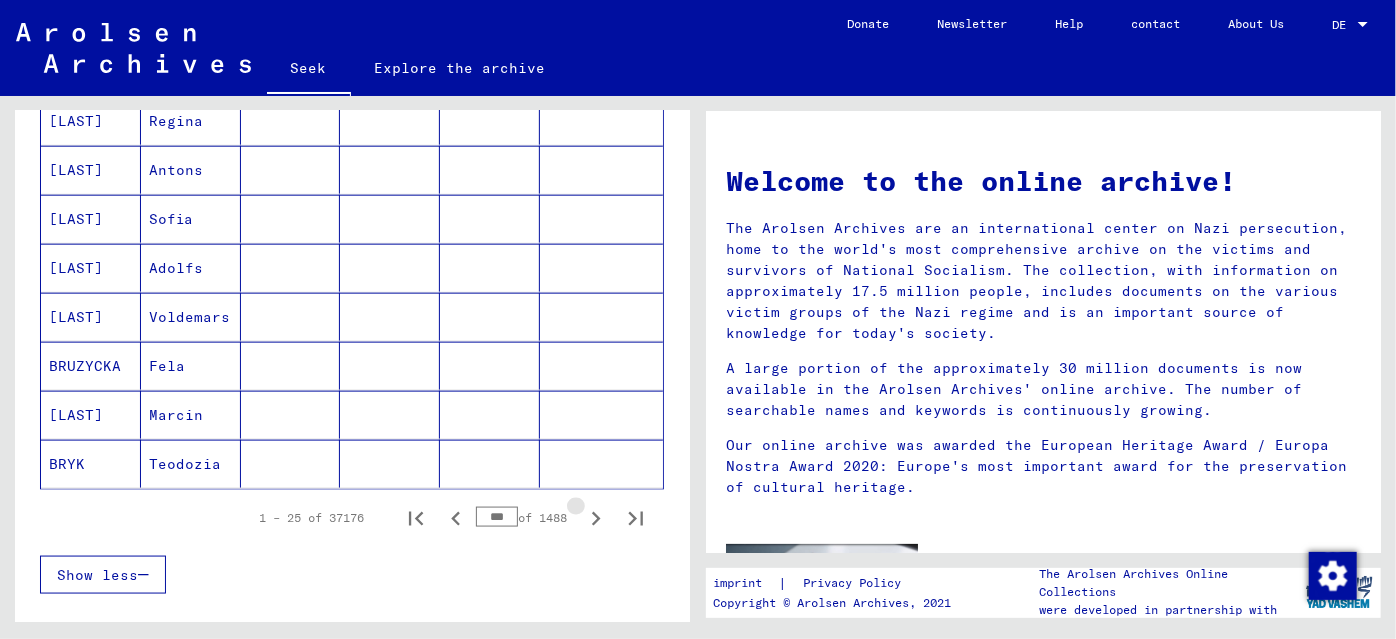 click 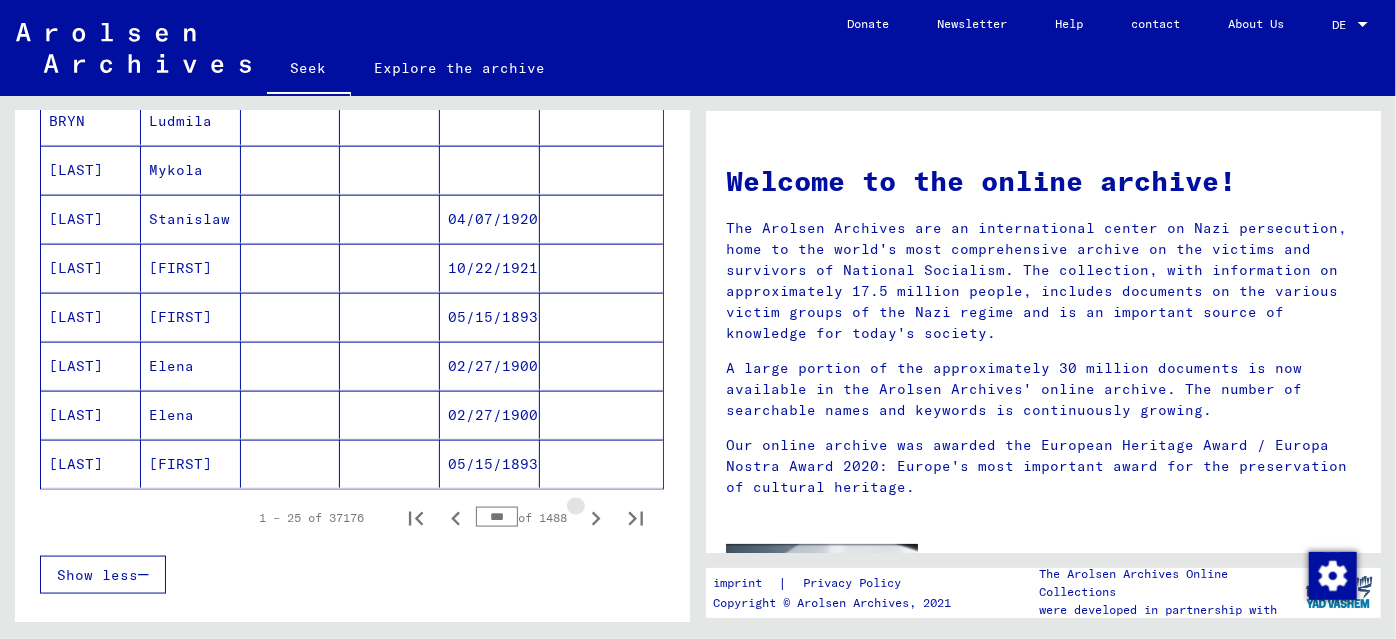 click 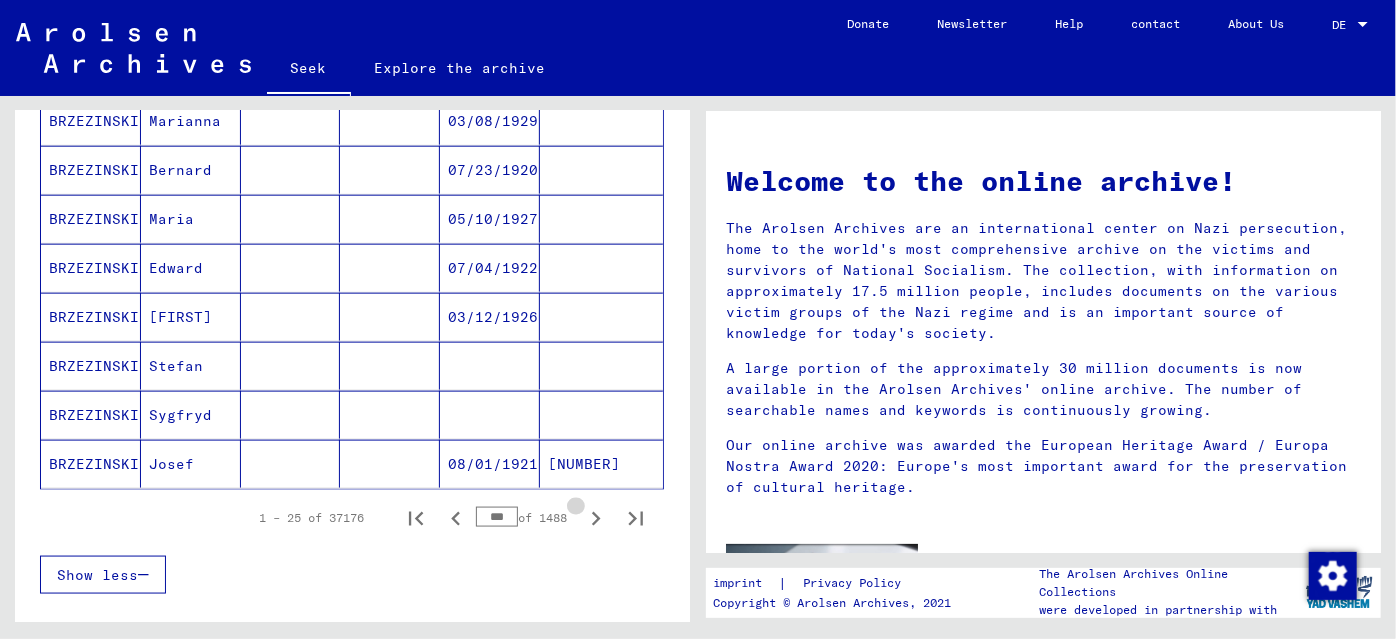 click 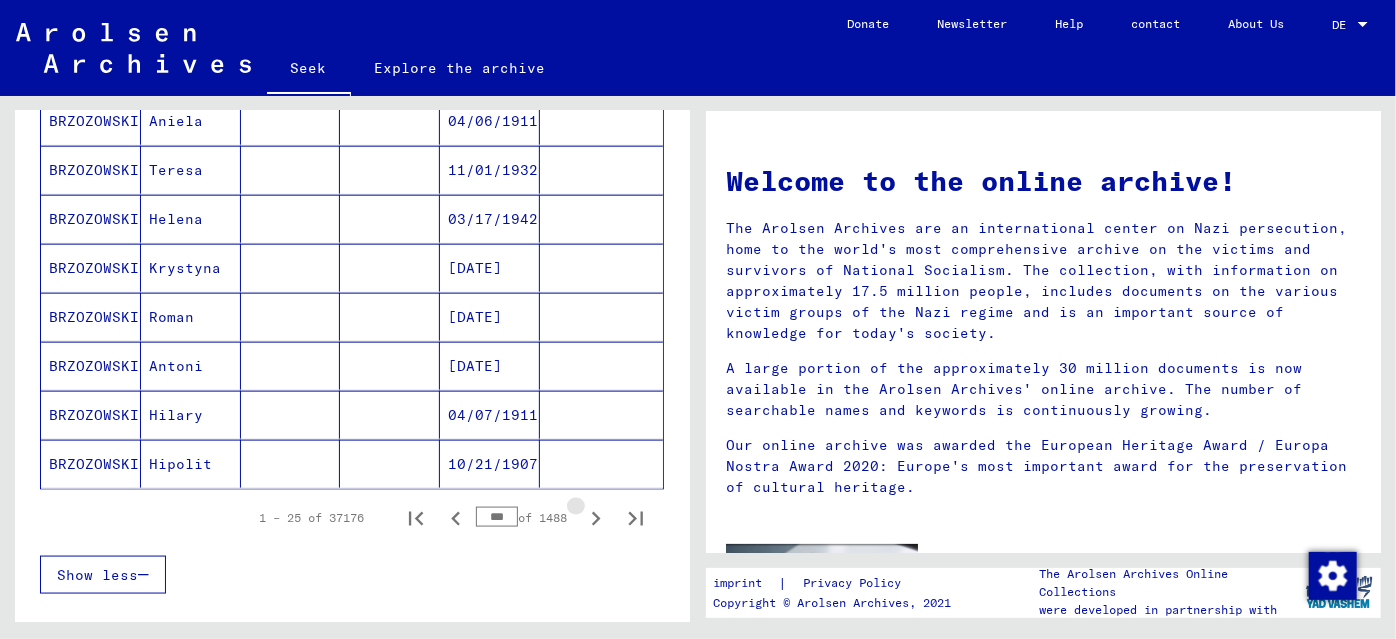click 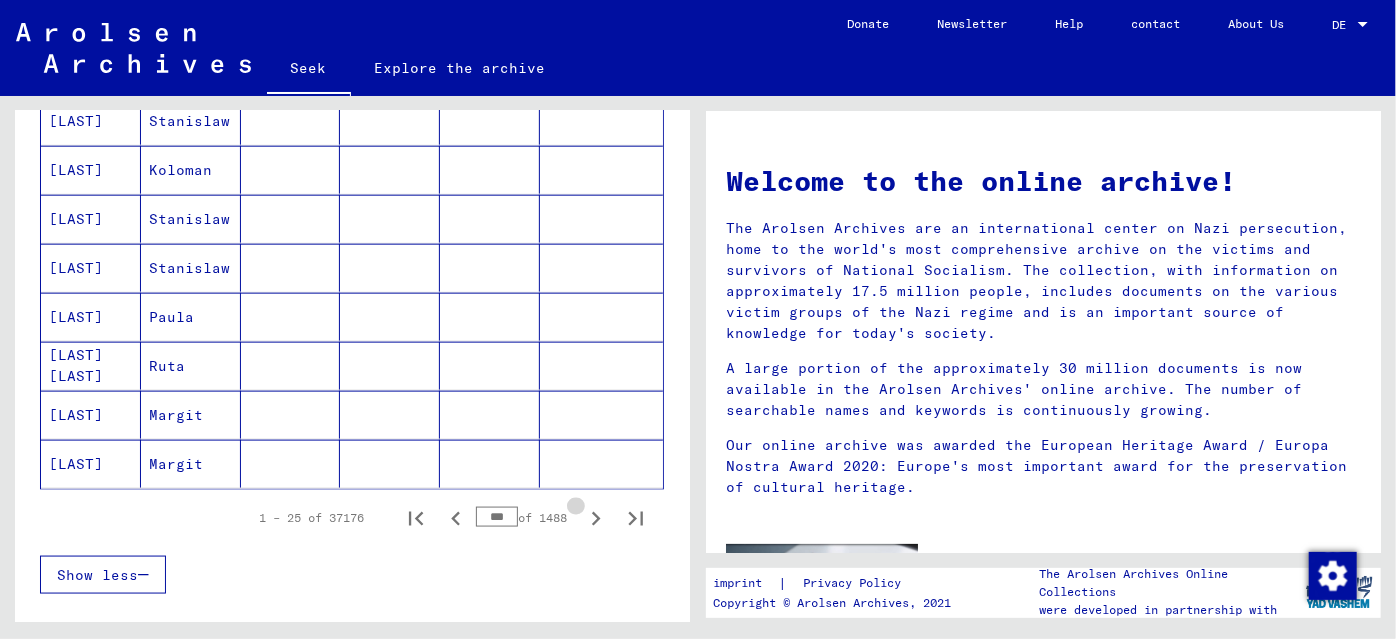 click 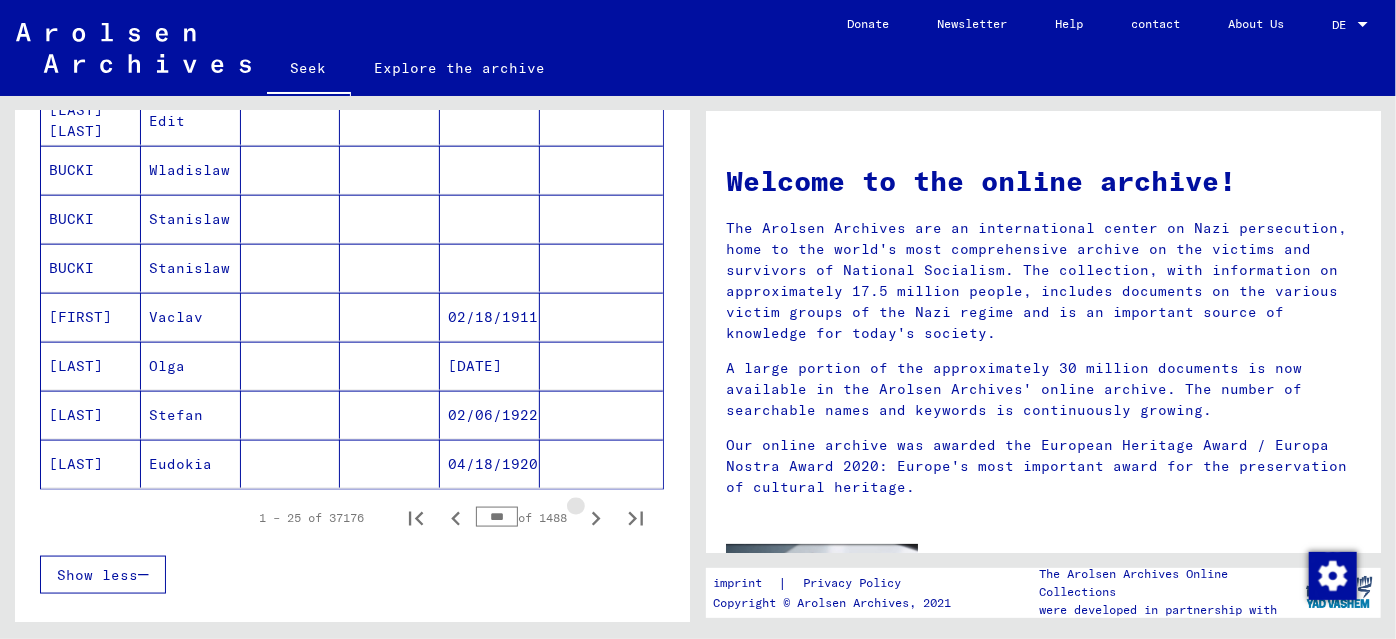 click 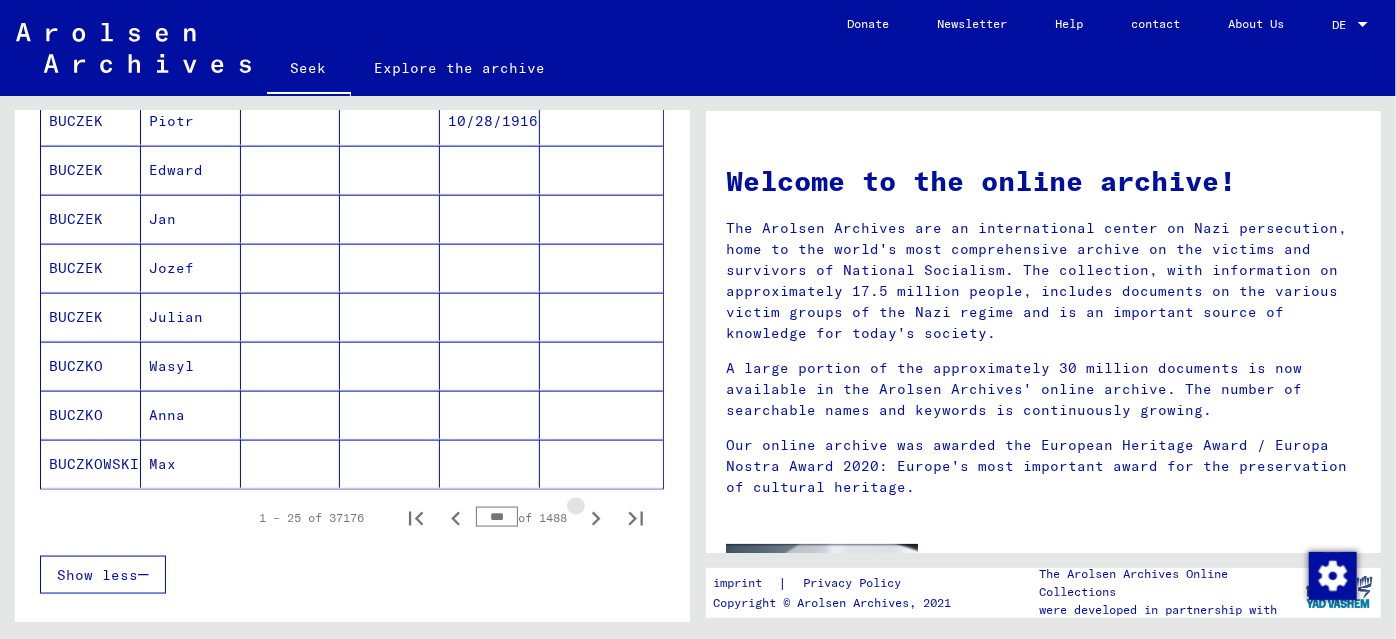 click 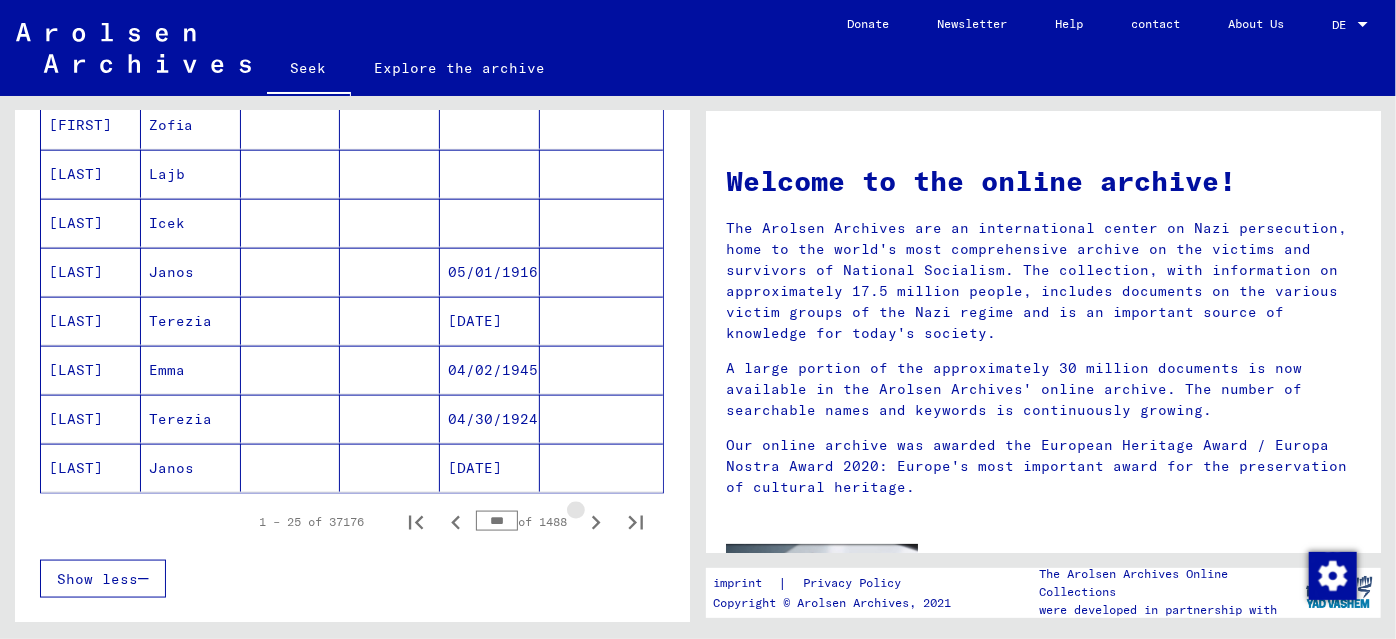 scroll, scrollTop: 1245, scrollLeft: 0, axis: vertical 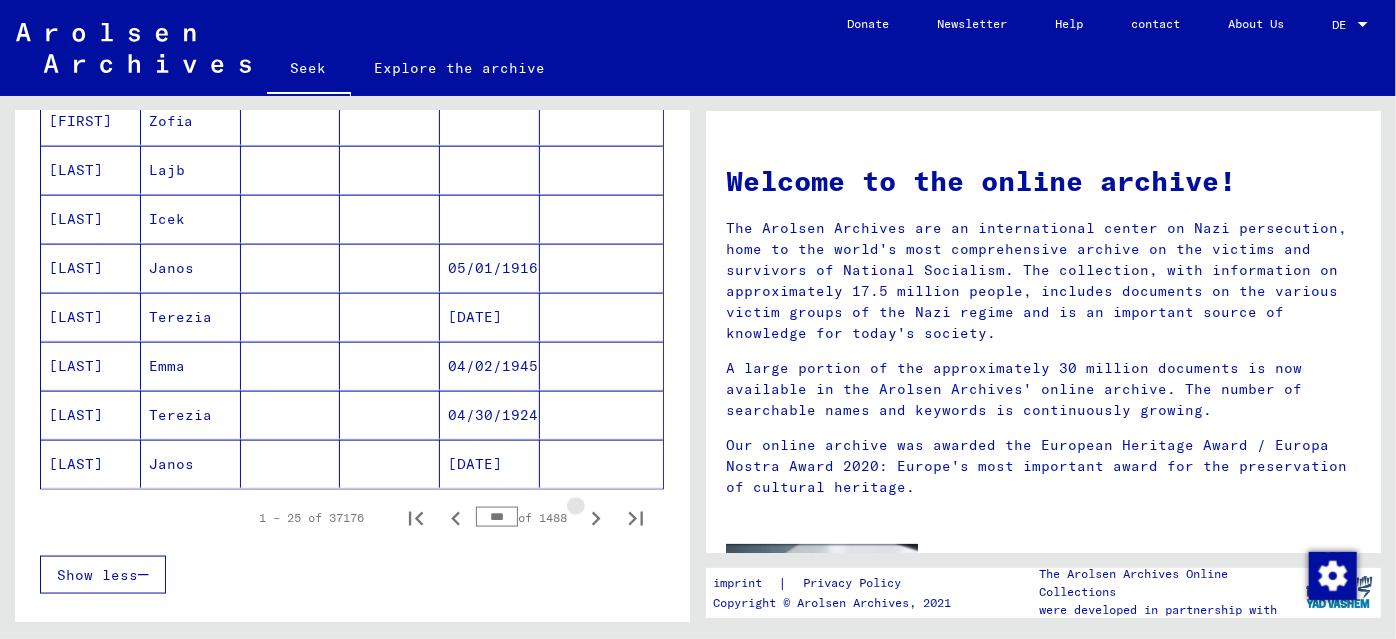 click 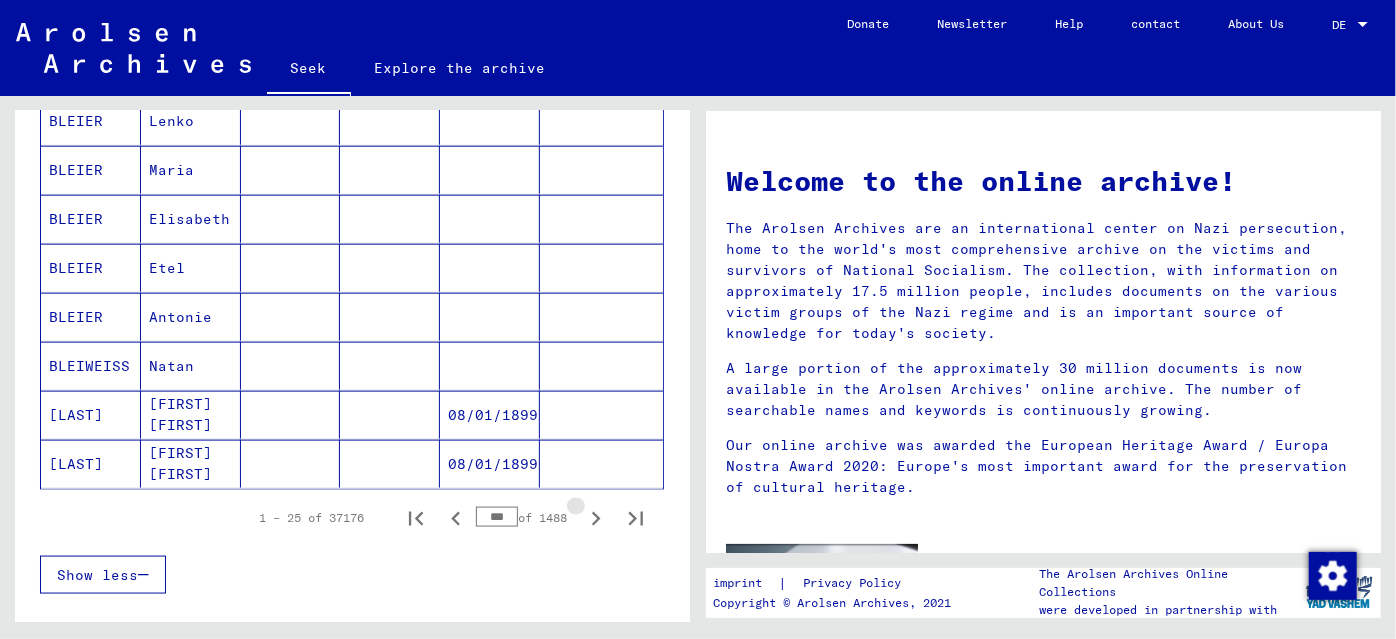 click 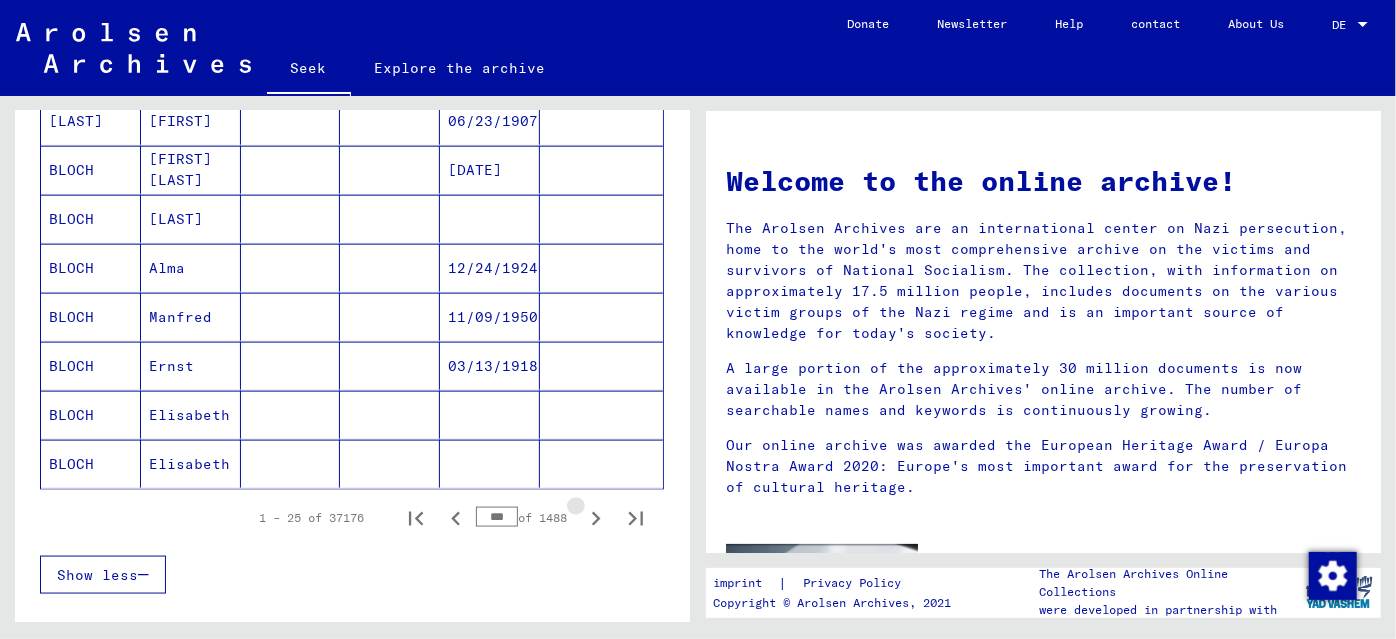 click 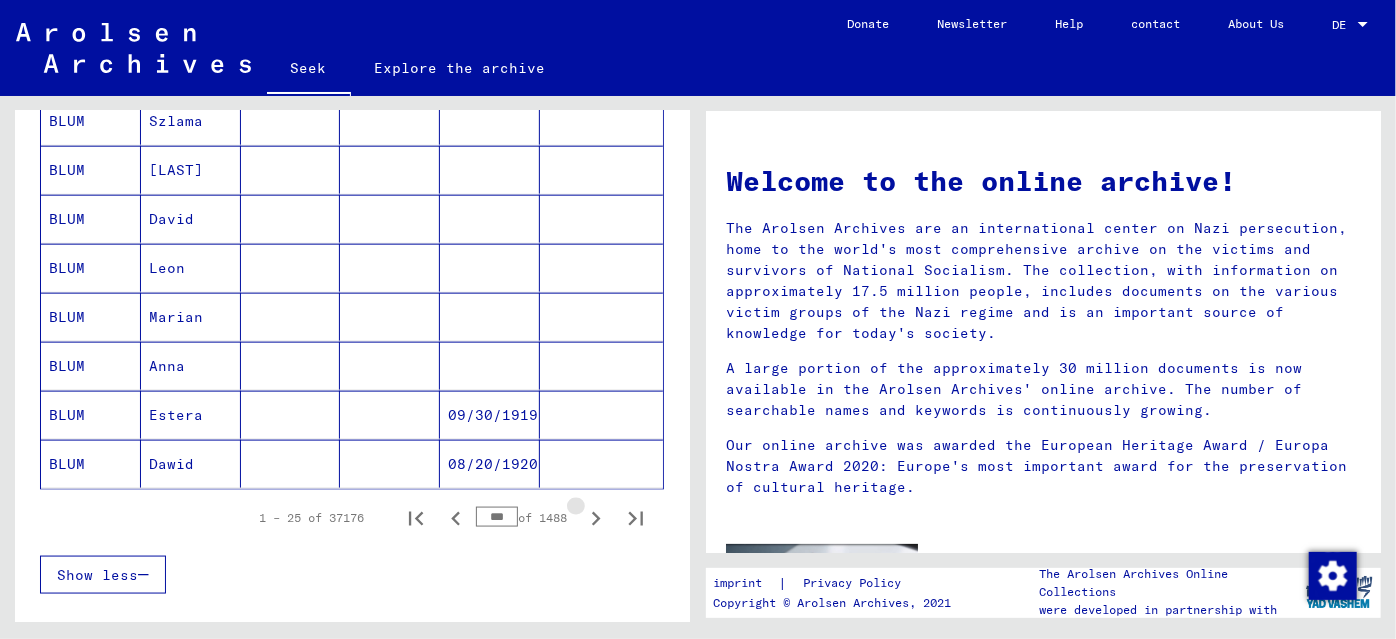click 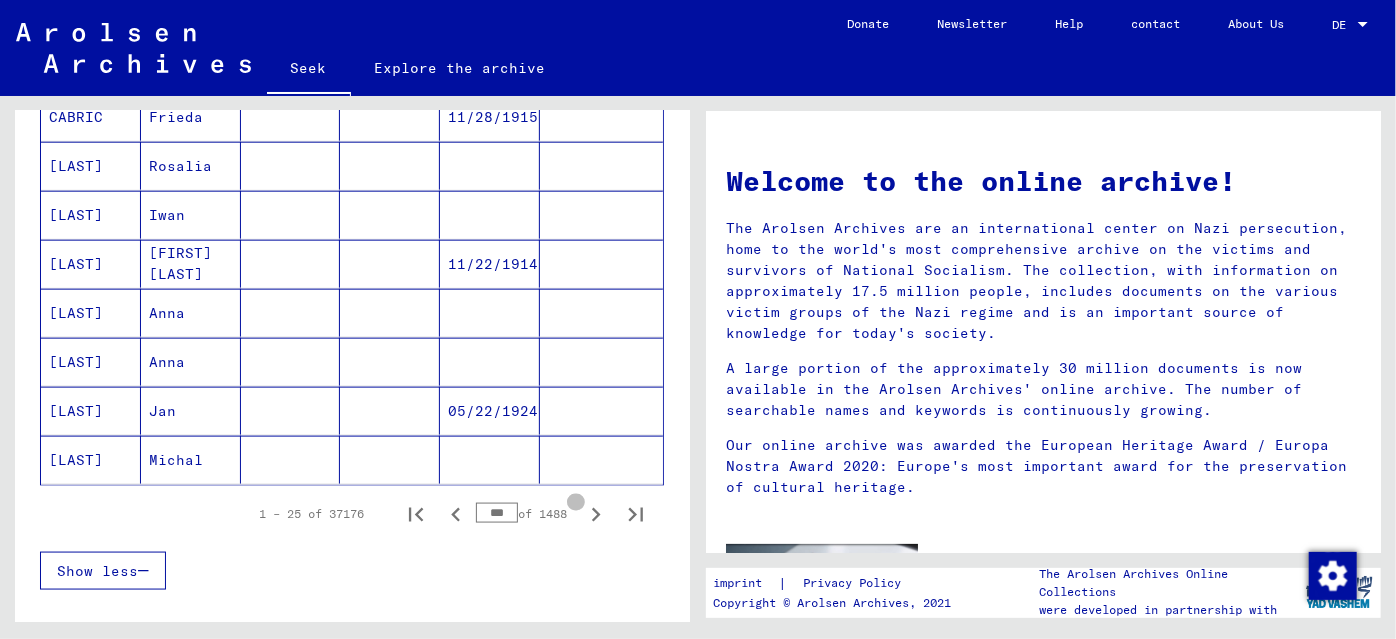 click 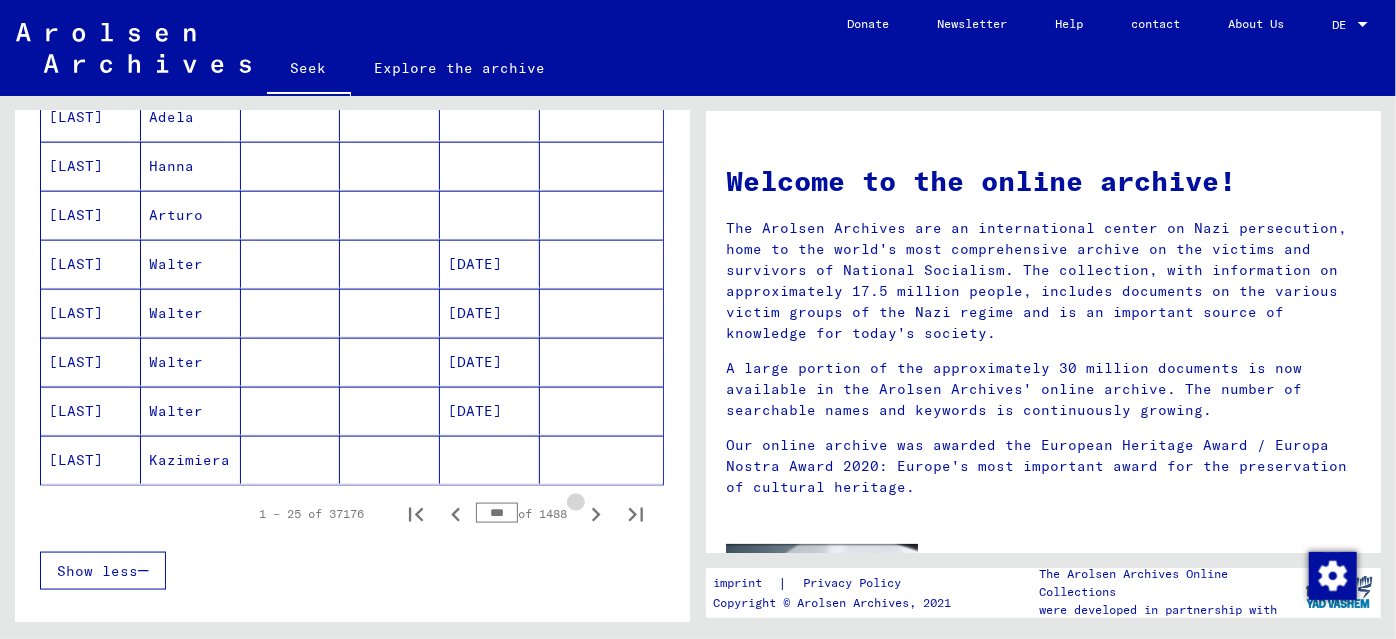 scroll, scrollTop: 1241, scrollLeft: 0, axis: vertical 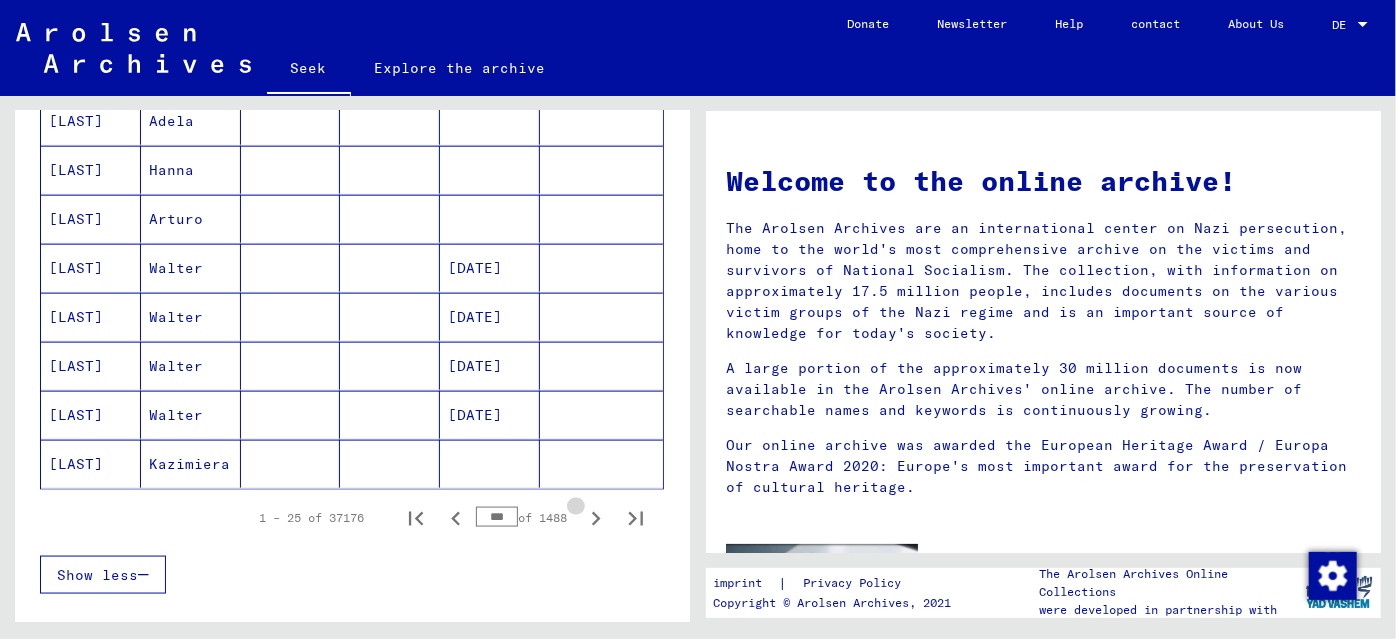 click 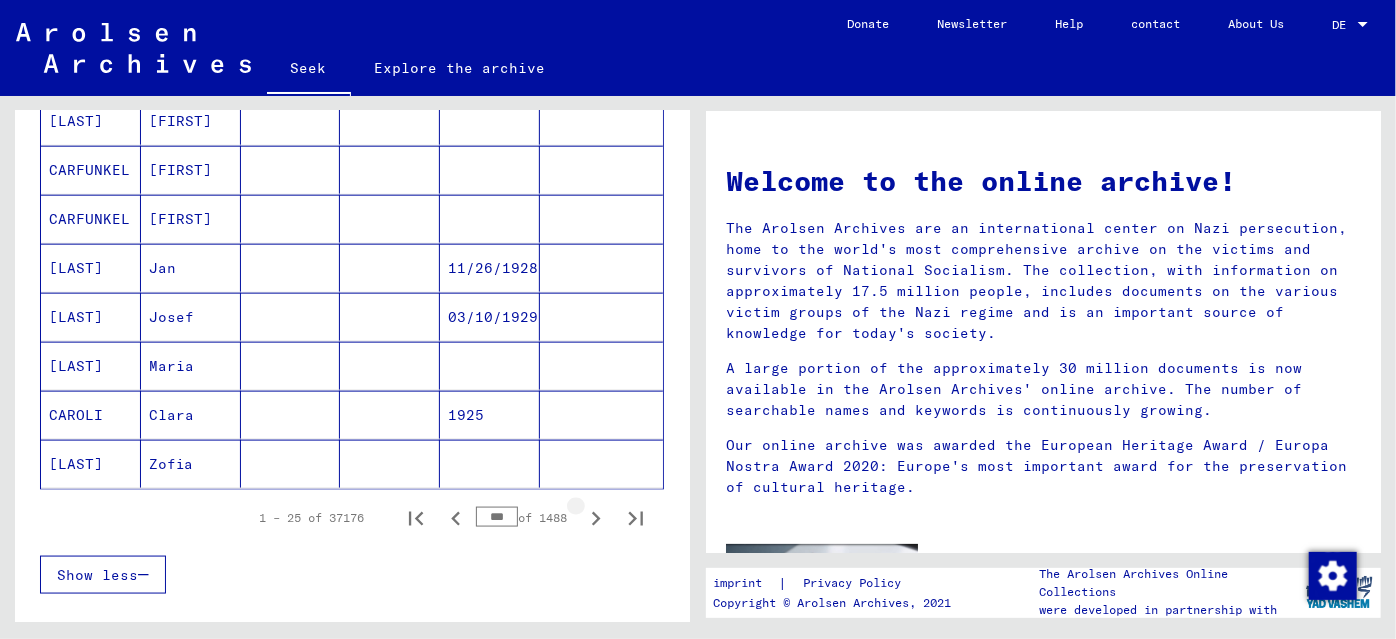 click 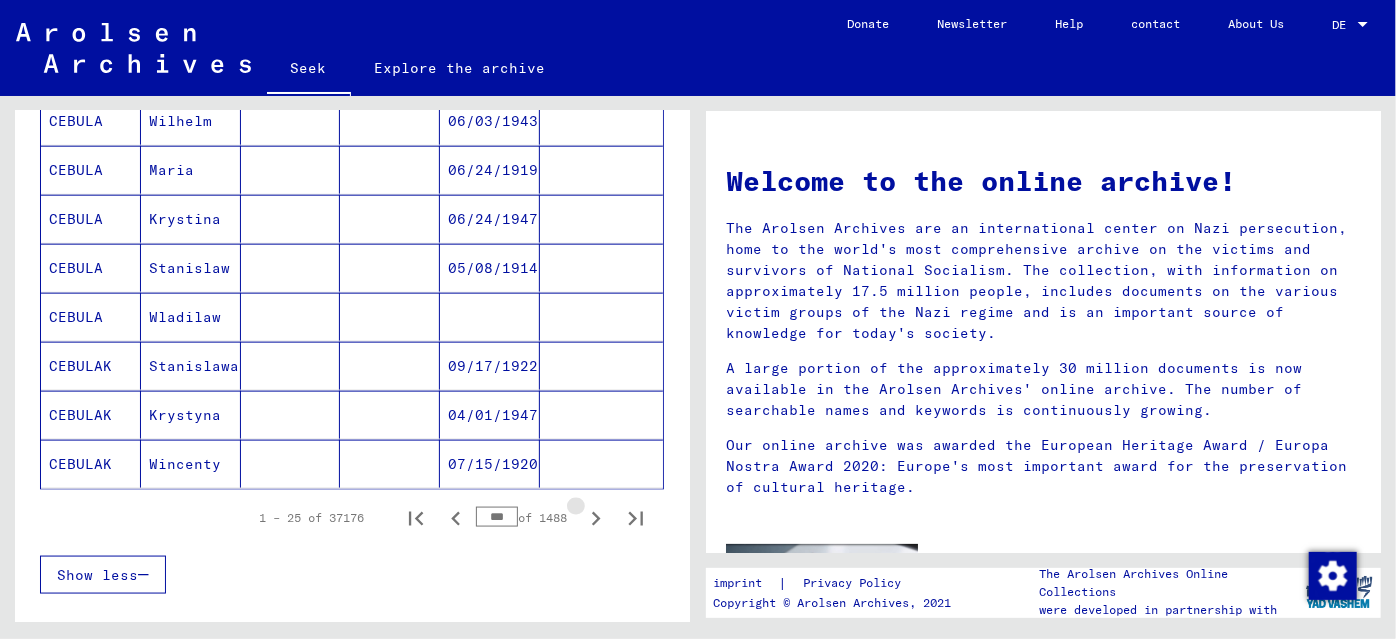click 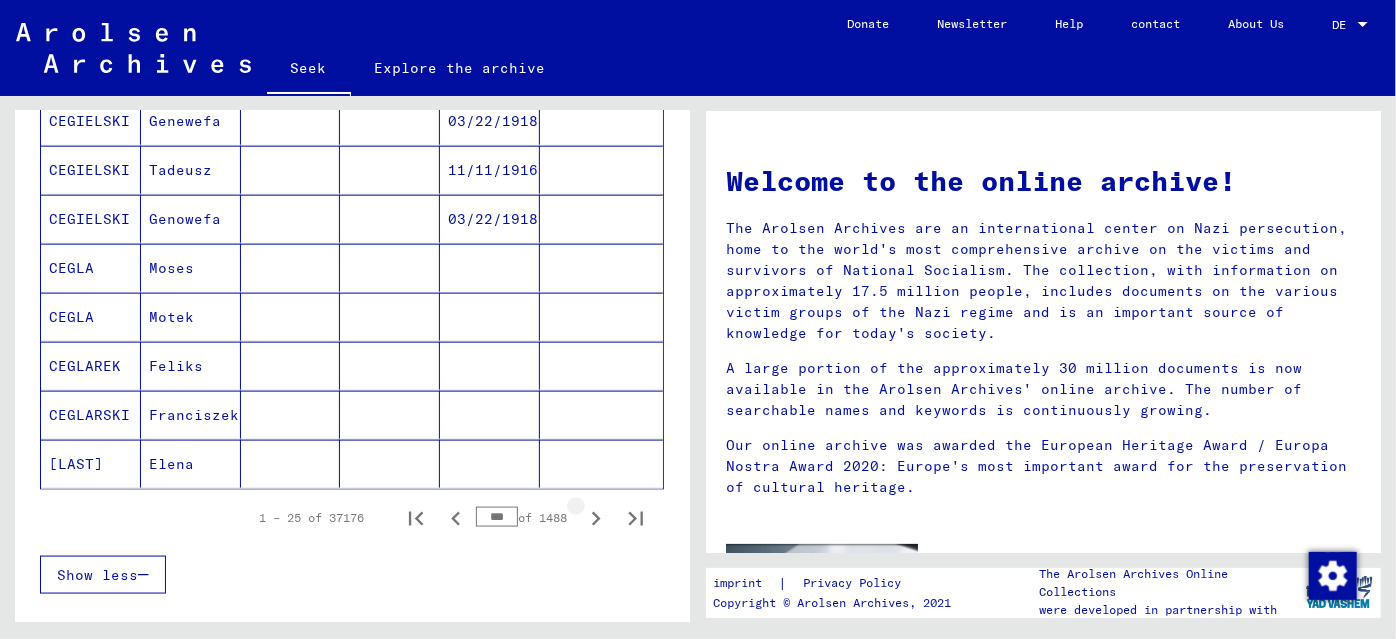 click 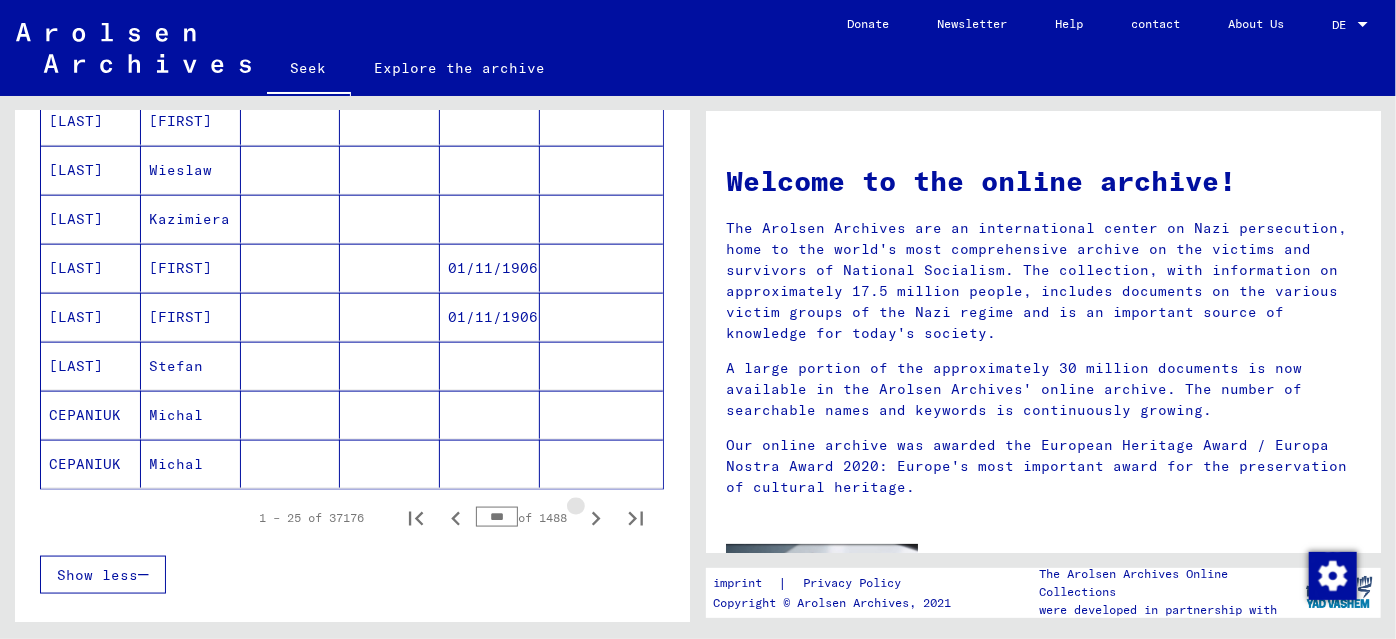 click 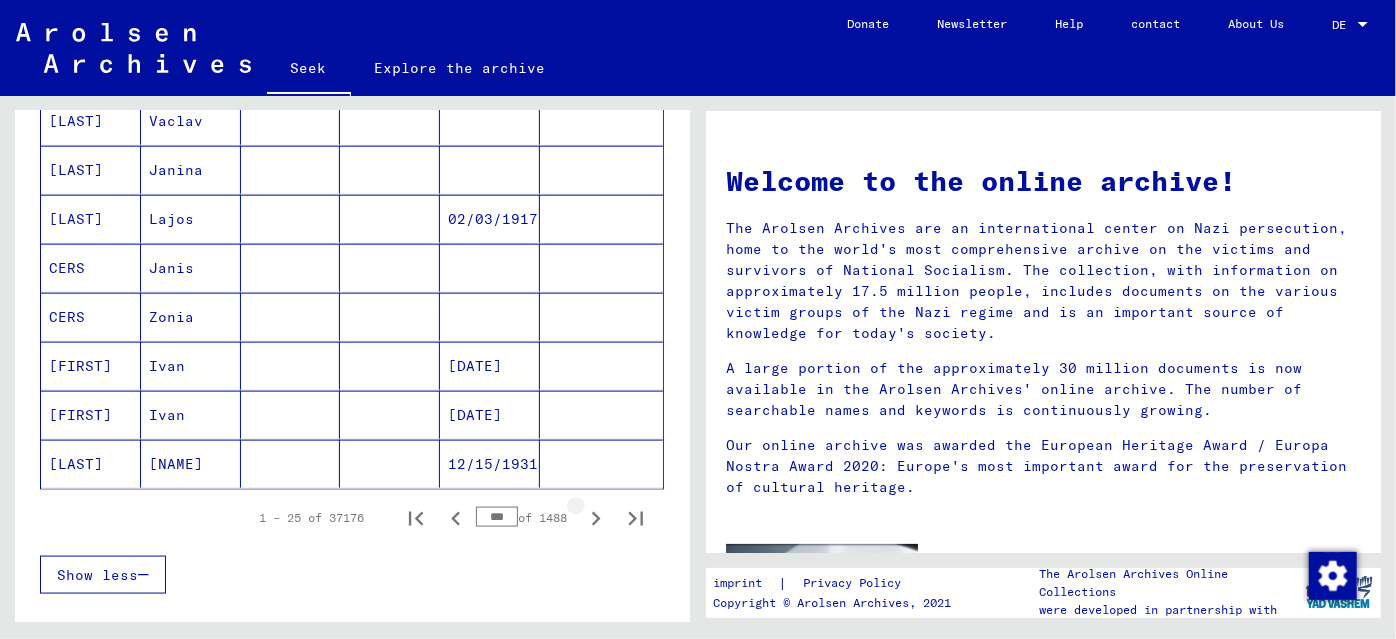 click 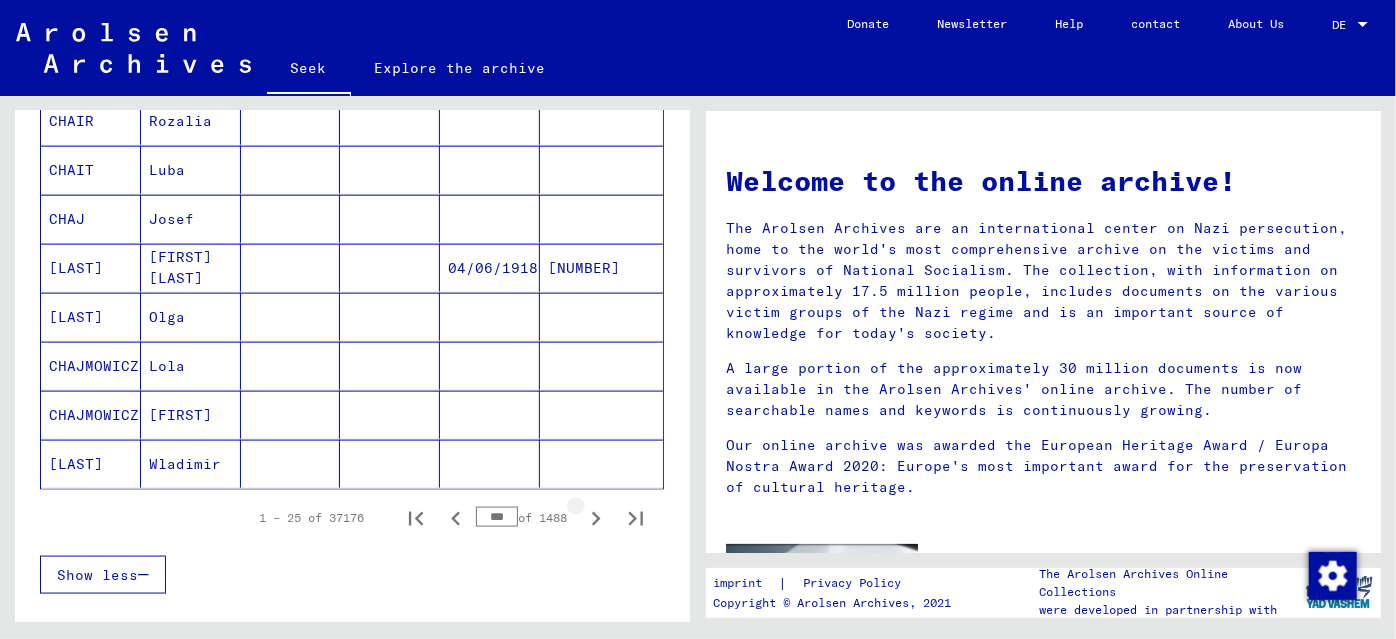 click 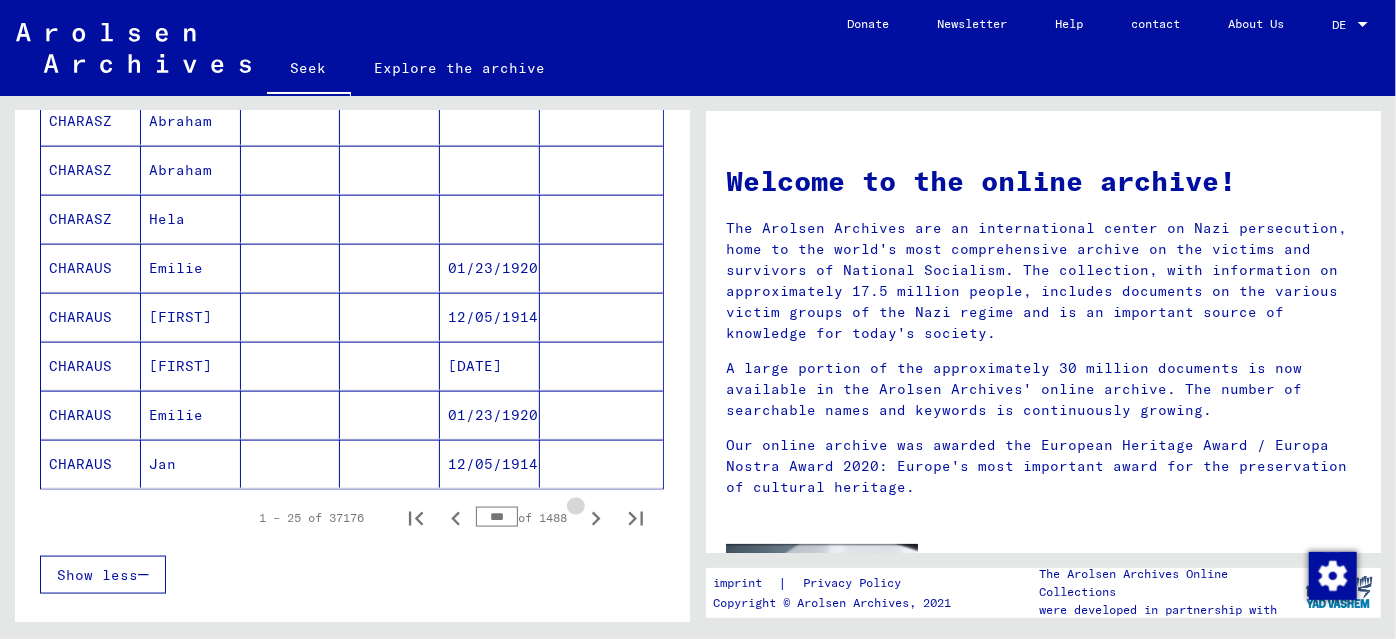 click 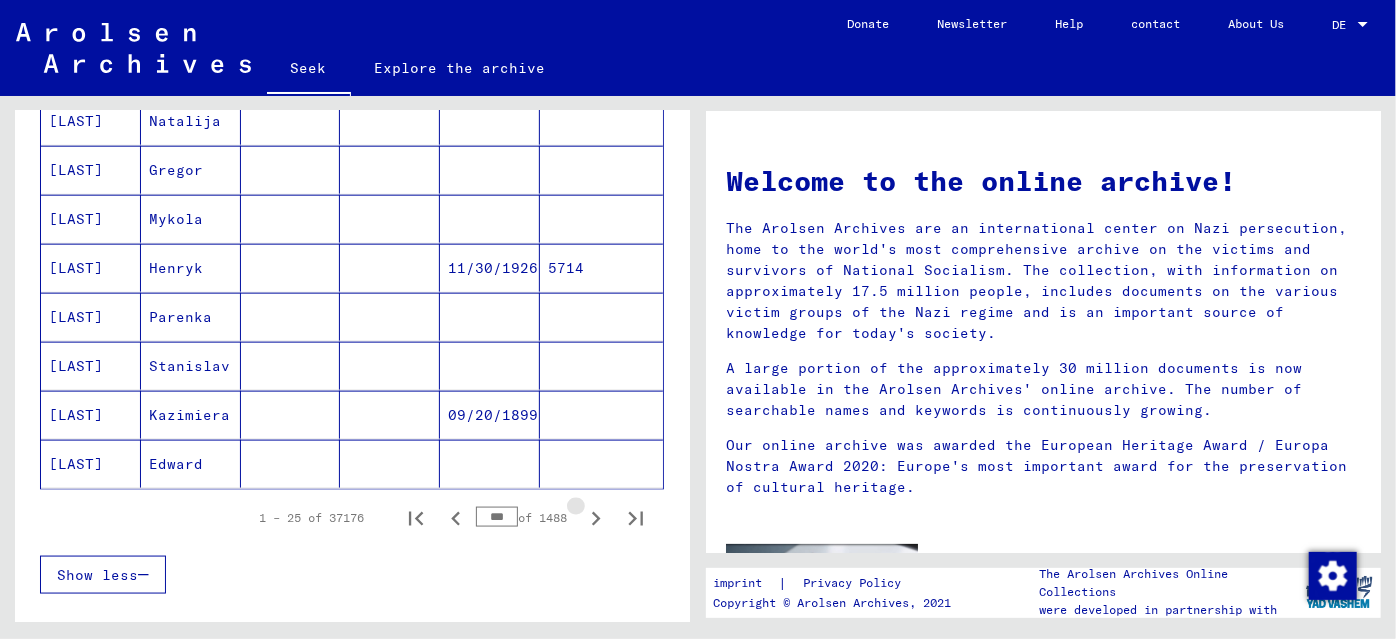 click 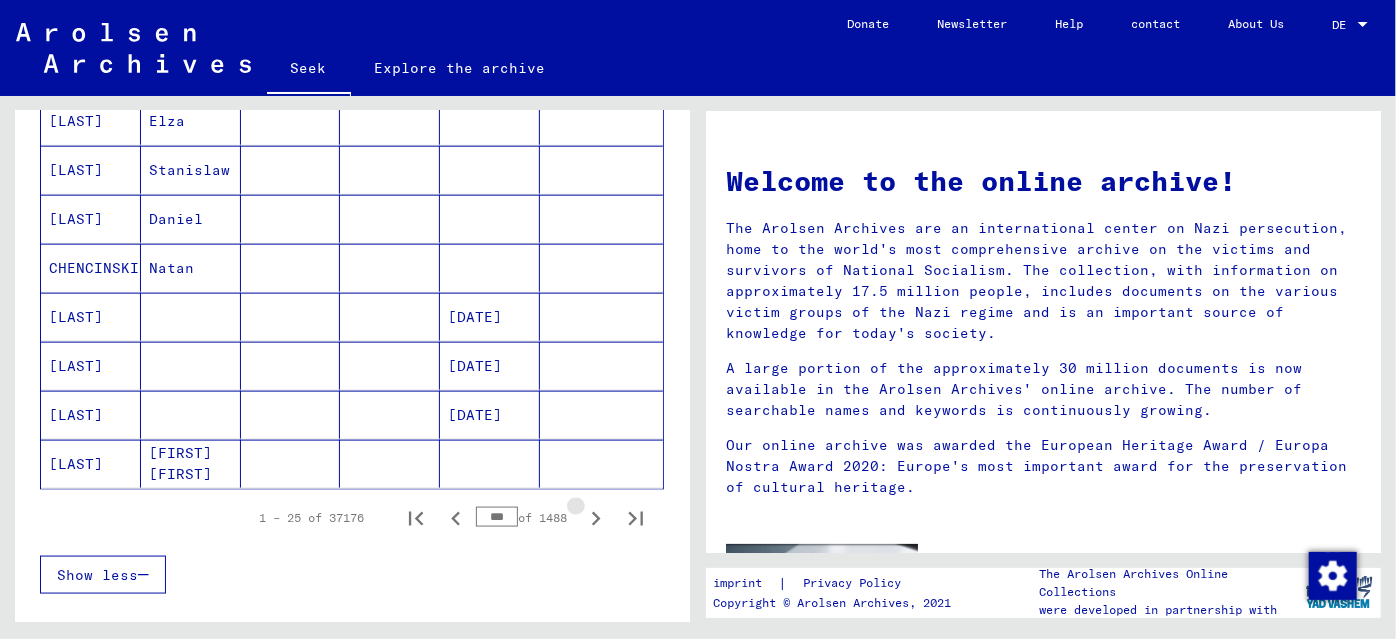 click 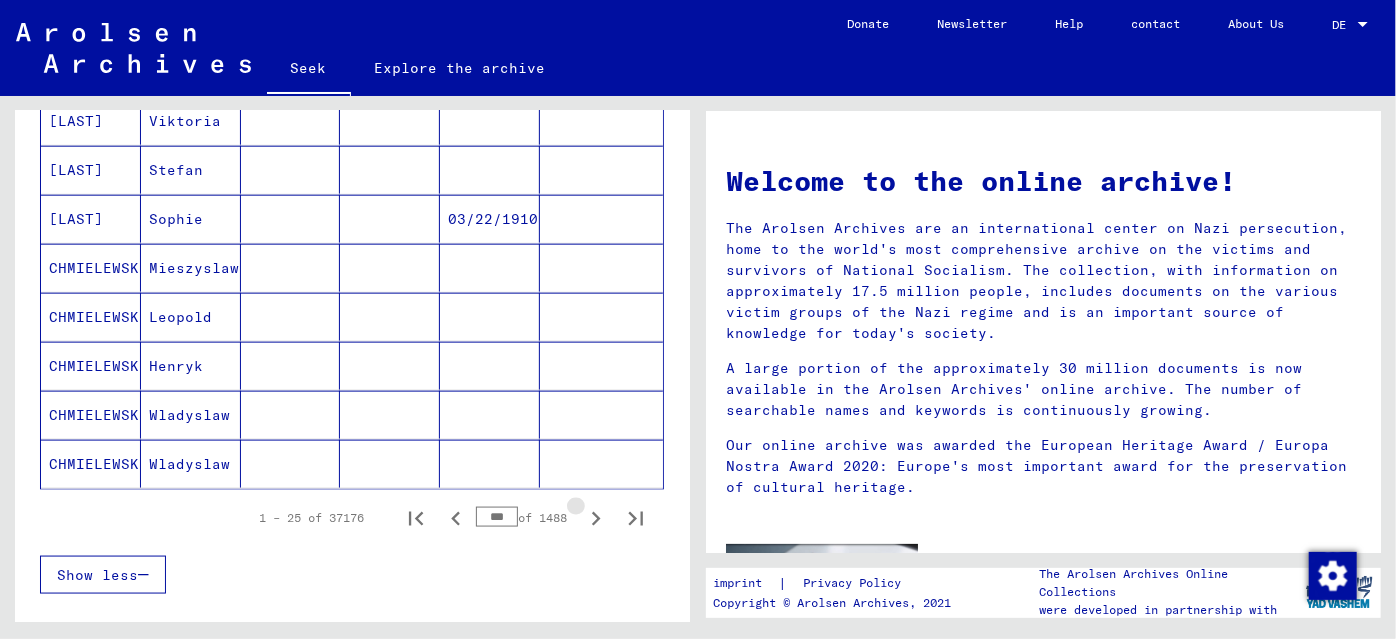 click 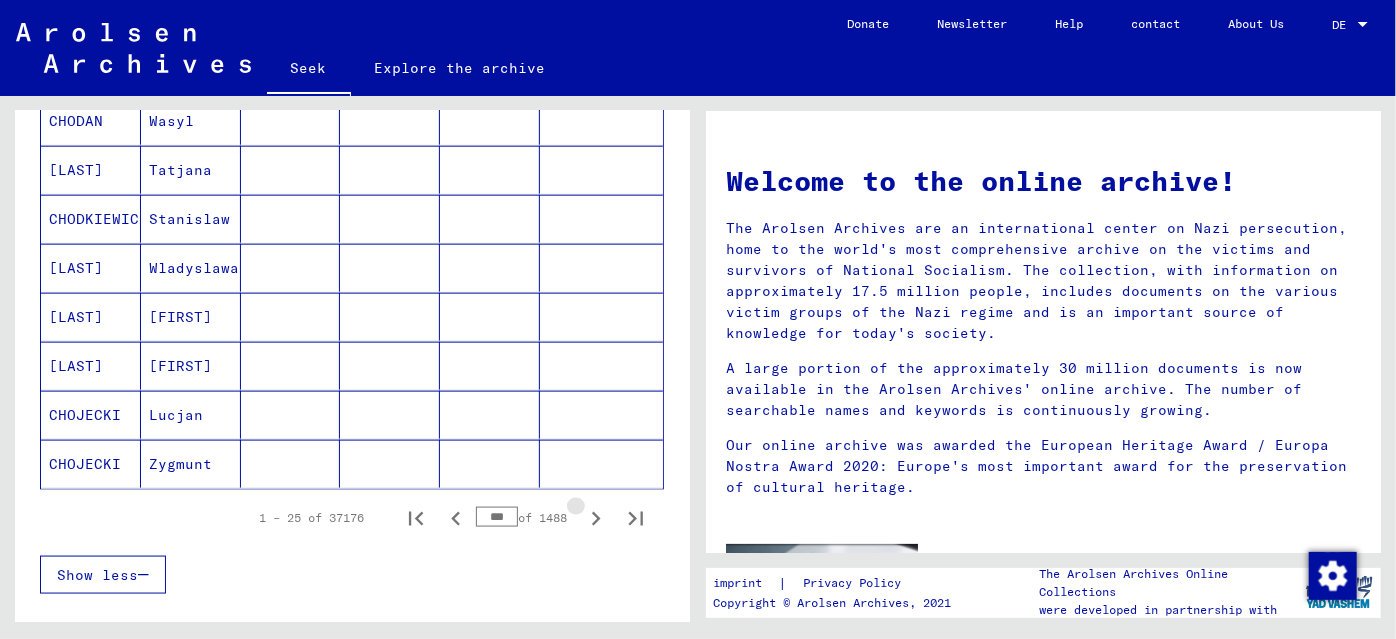 click 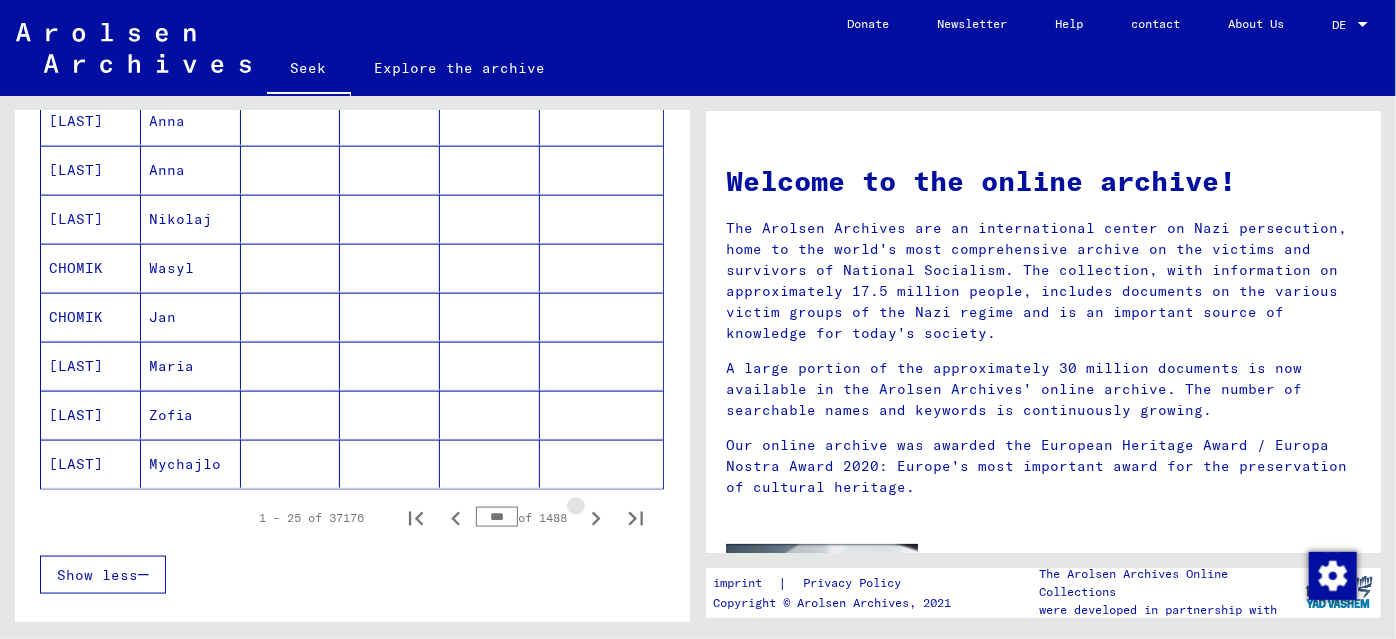 click 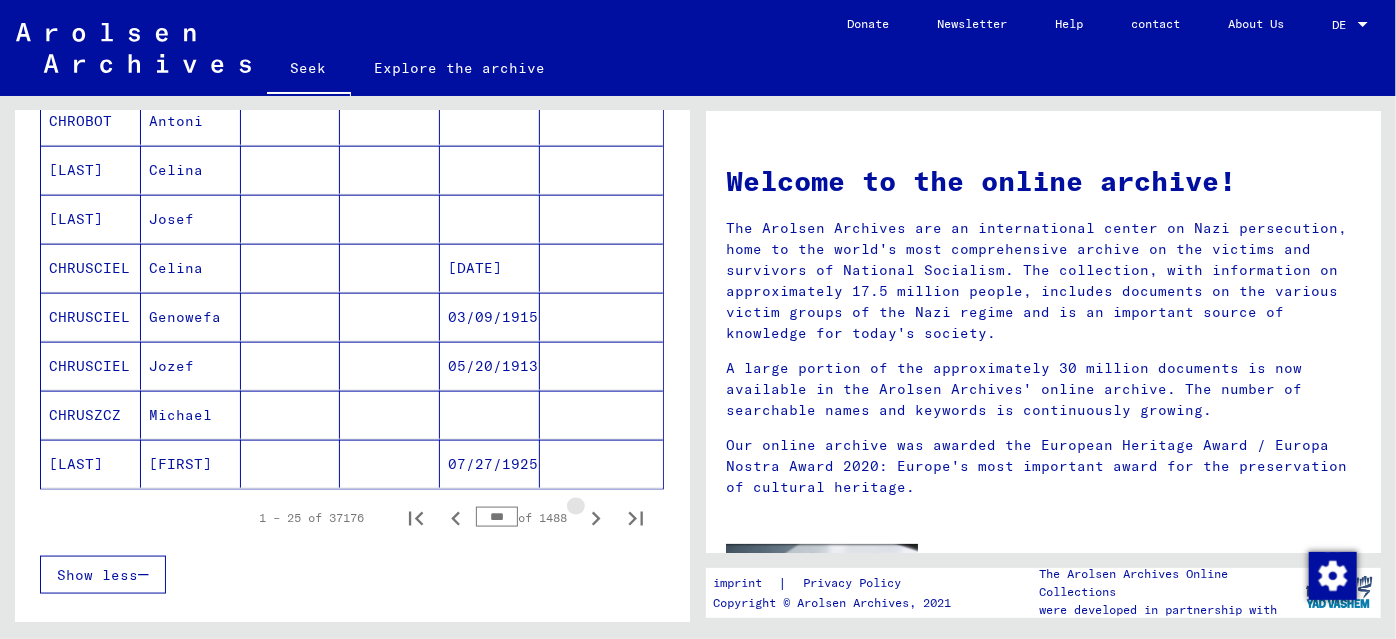 click 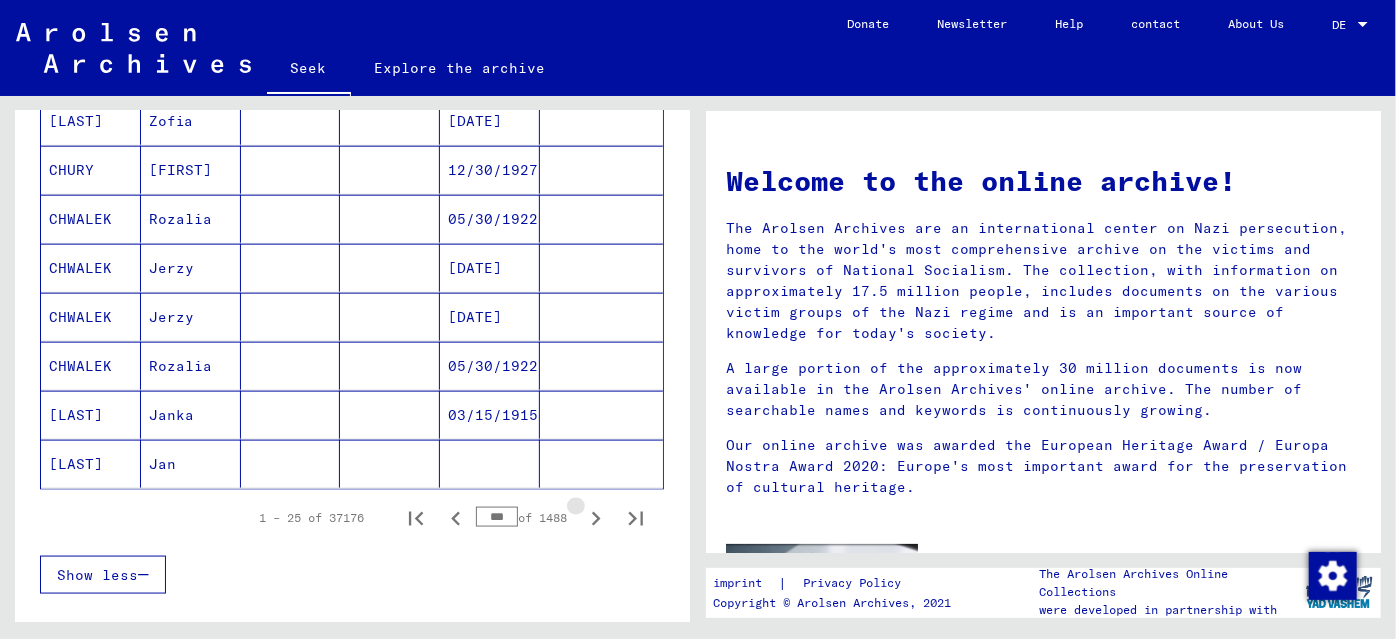 click 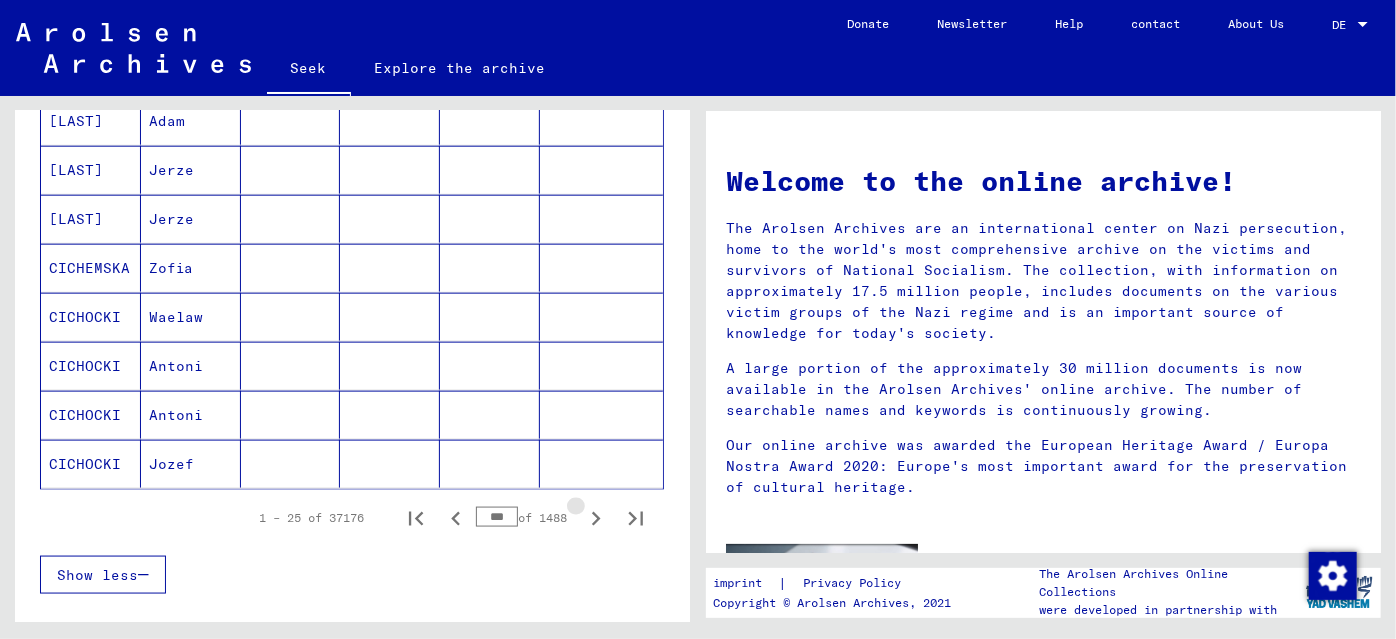 click 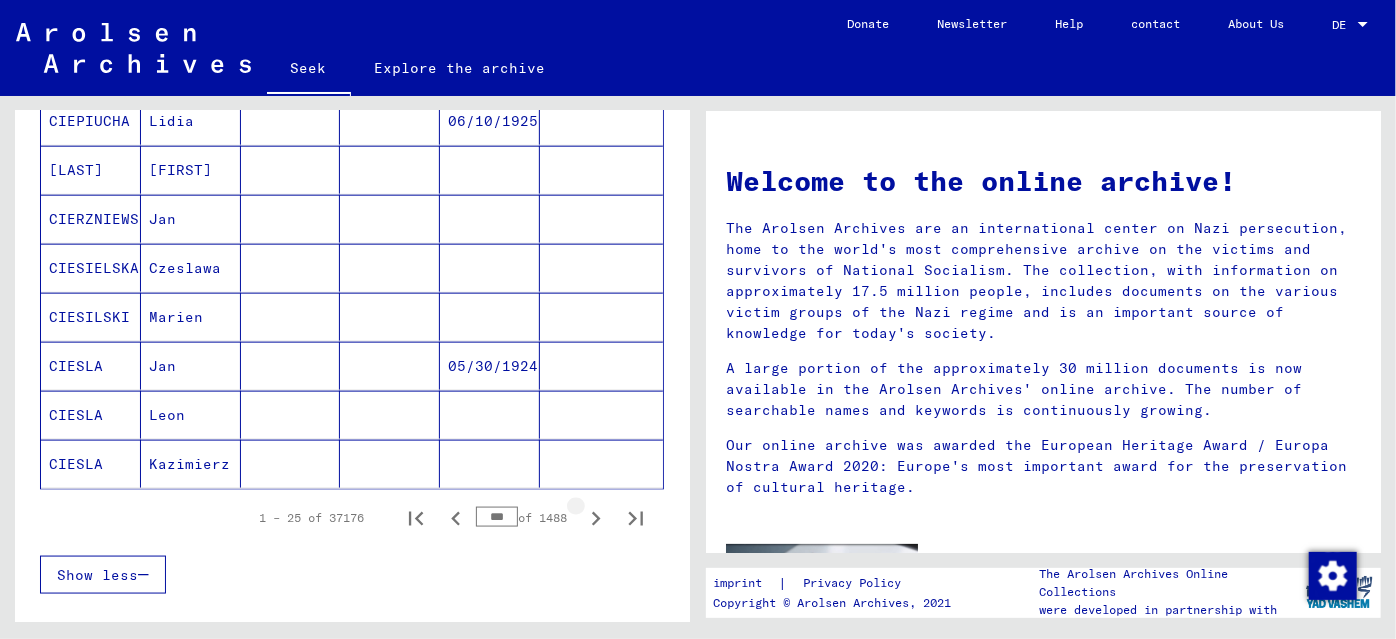 click 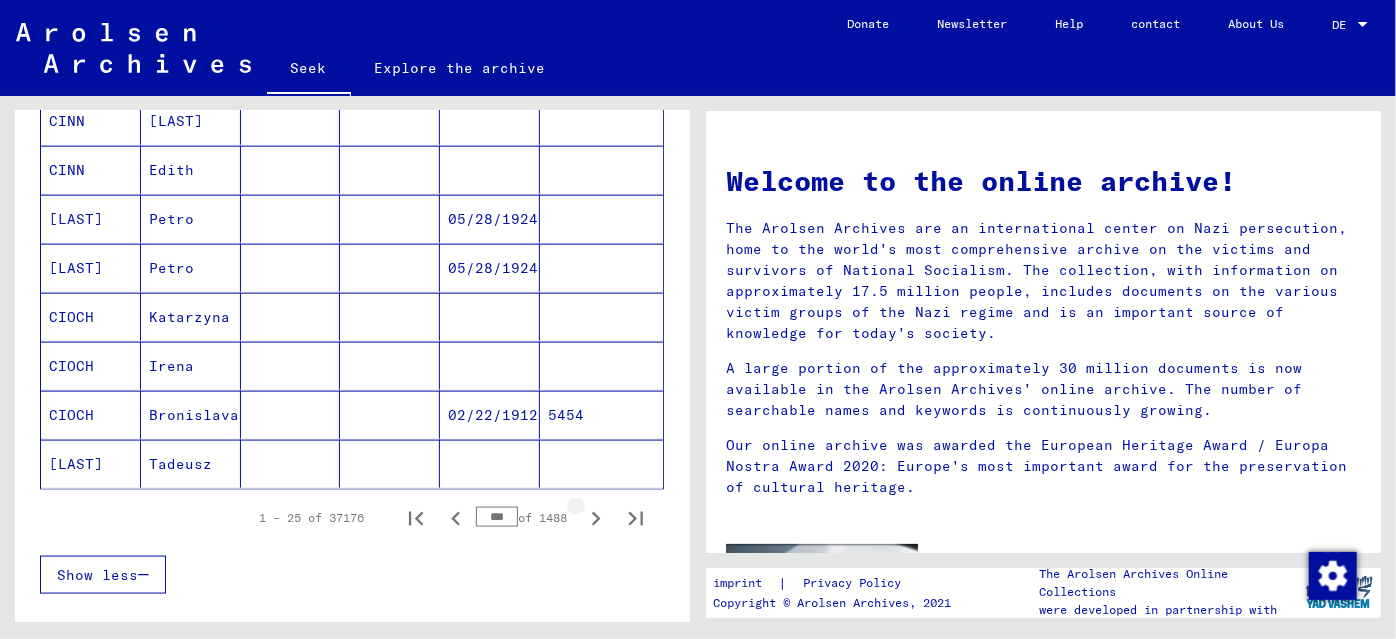 click 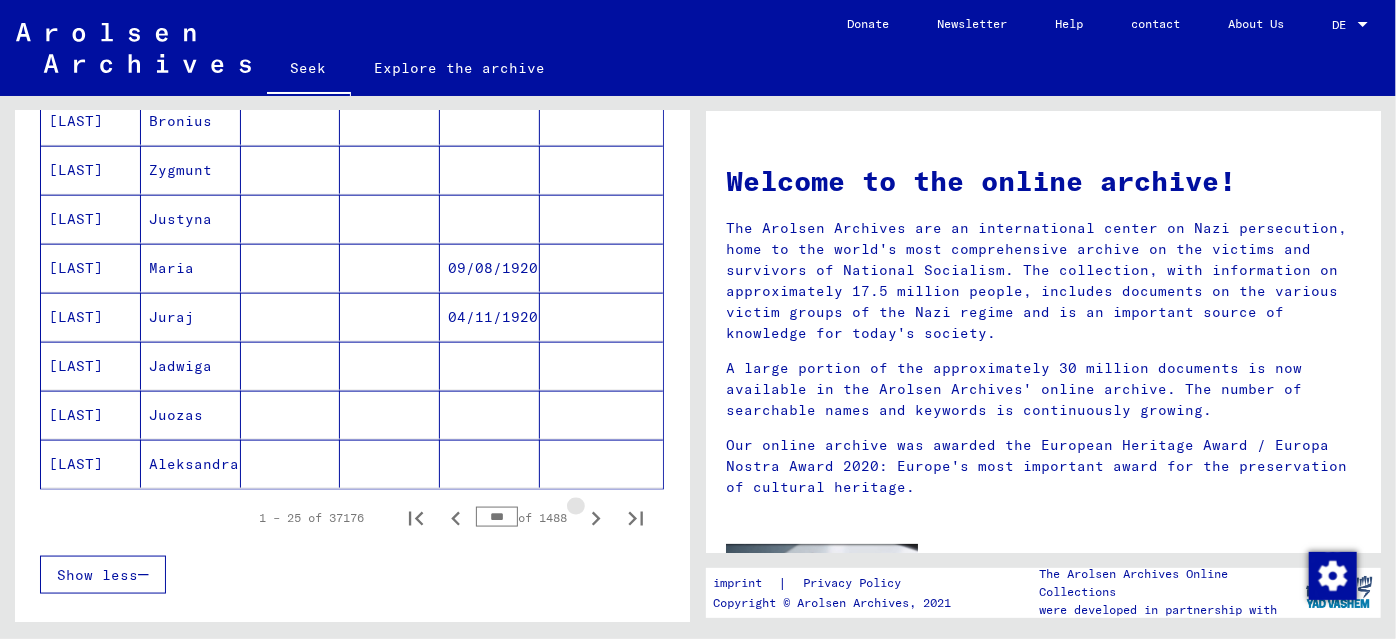 click 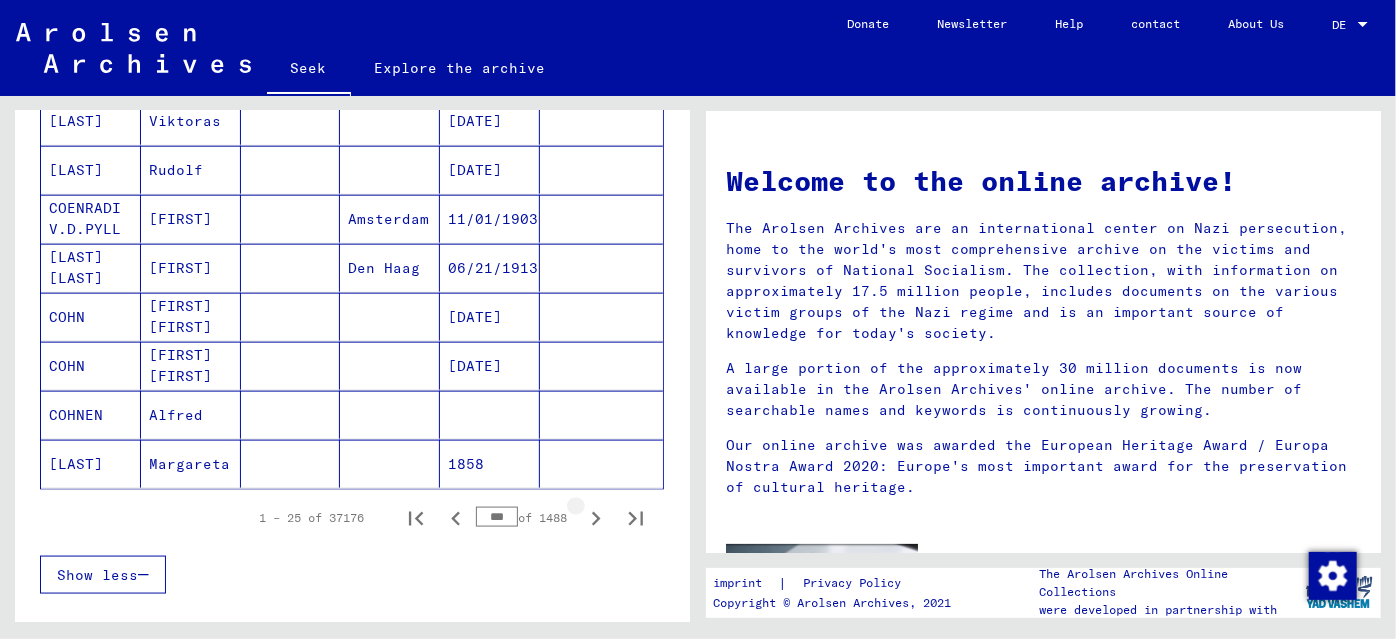 click 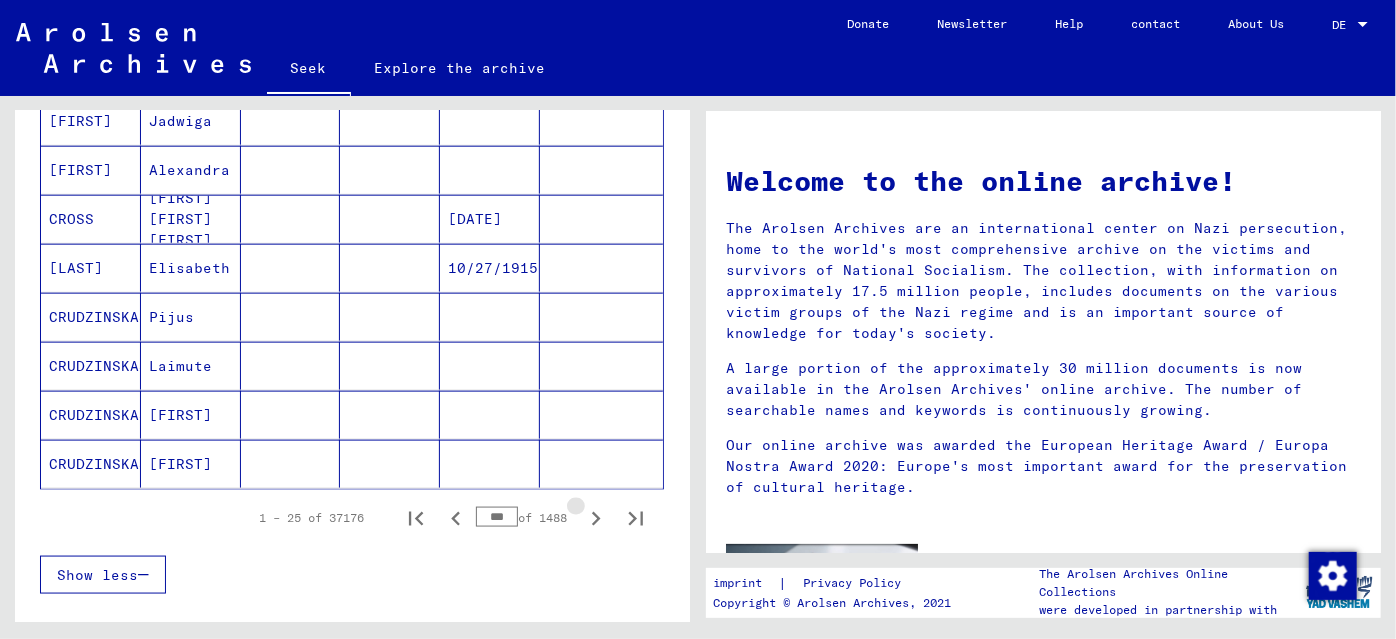 click 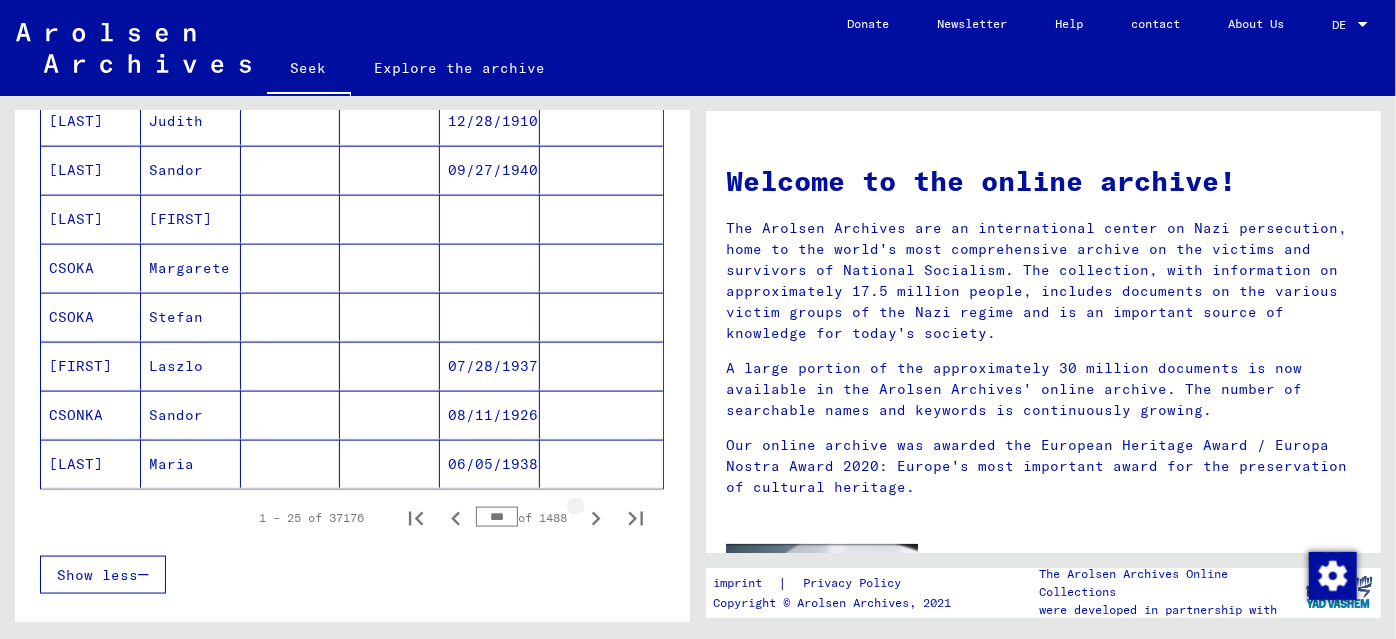 click 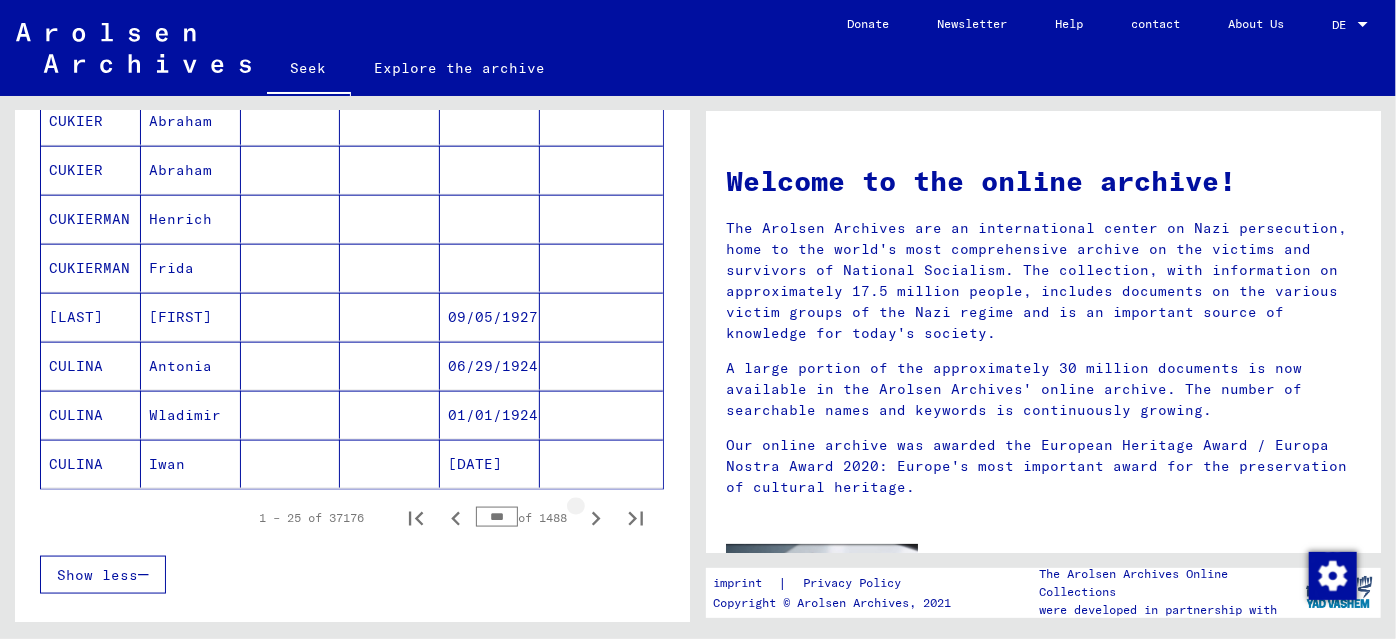 type on "***" 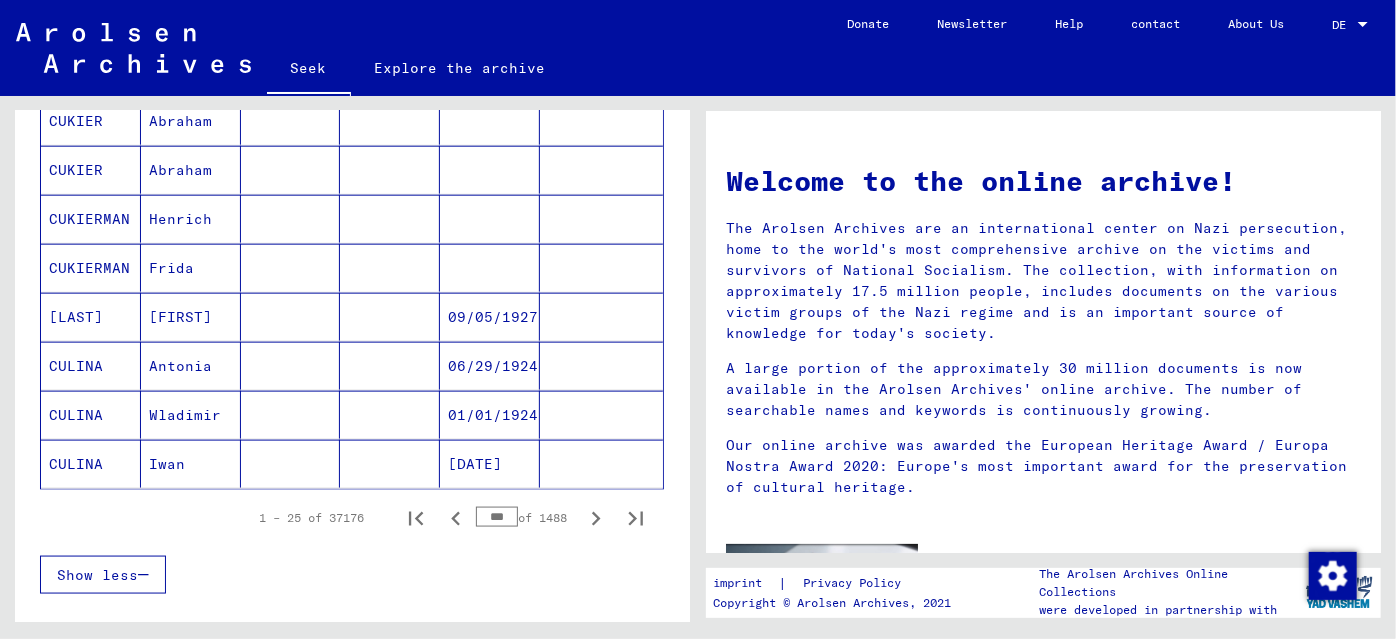 scroll, scrollTop: 0, scrollLeft: 0, axis: both 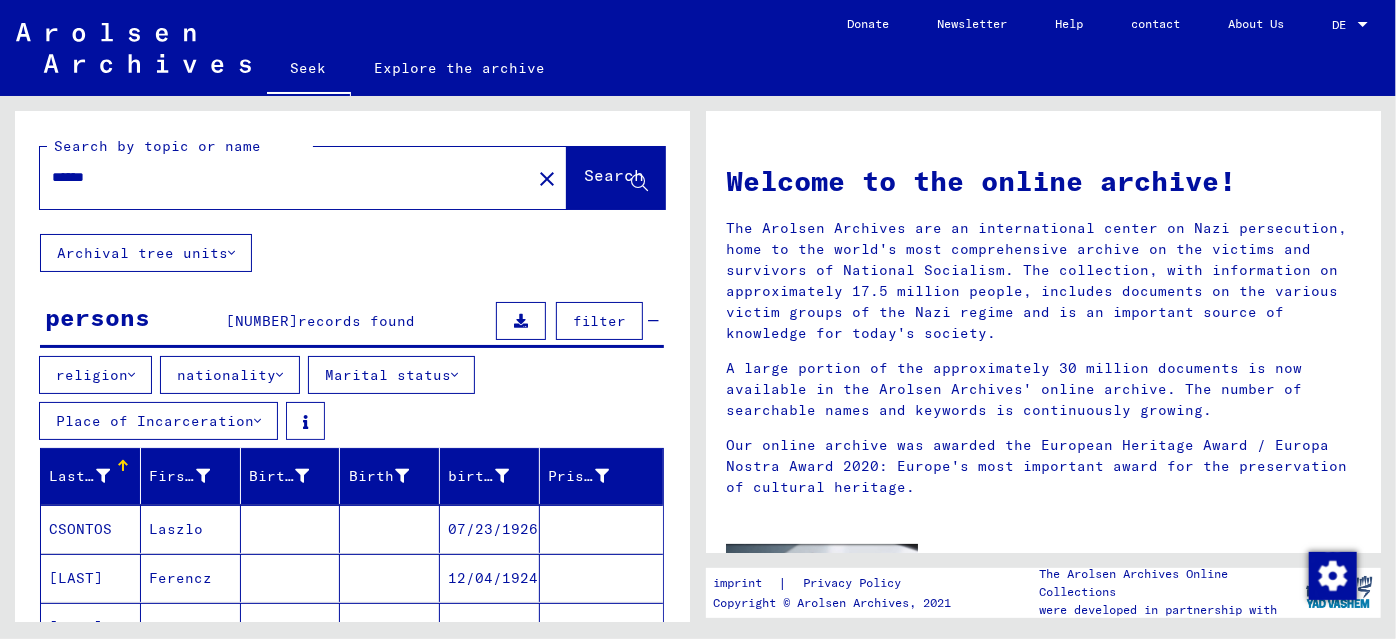 click on "******" at bounding box center (279, 177) 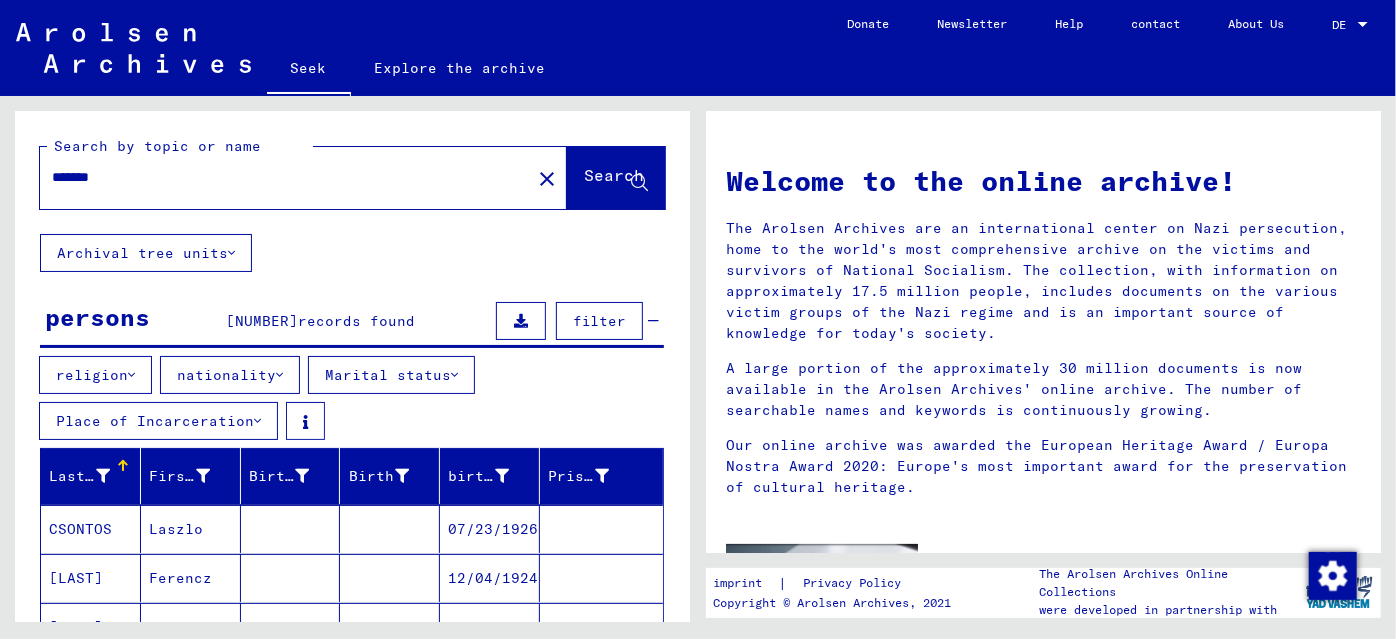 paste on "**********" 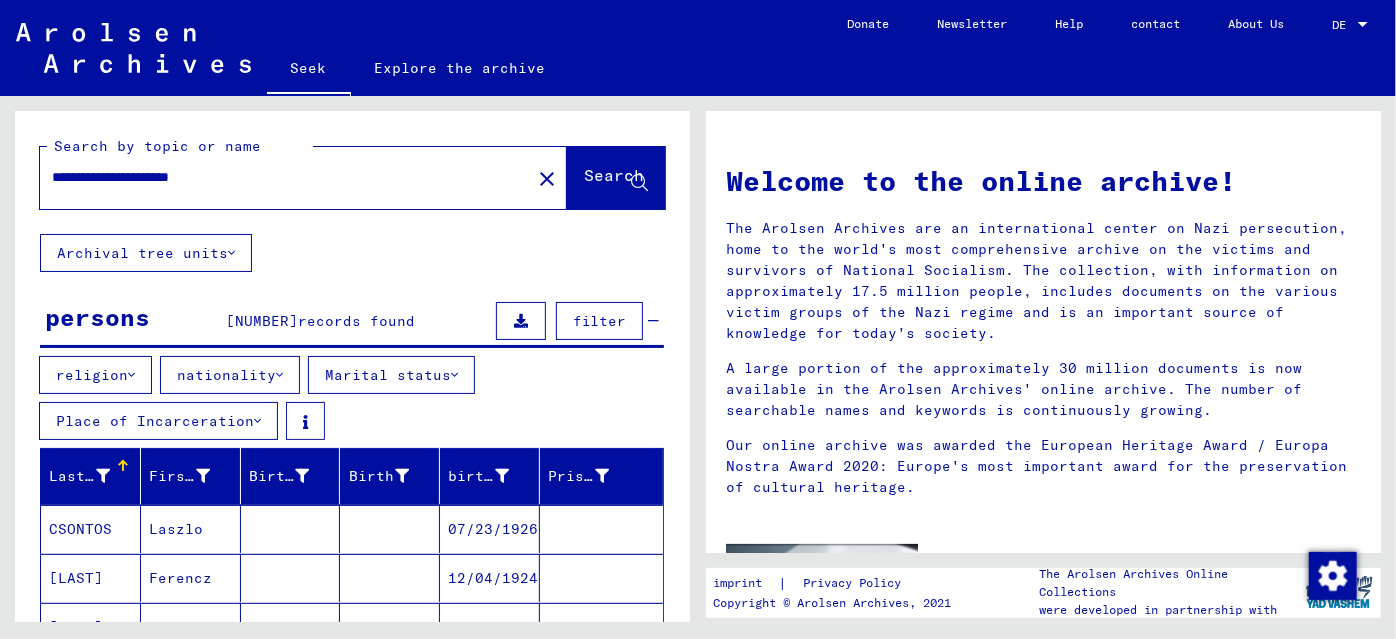 click on "Search" 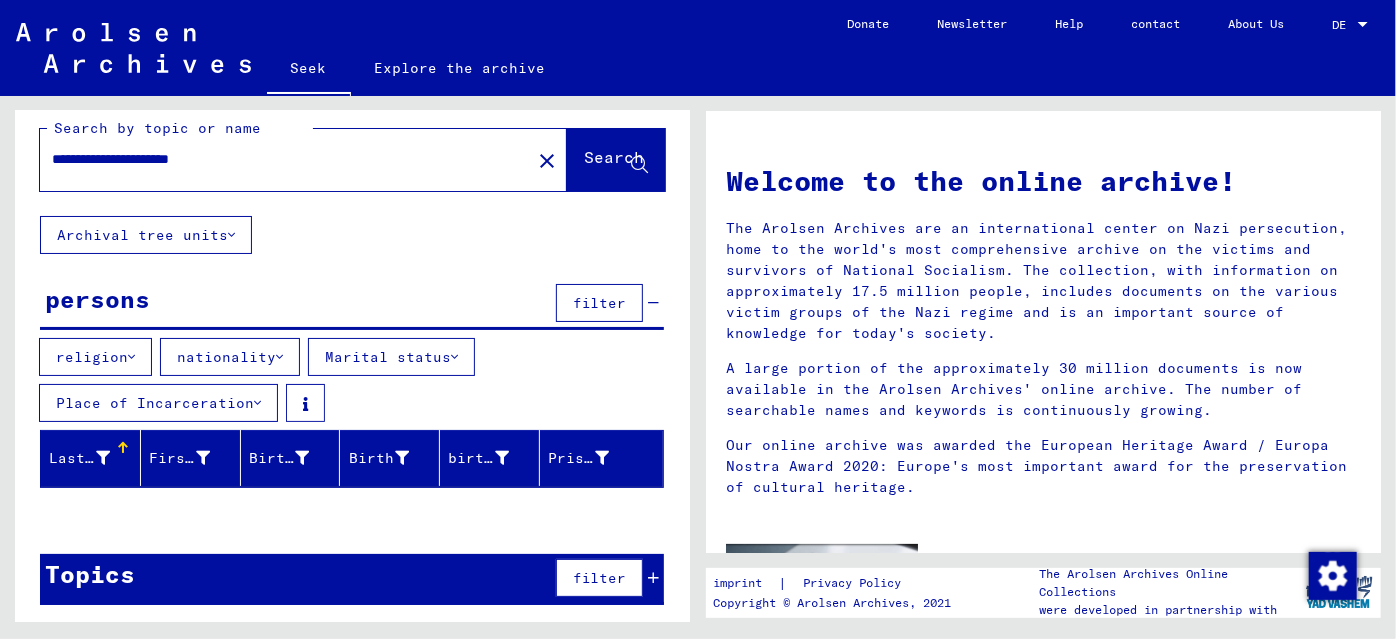 scroll, scrollTop: 0, scrollLeft: 0, axis: both 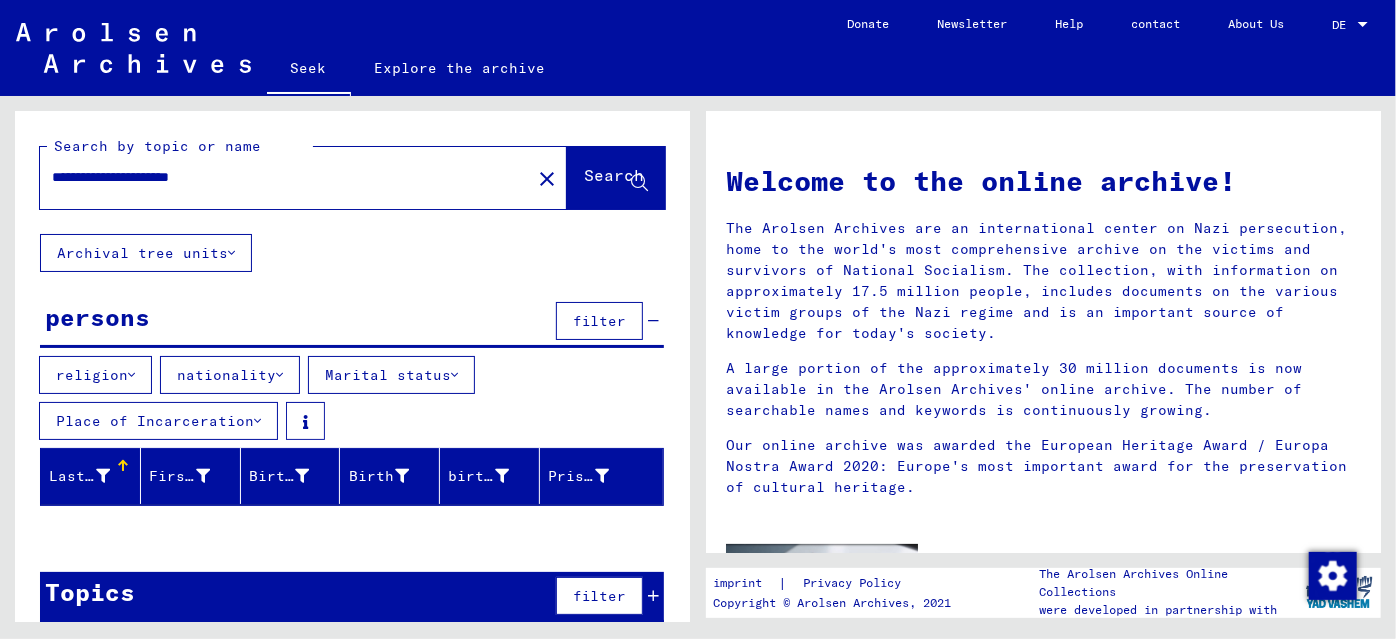 drag, startPoint x: 109, startPoint y: 178, endPoint x: 0, endPoint y: 178, distance: 109 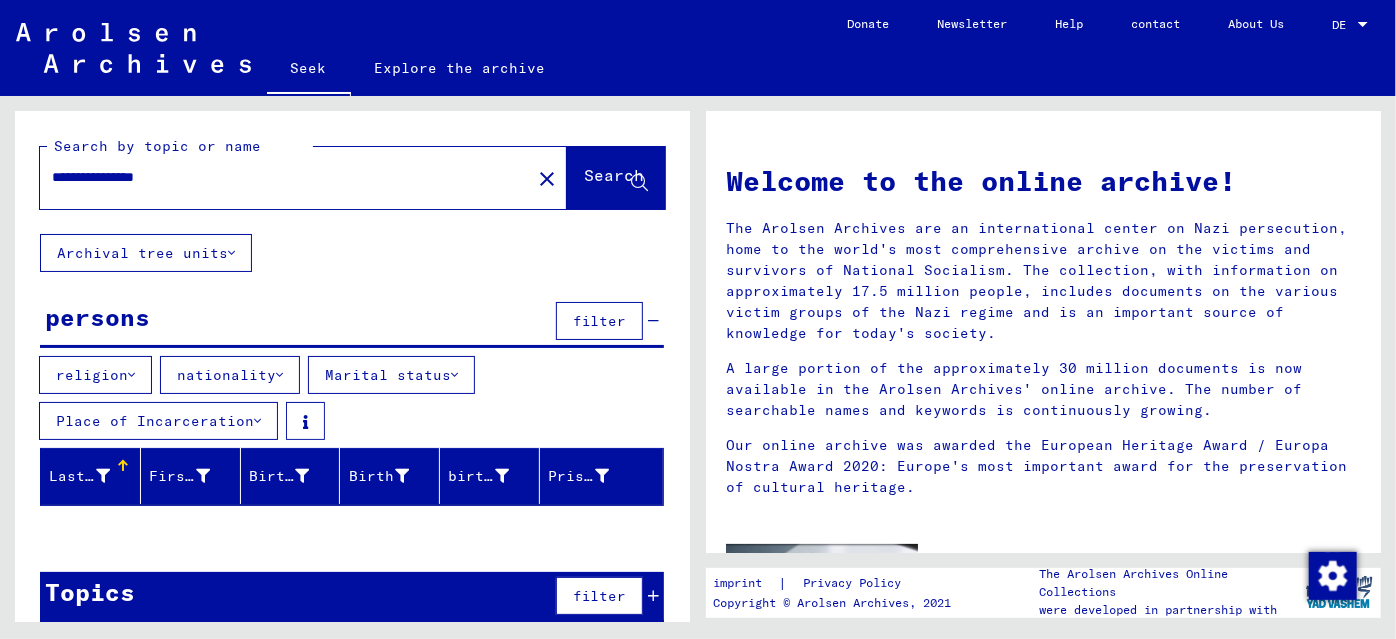 type on "**********" 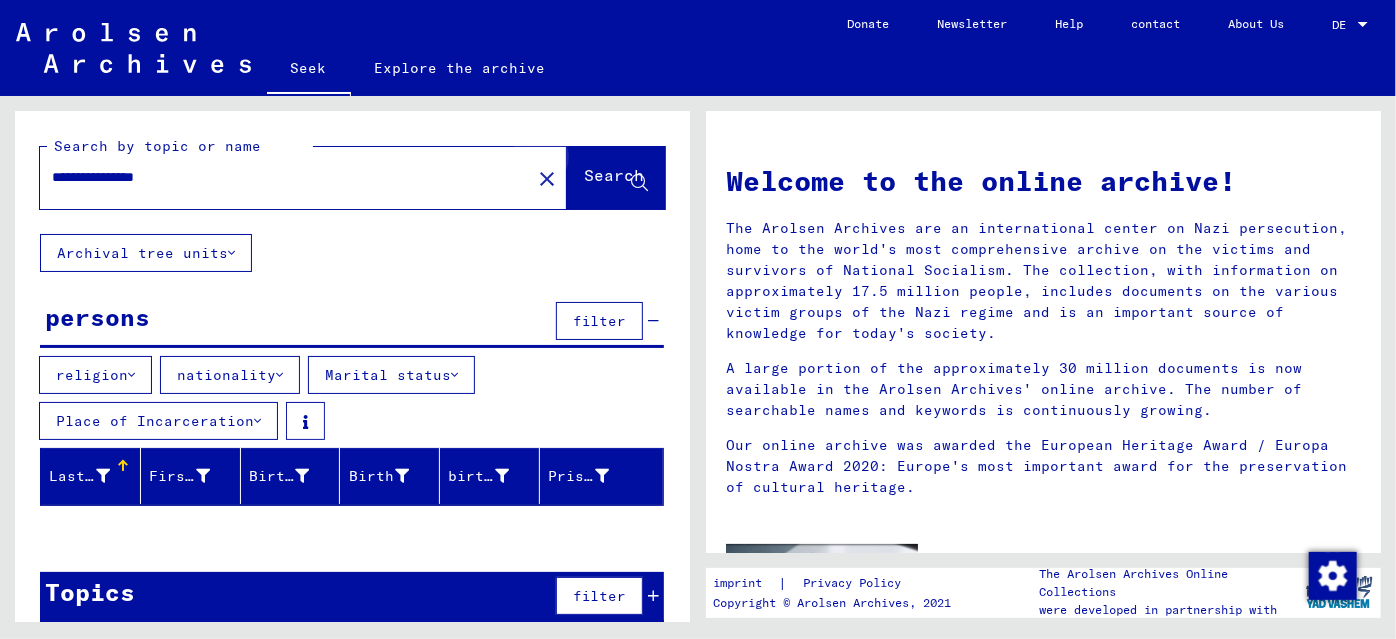 click on "Search" 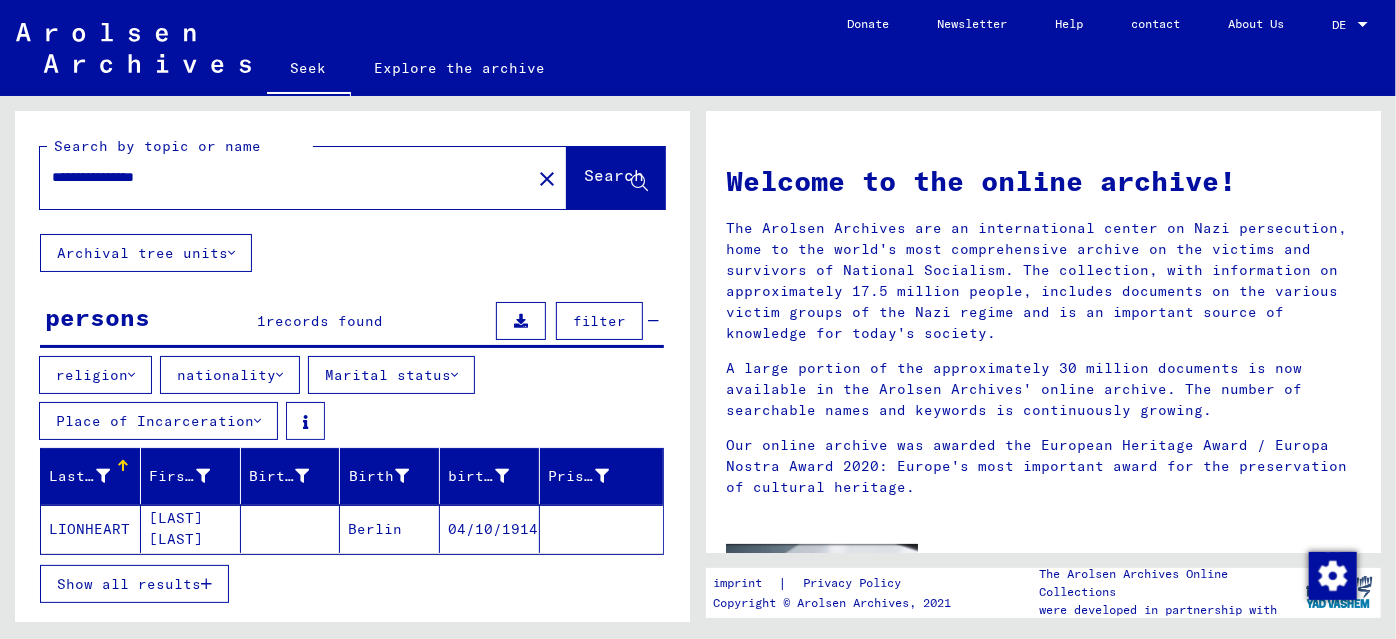 click on "LIONHEART" 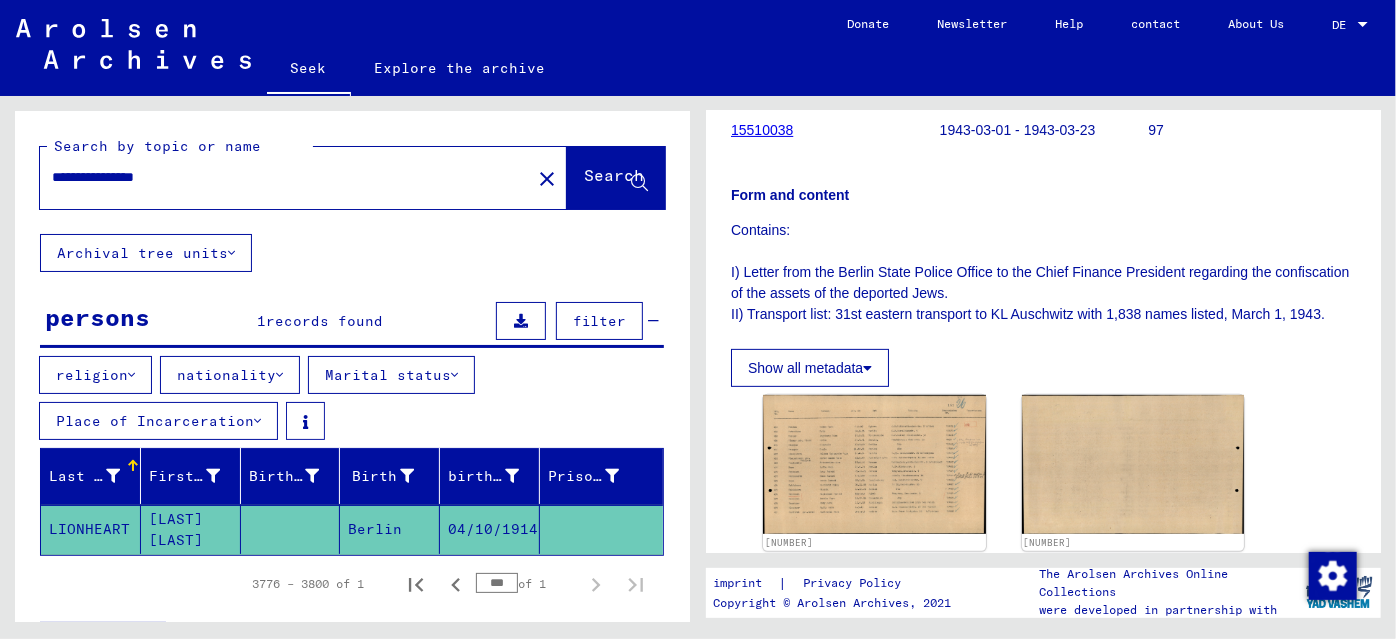 scroll, scrollTop: 272, scrollLeft: 0, axis: vertical 